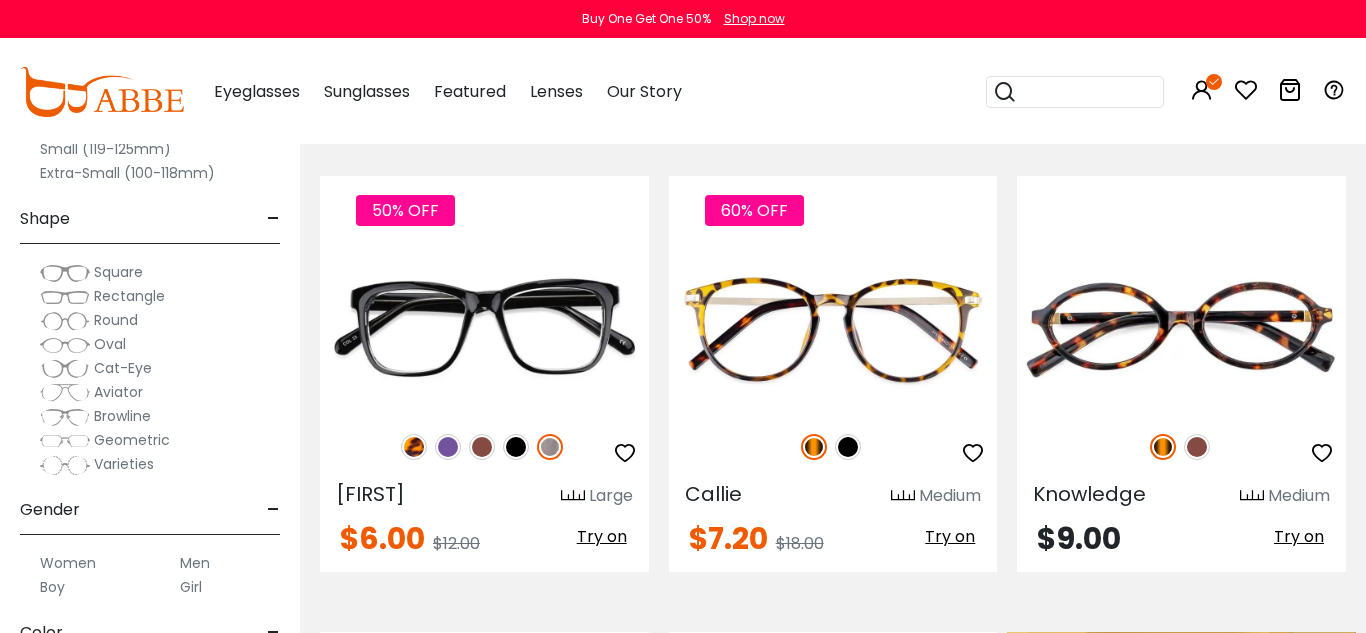 scroll, scrollTop: 0, scrollLeft: 0, axis: both 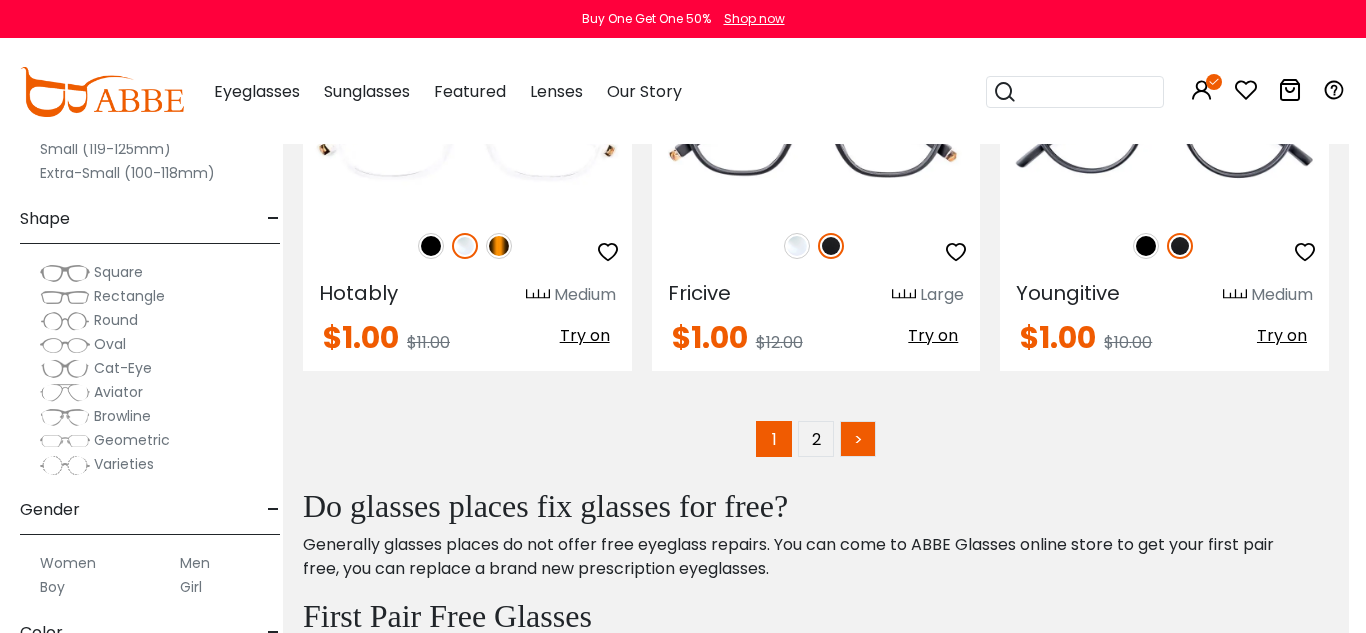 click on ">" at bounding box center (858, 439) 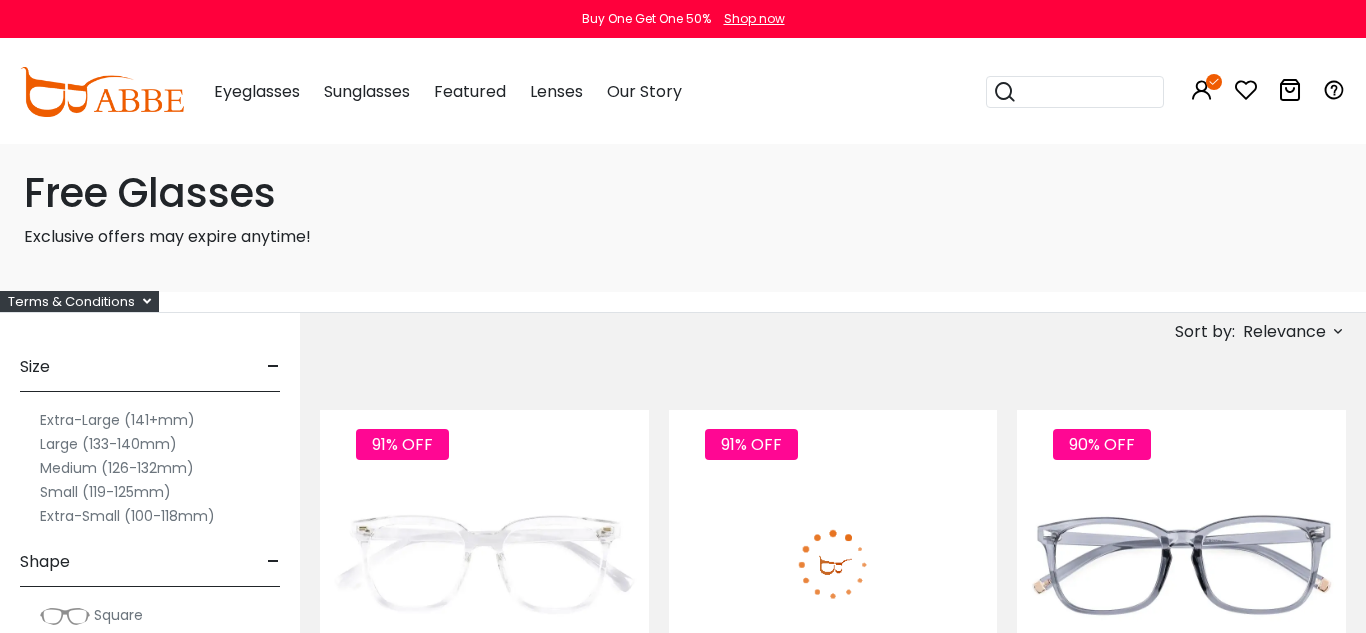scroll, scrollTop: 0, scrollLeft: 0, axis: both 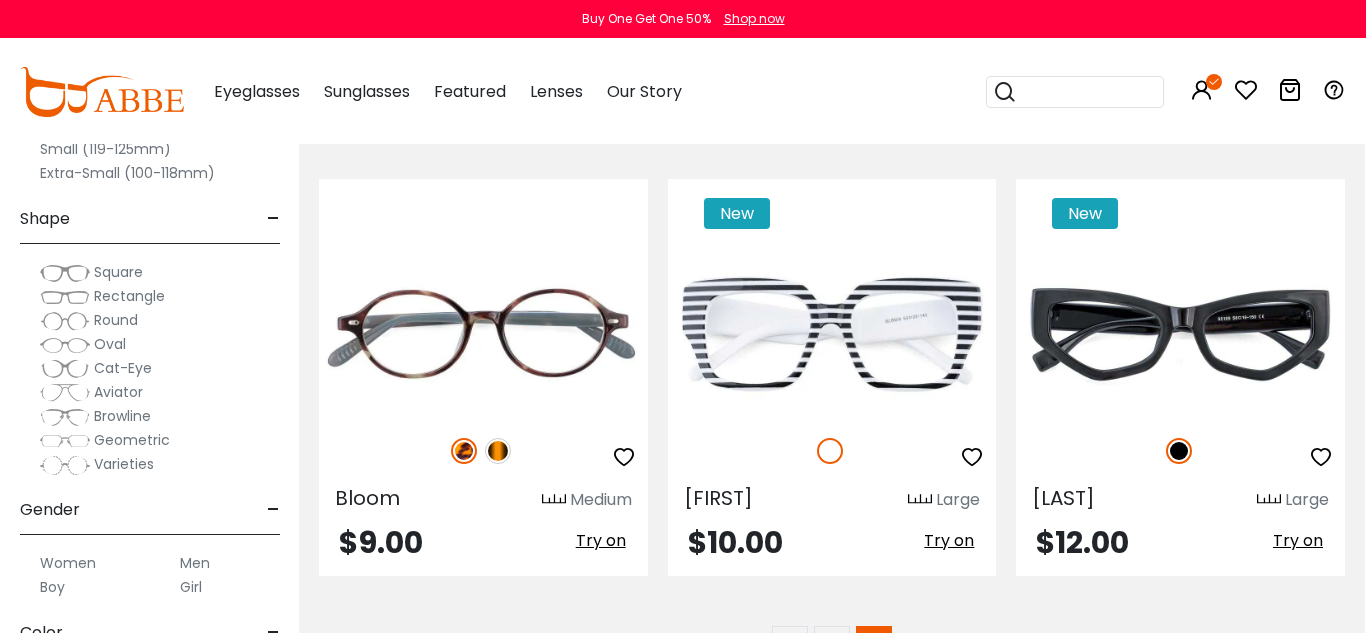 click at bounding box center [0, 0] 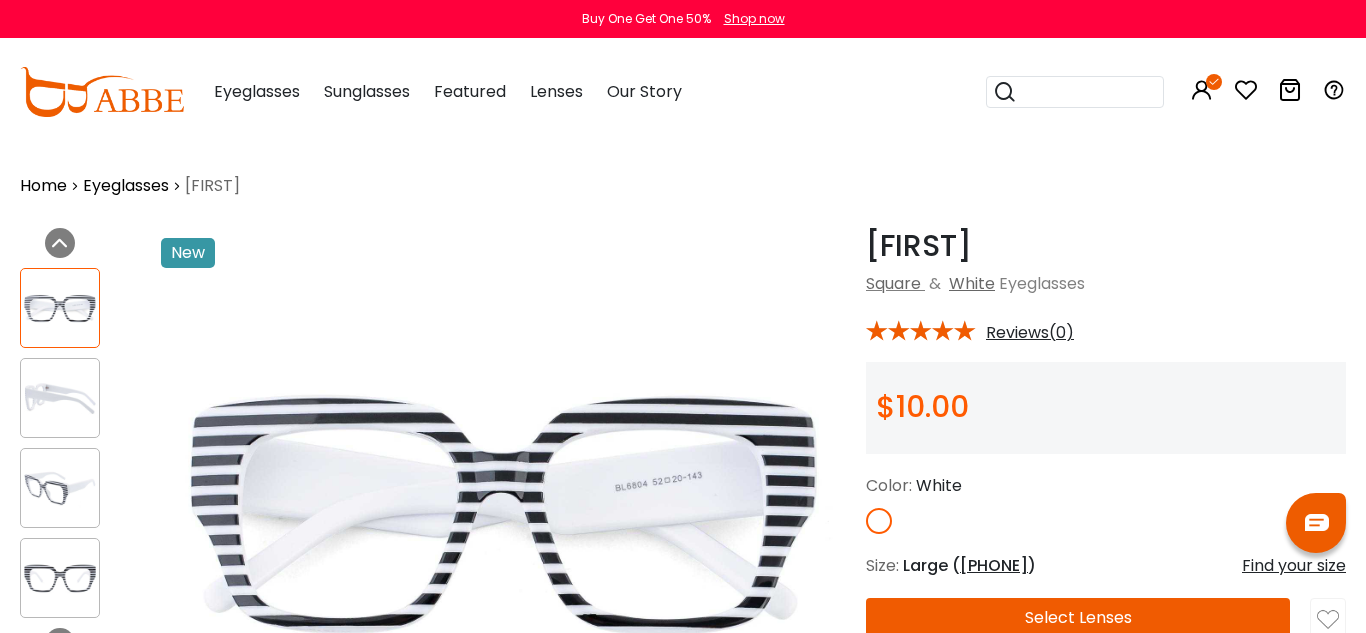 scroll, scrollTop: 0, scrollLeft: 0, axis: both 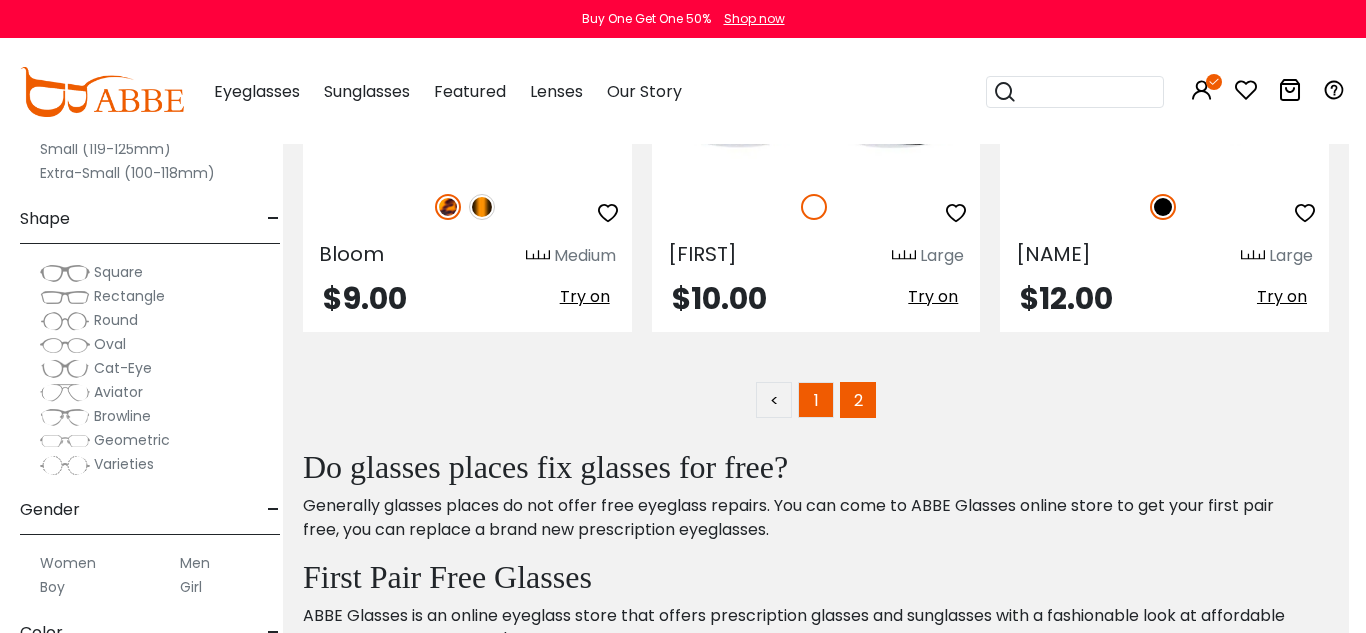 click on "1" at bounding box center [816, 400] 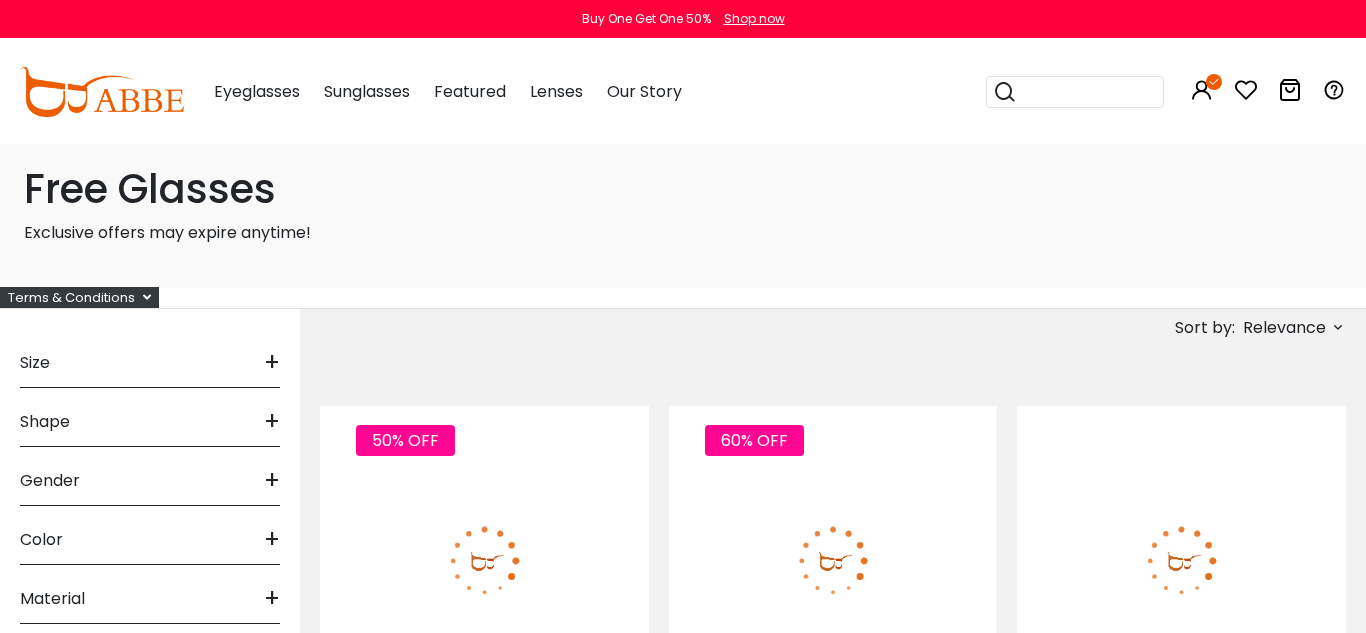 scroll, scrollTop: 0, scrollLeft: 0, axis: both 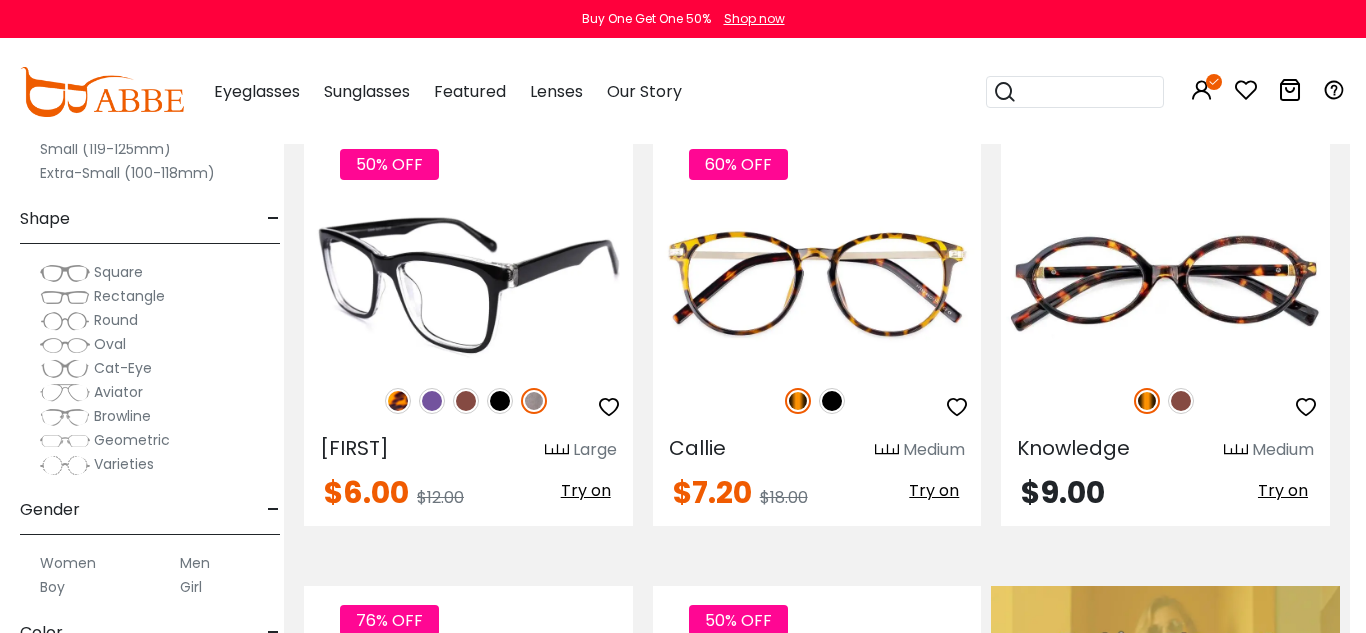 click at bounding box center (432, 401) 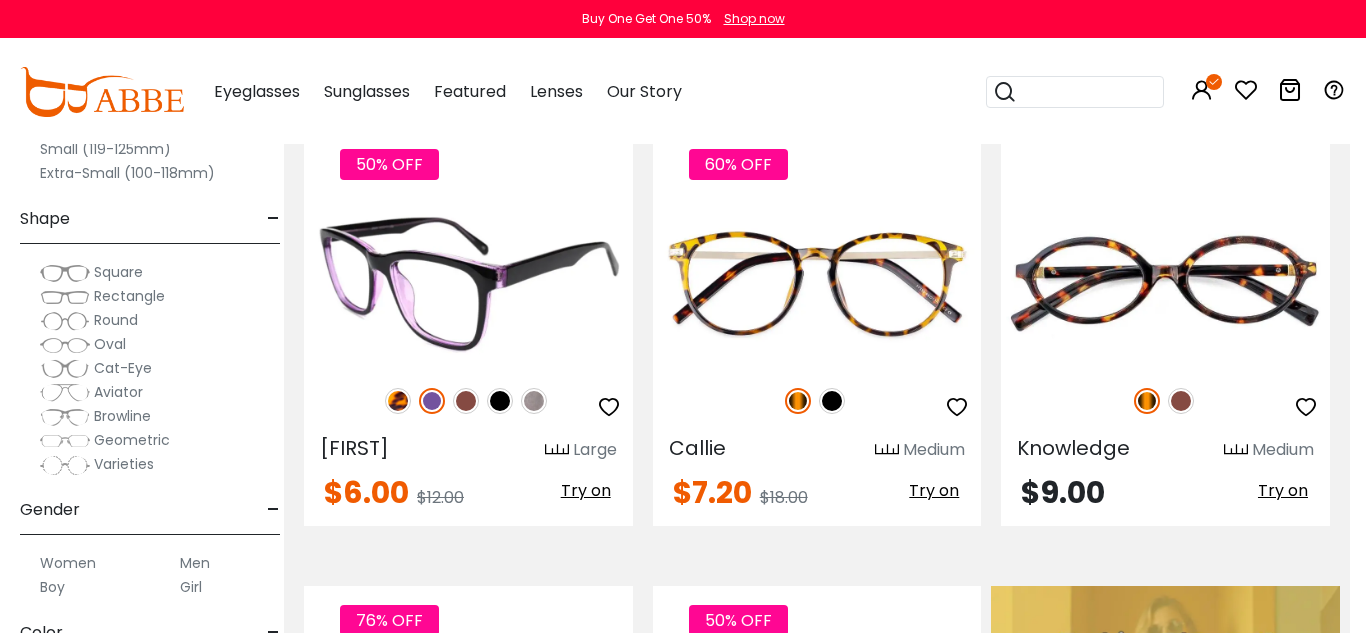 click at bounding box center (466, 401) 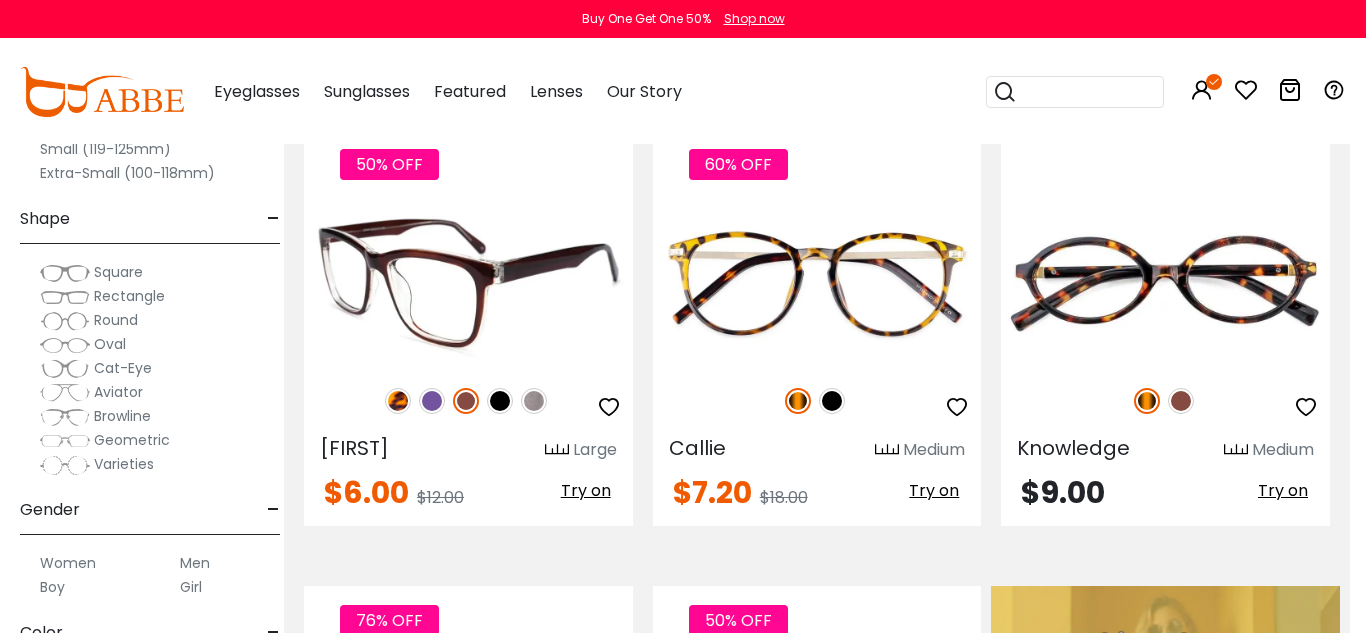 click at bounding box center (500, 401) 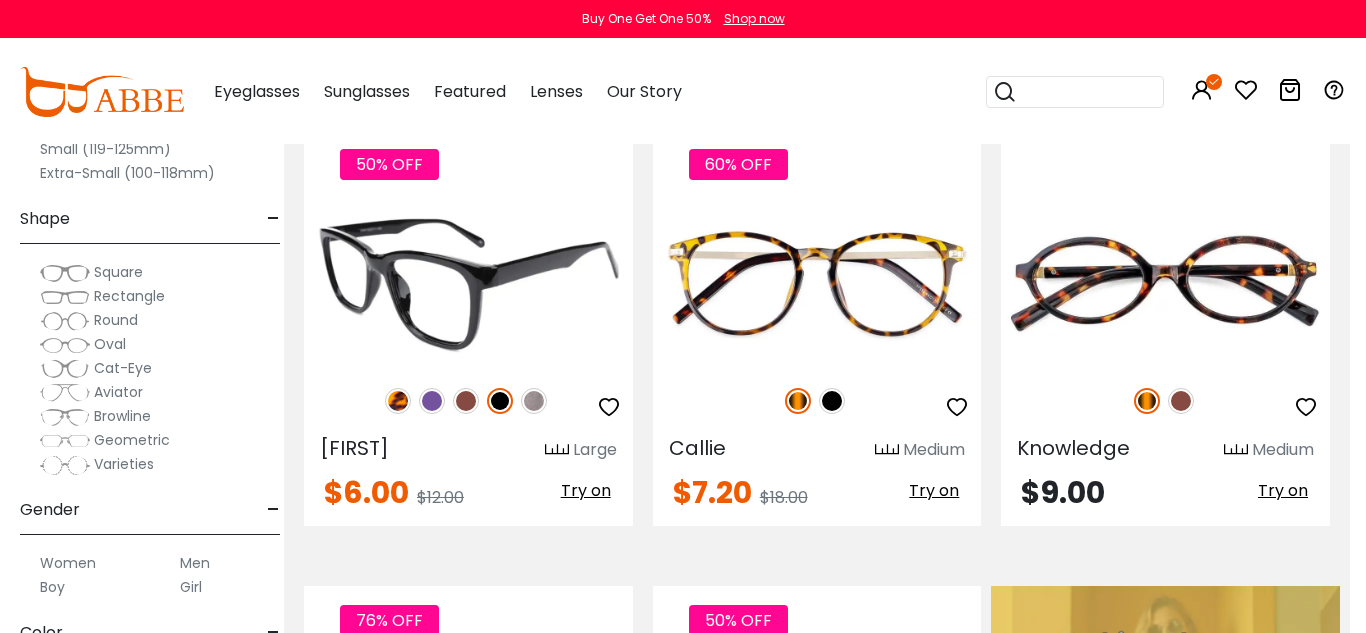 click at bounding box center (398, 401) 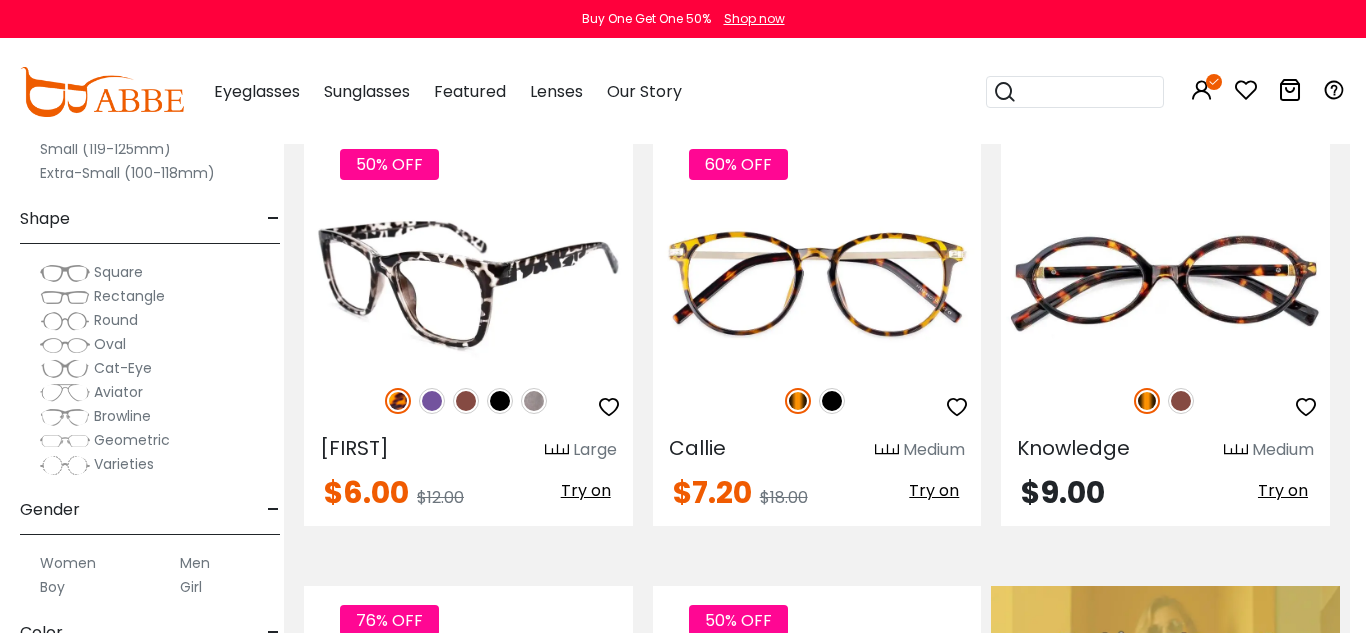 click at bounding box center [534, 401] 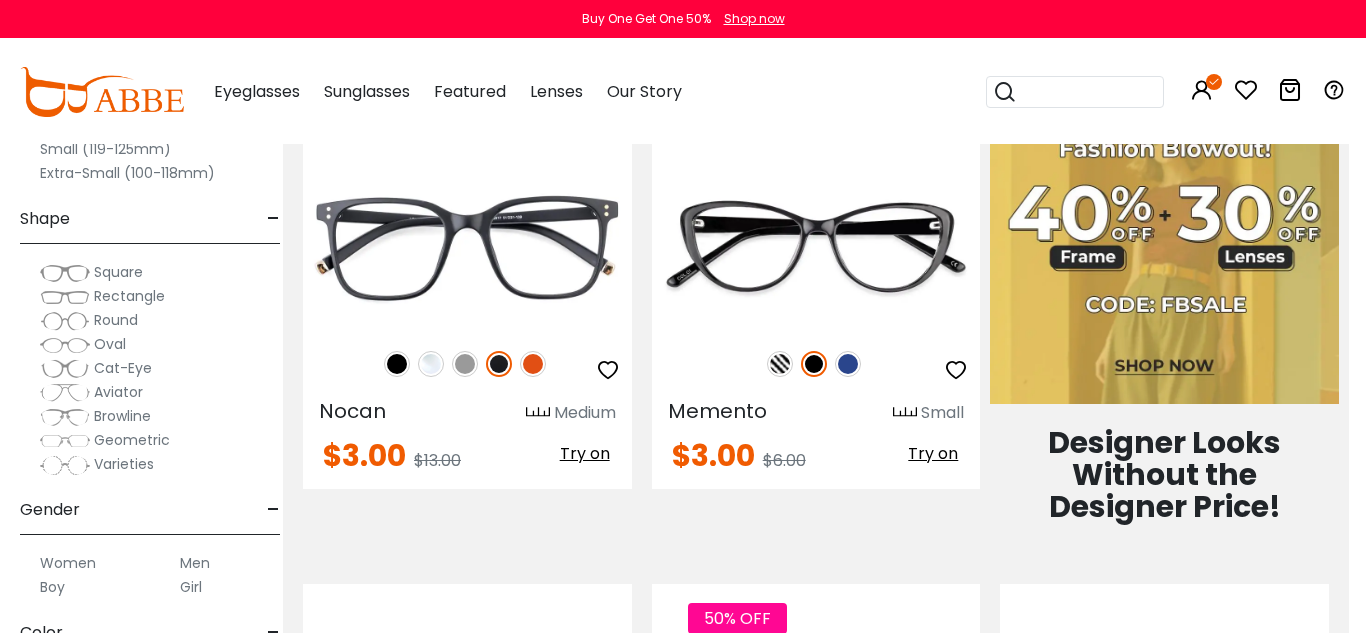 scroll, scrollTop: 754, scrollLeft: 17, axis: both 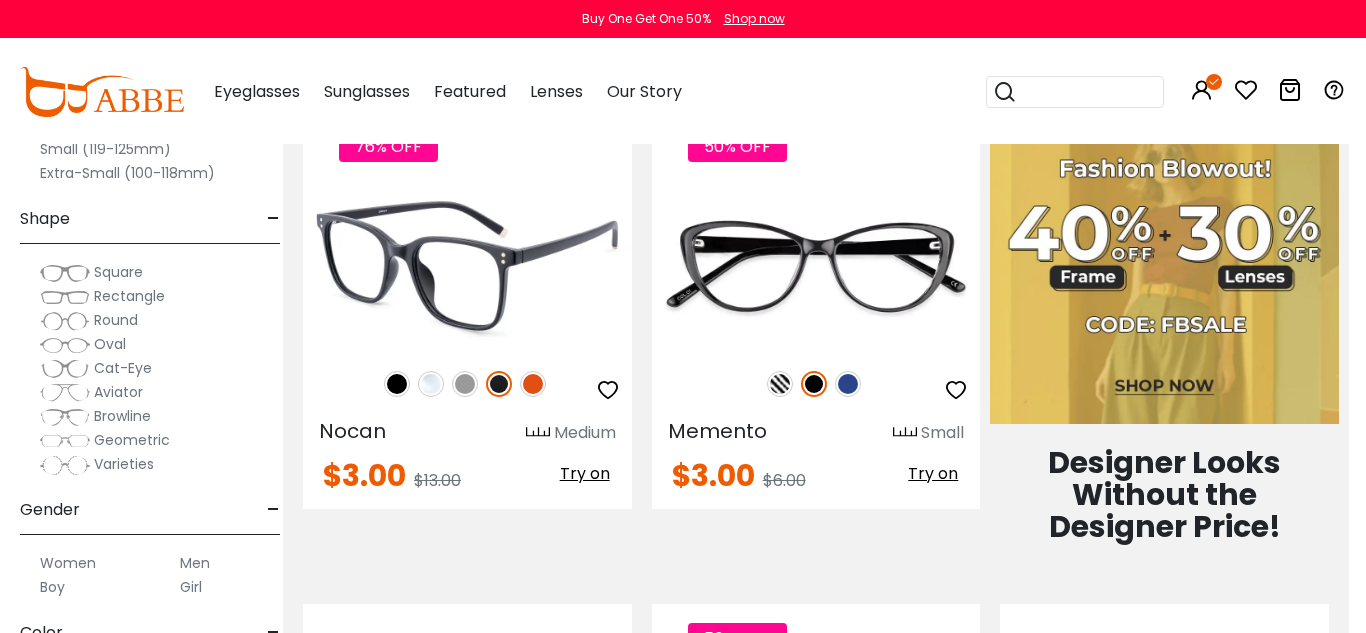 click at bounding box center (431, 384) 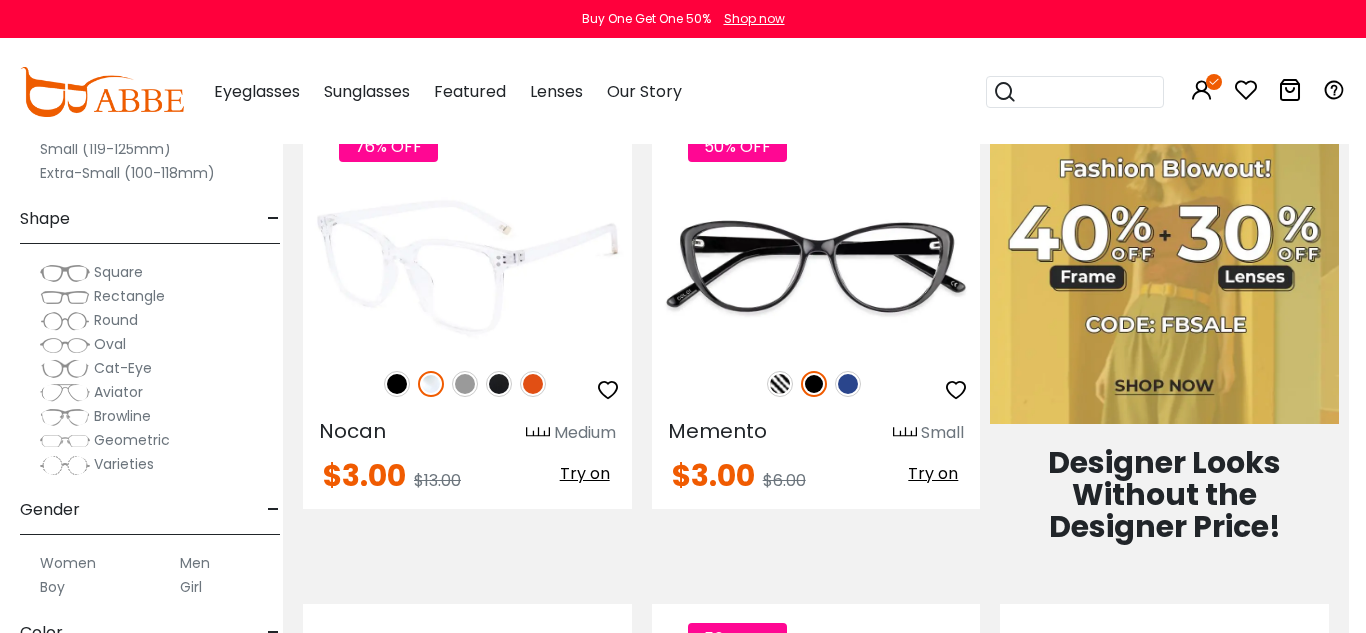 click at bounding box center (465, 384) 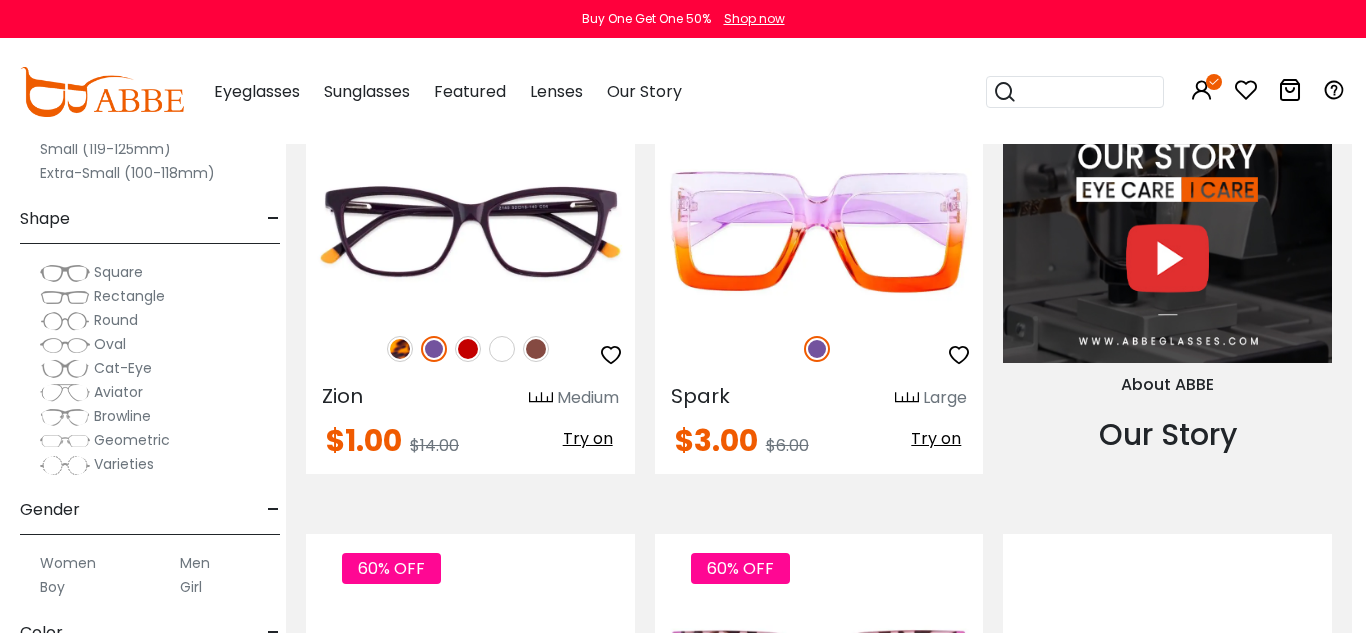 scroll, scrollTop: 1740, scrollLeft: 14, axis: both 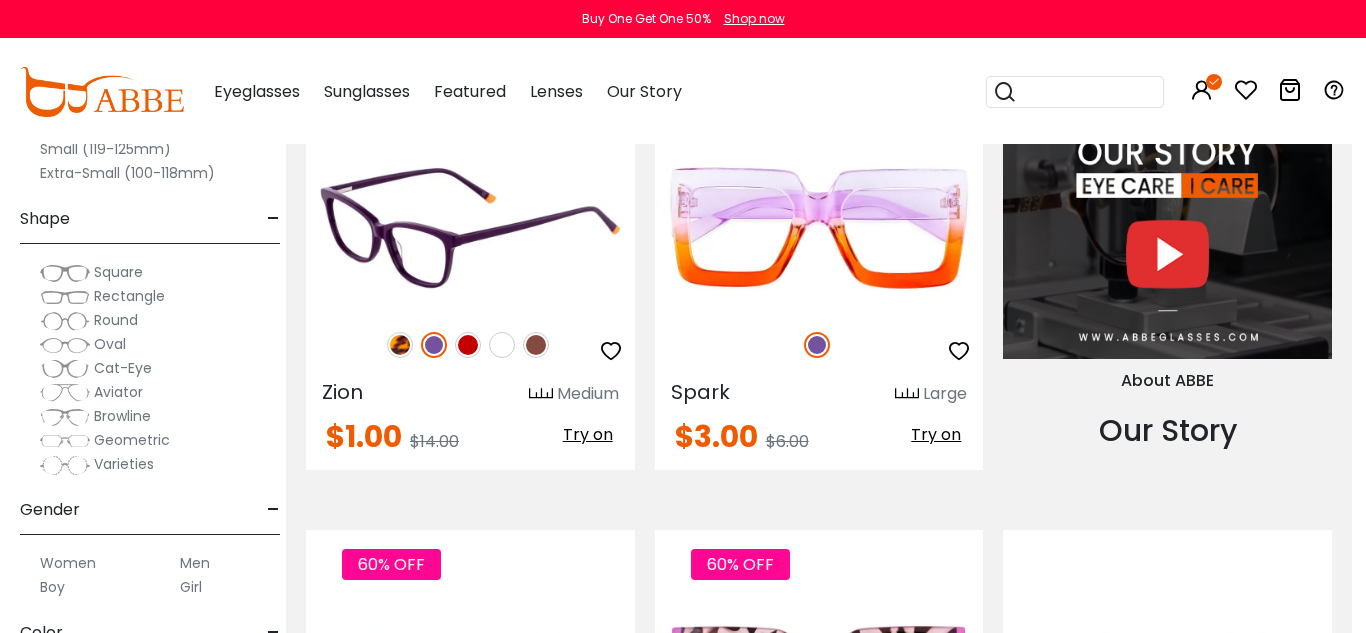 click at bounding box center [468, 345] 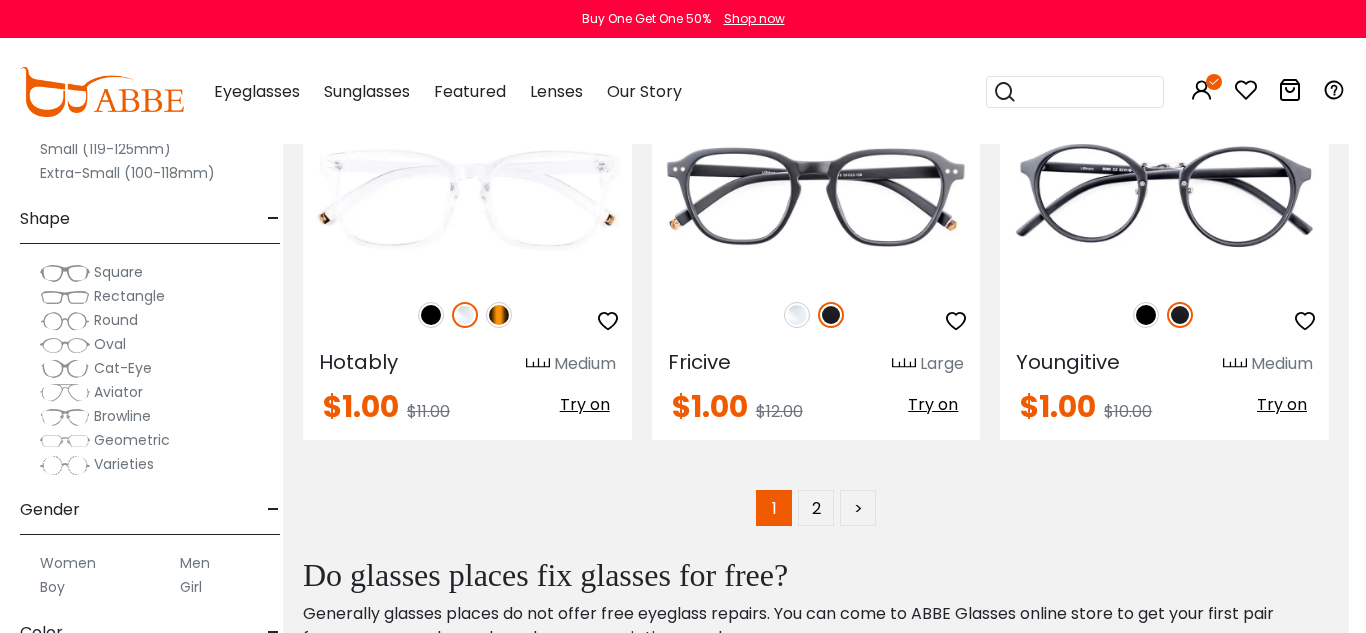 scroll, scrollTop: 9074, scrollLeft: 17, axis: both 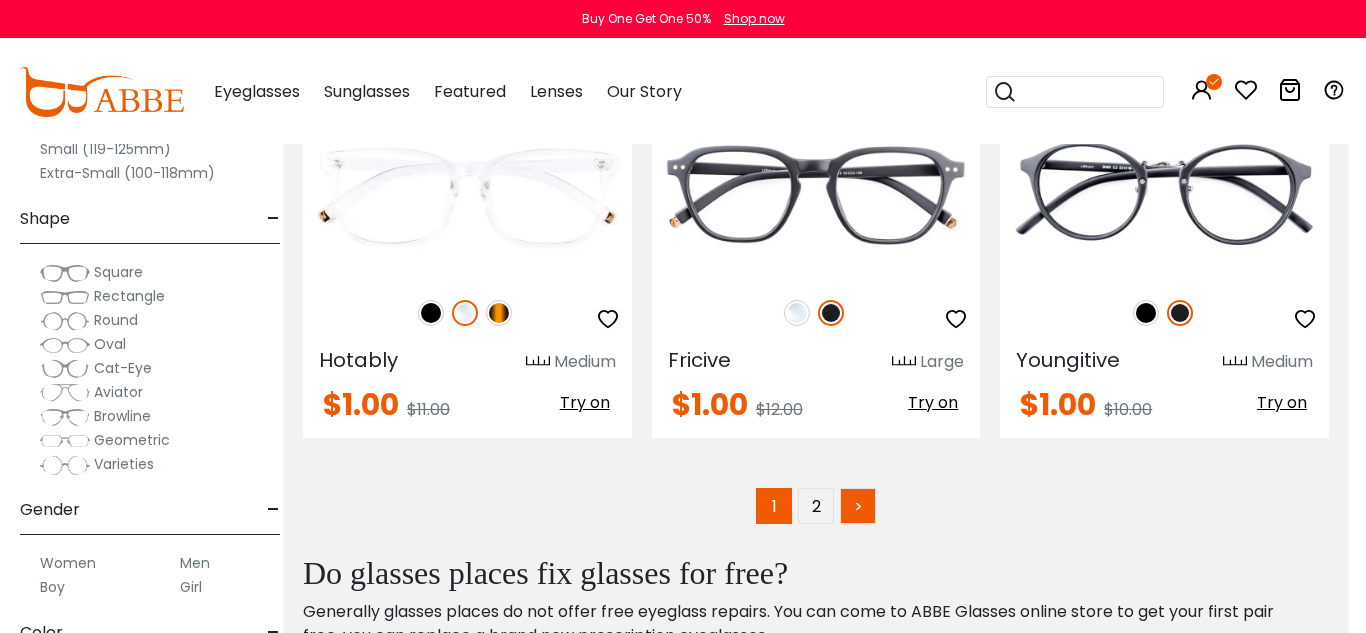 click on ">" at bounding box center (858, 506) 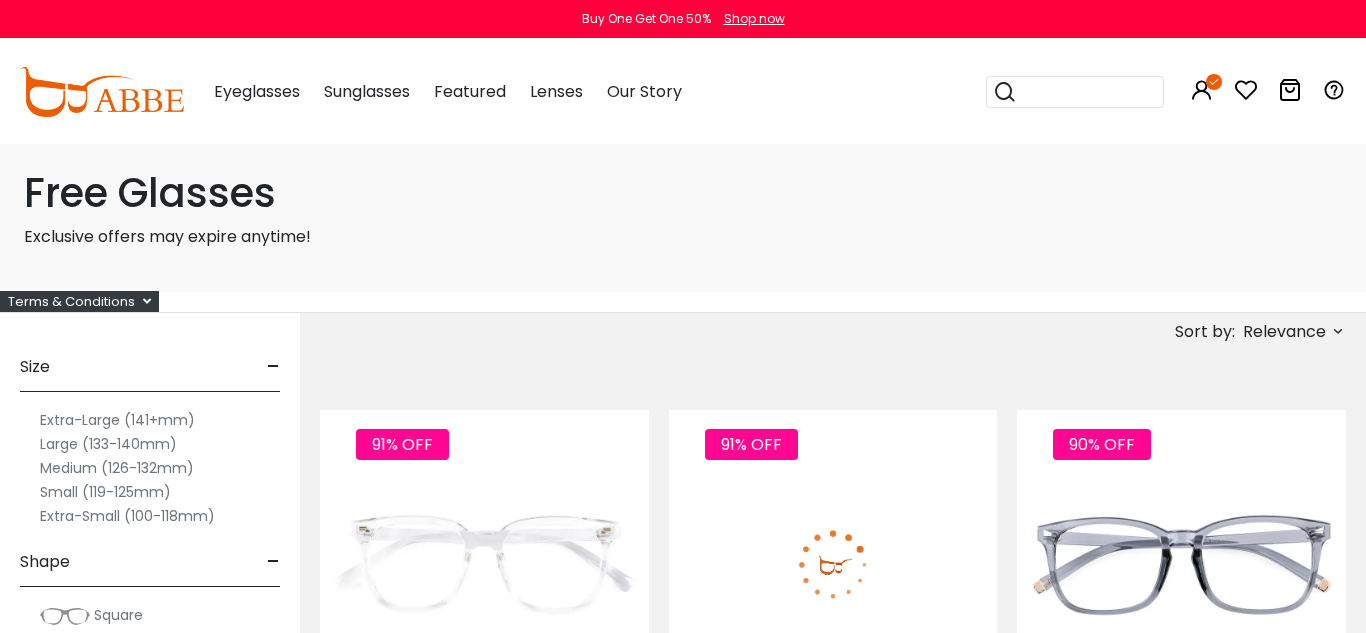 scroll, scrollTop: 0, scrollLeft: 0, axis: both 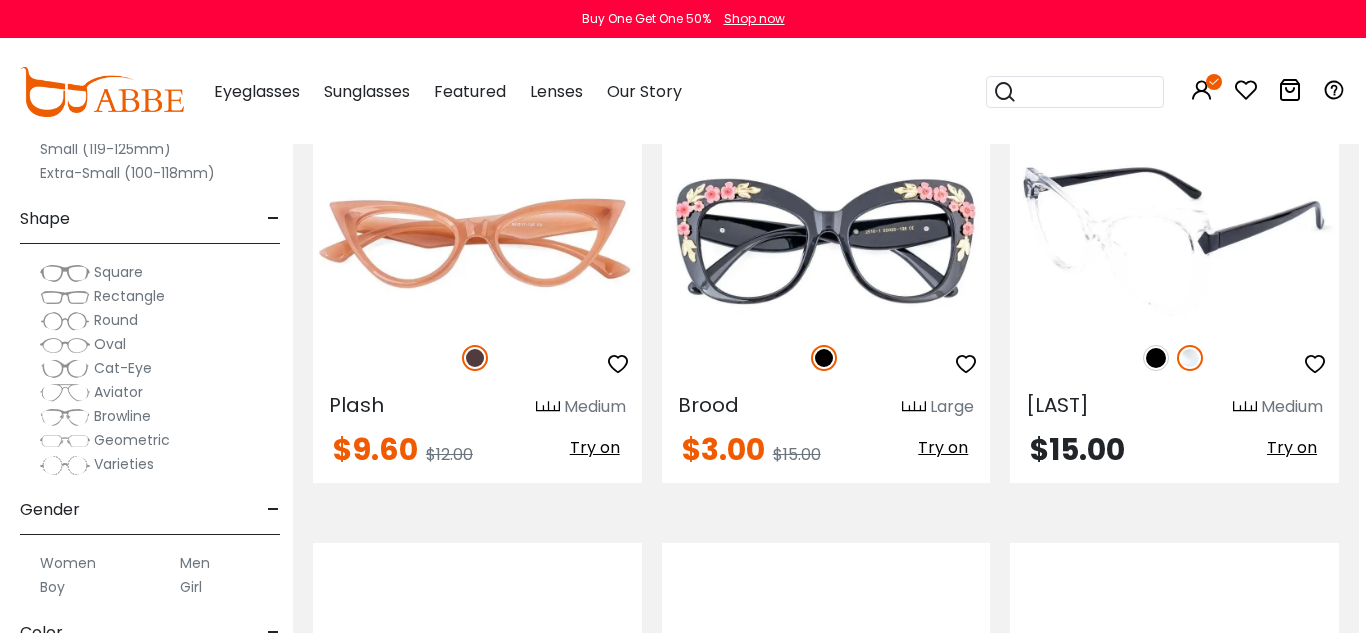 click at bounding box center (1174, 241) 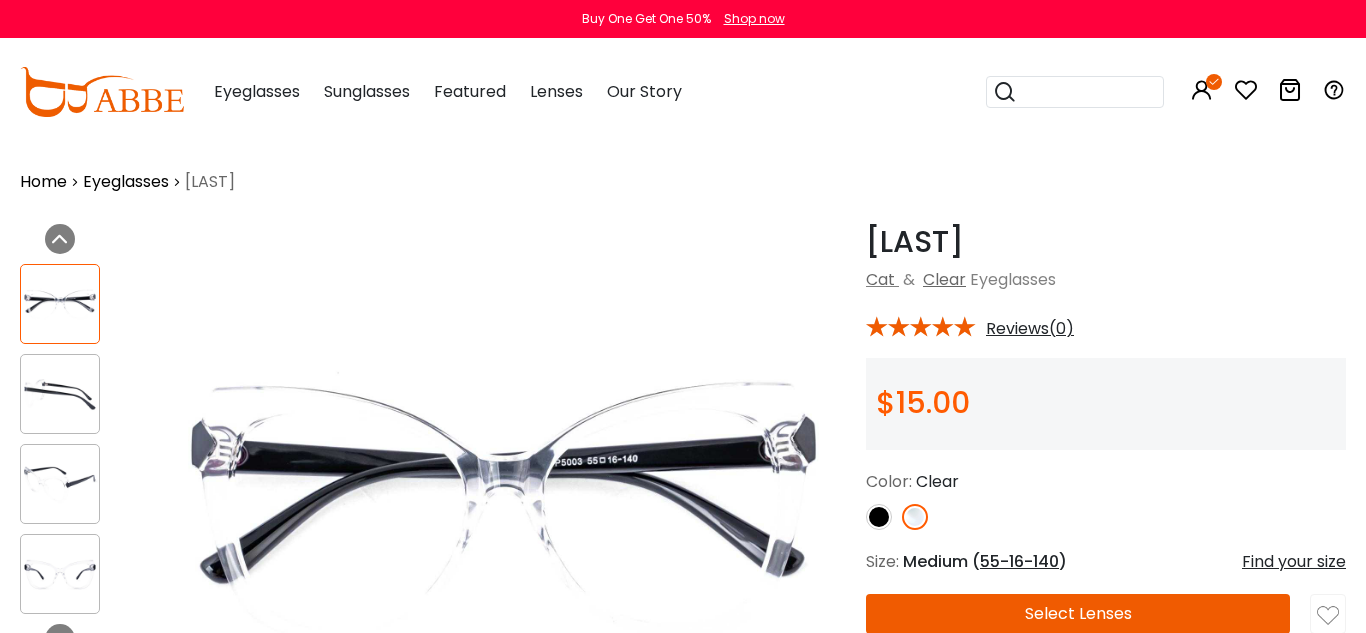 scroll, scrollTop: 0, scrollLeft: 0, axis: both 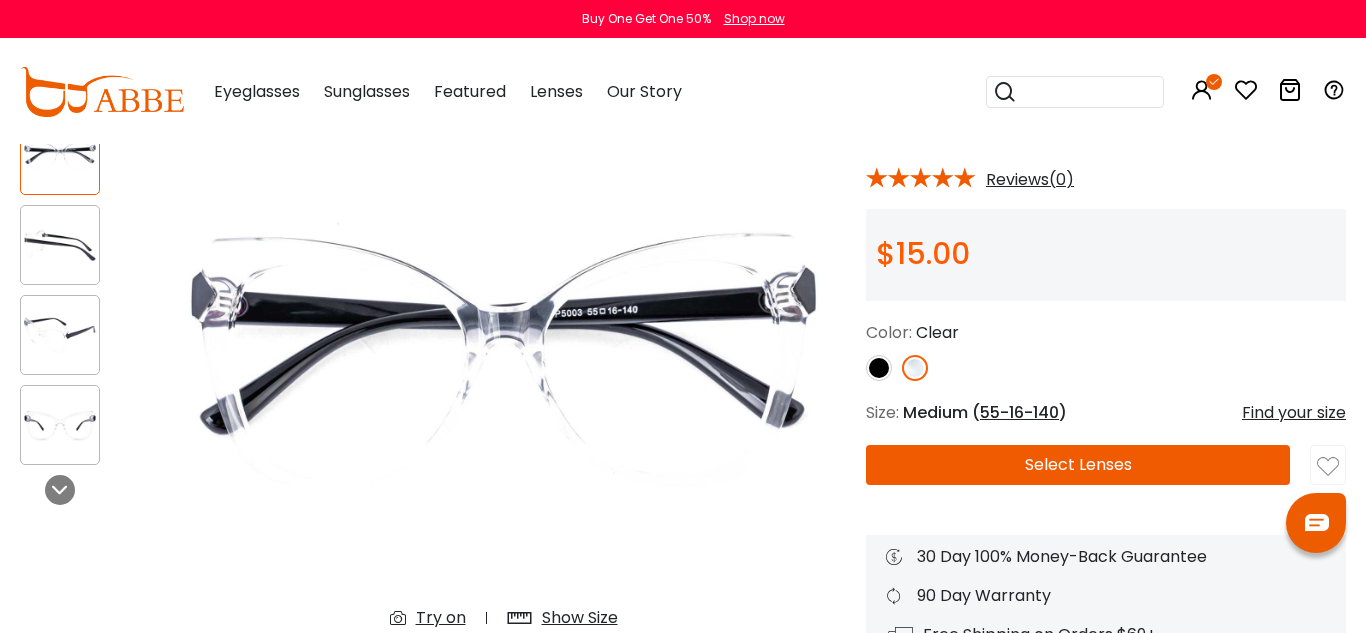 click on "Select Lenses" at bounding box center [1078, 465] 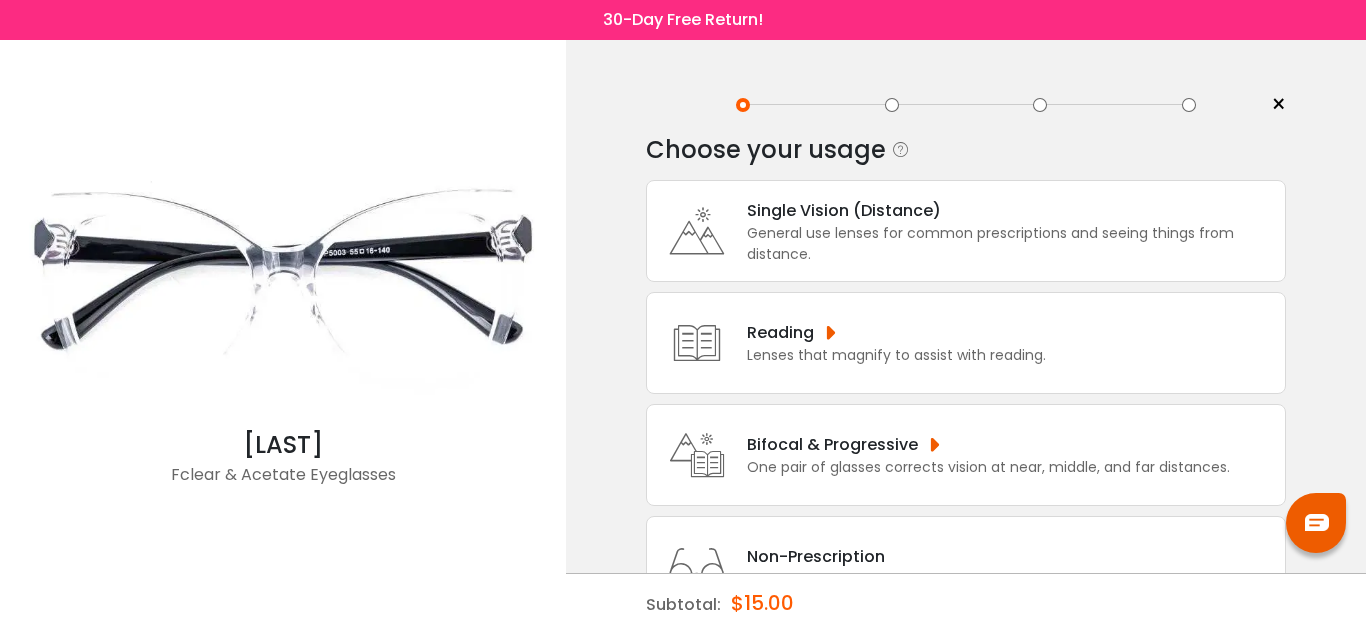 scroll, scrollTop: 0, scrollLeft: 0, axis: both 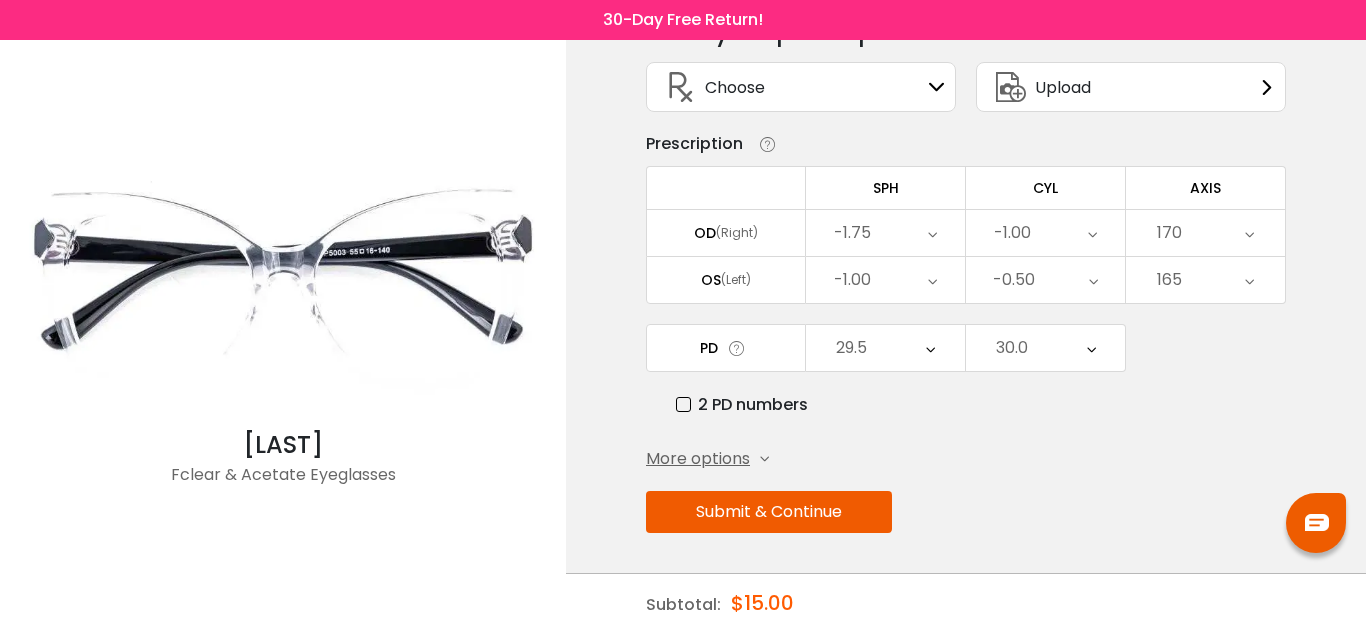 click on "Submit & Continue" at bounding box center (769, 512) 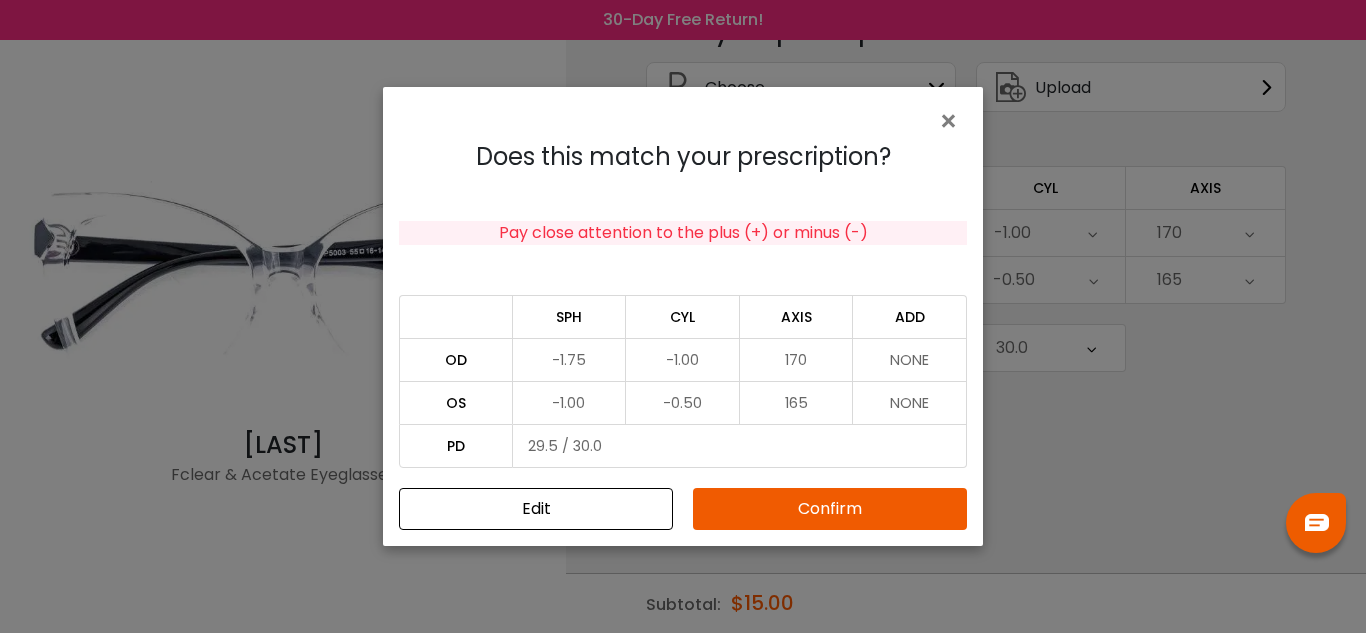 click on "Confirm" at bounding box center [830, 509] 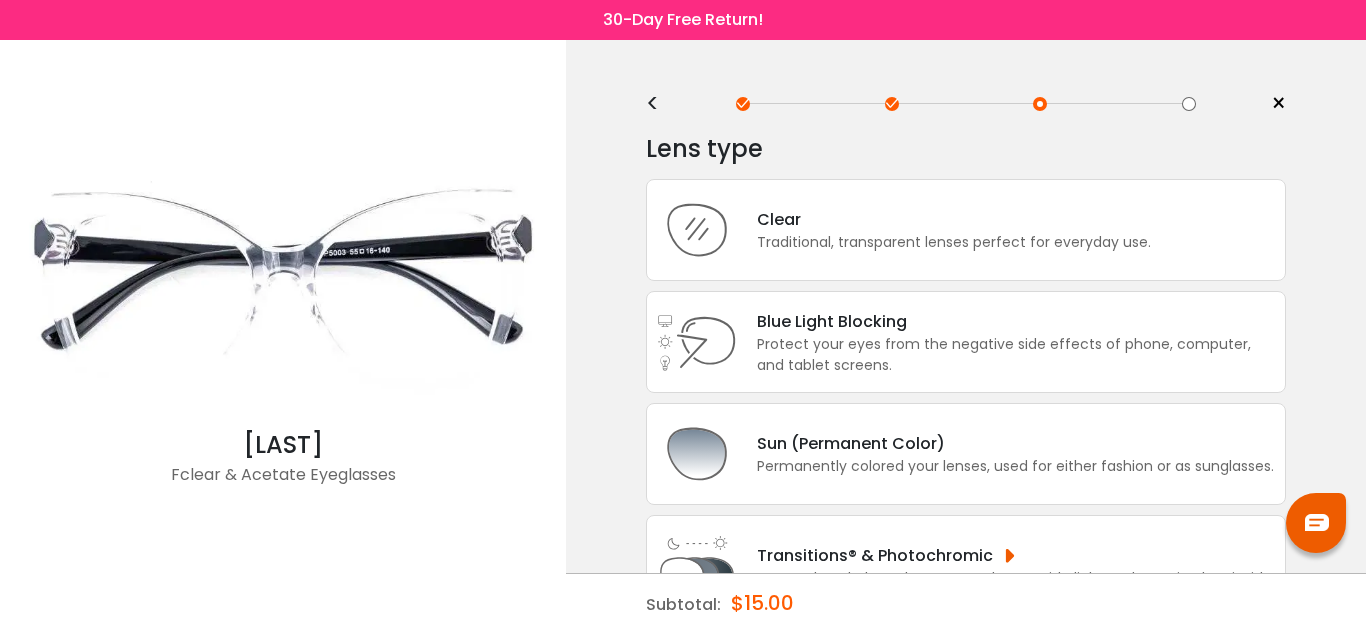 scroll, scrollTop: 0, scrollLeft: 0, axis: both 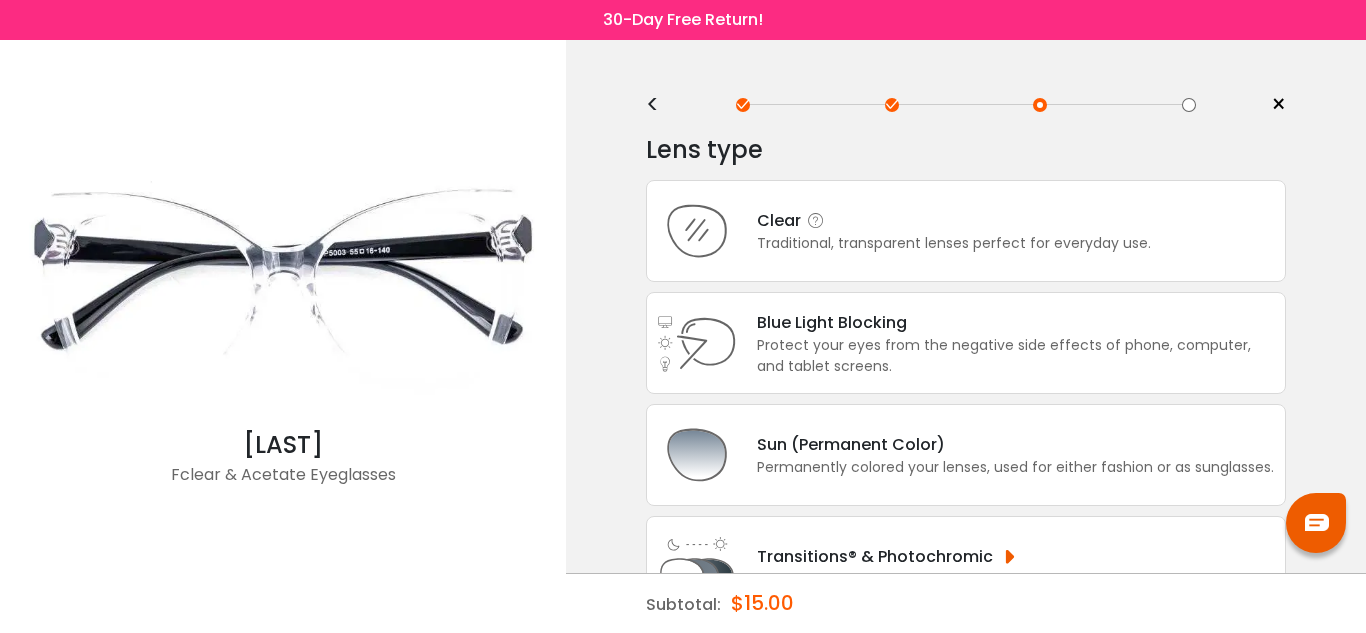 click on "Clear" at bounding box center (954, 220) 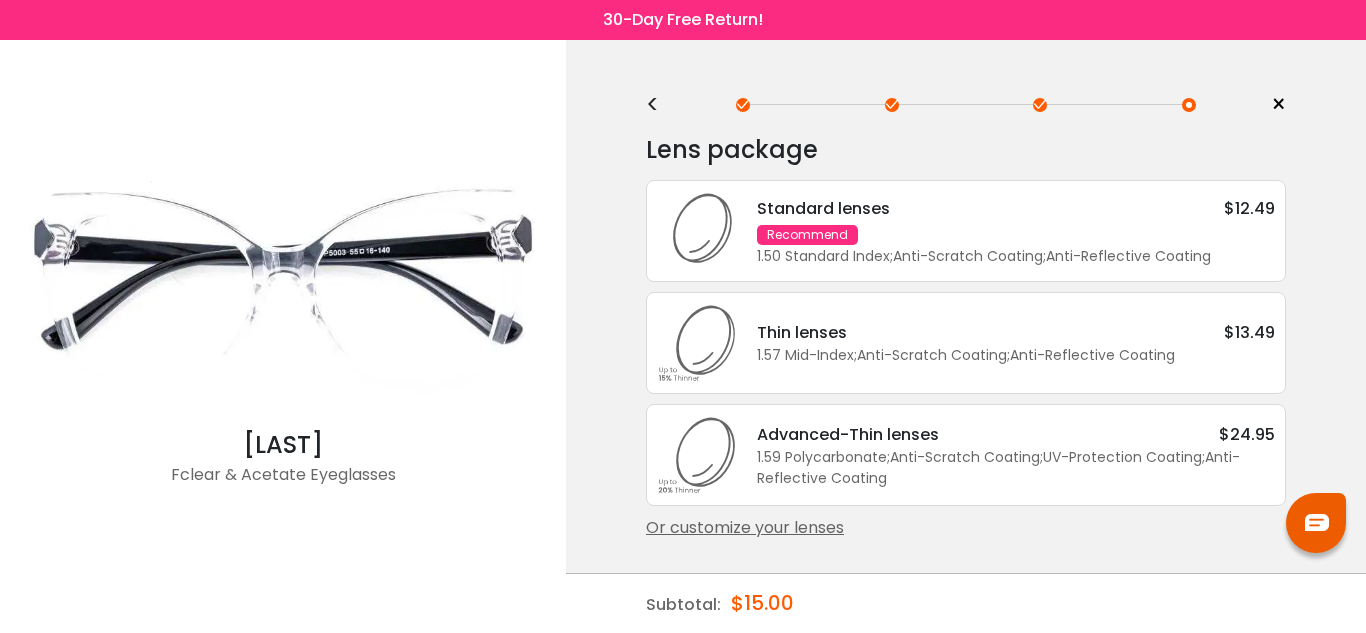 click on "Standard lenses
$12.49
Recommend
1.50 Standard Index ;
Anti-Scratch Coating ;
Anti-Reflective Coating ;" at bounding box center (1006, 231) 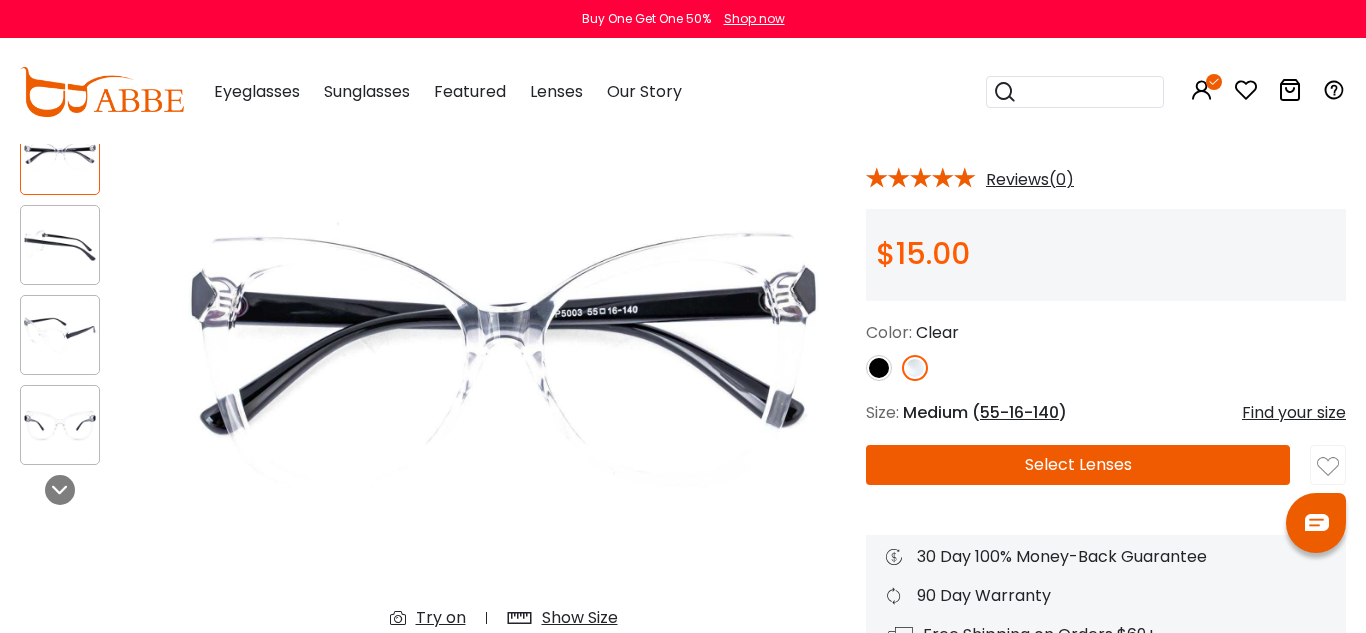 scroll, scrollTop: 0, scrollLeft: 0, axis: both 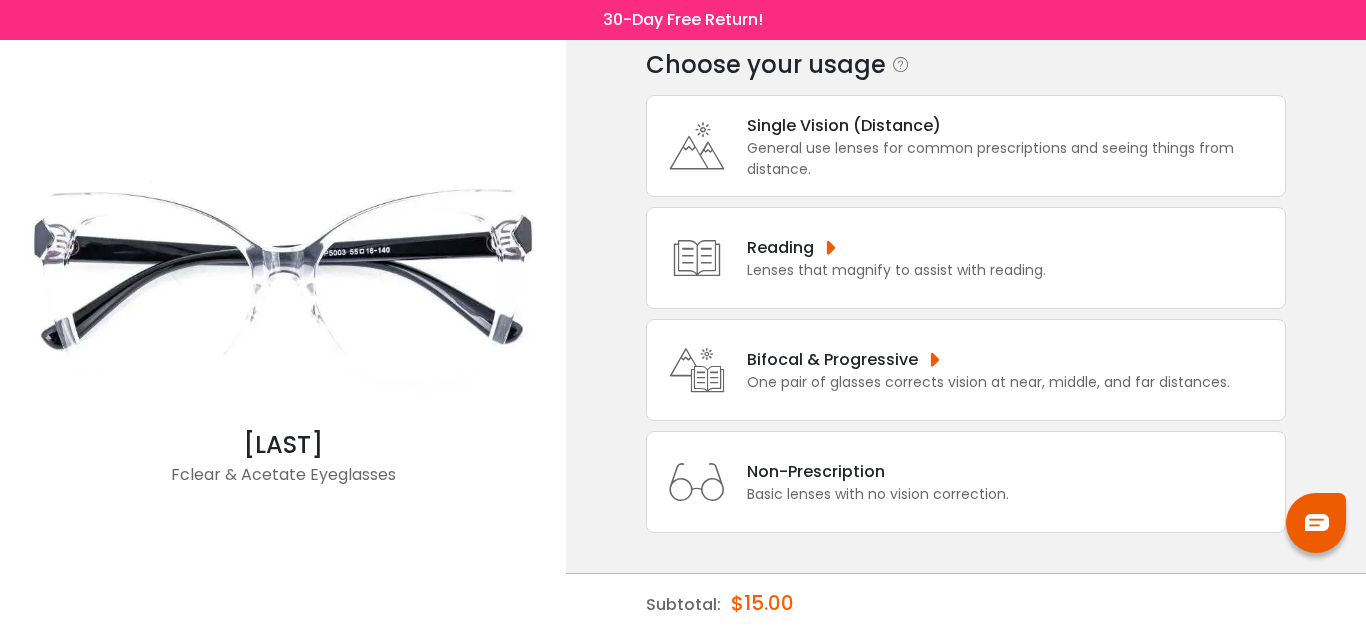click on "General use lenses for common prescriptions and seeing things from distance." at bounding box center [1011, 159] 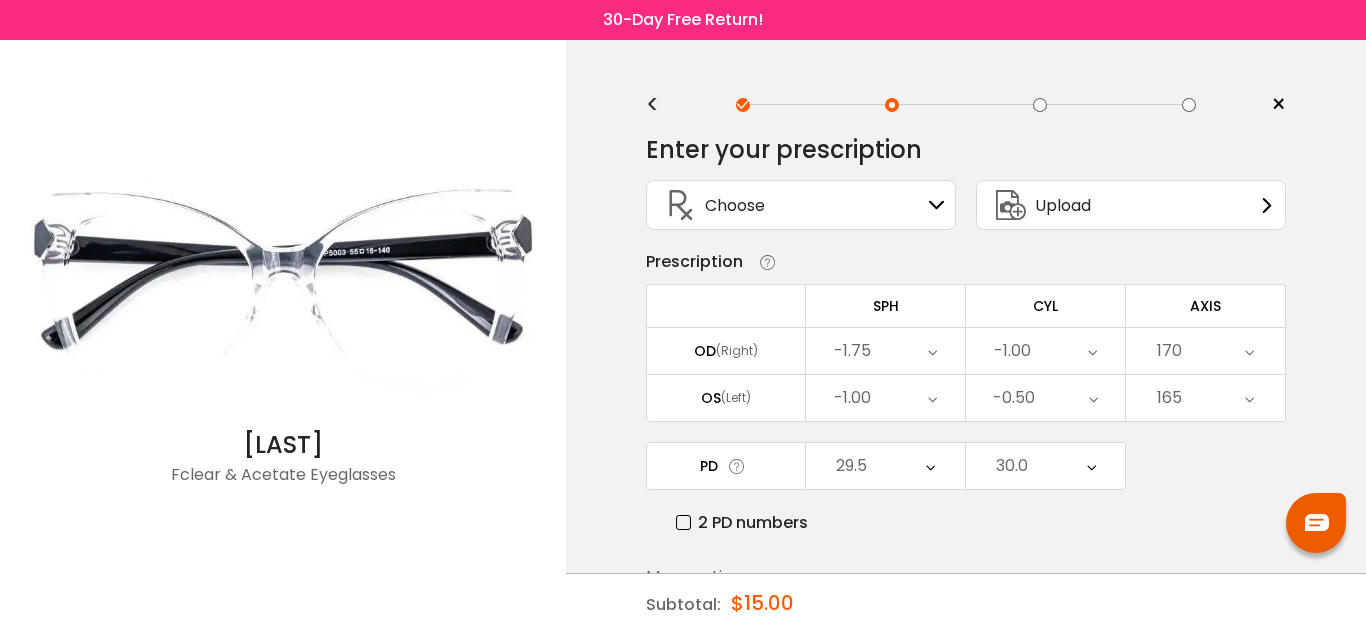 scroll, scrollTop: 118, scrollLeft: 0, axis: vertical 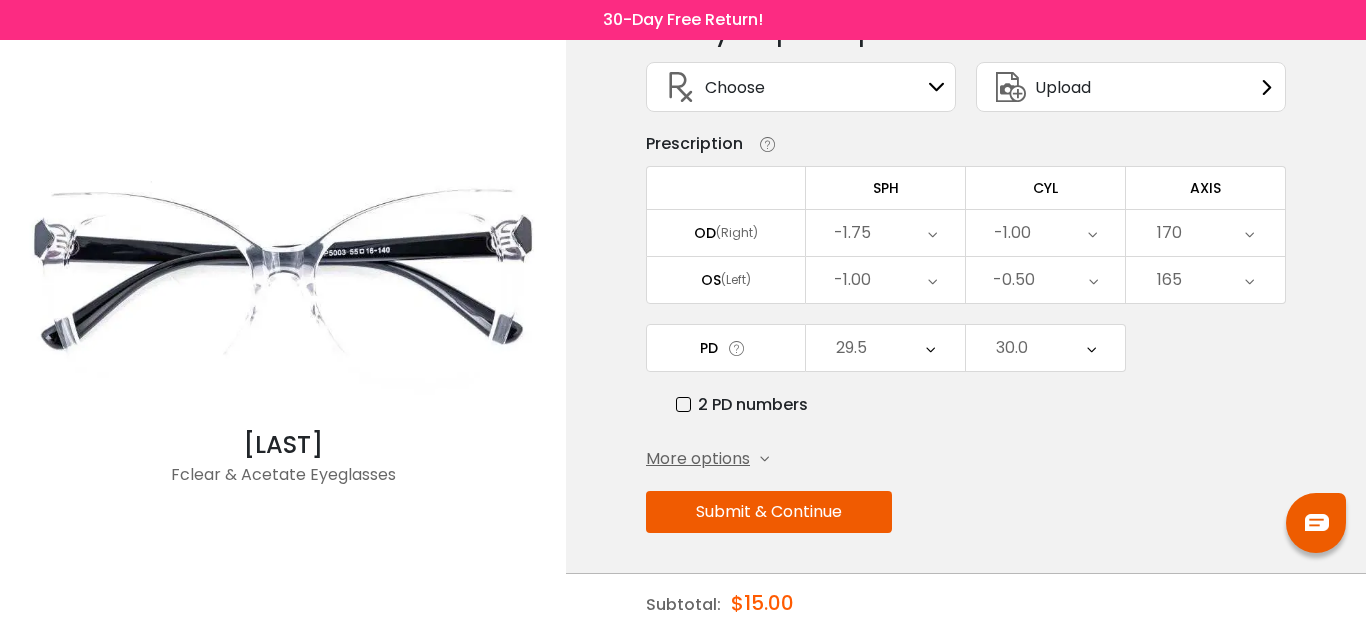 click on "Submit & Continue" at bounding box center (769, 512) 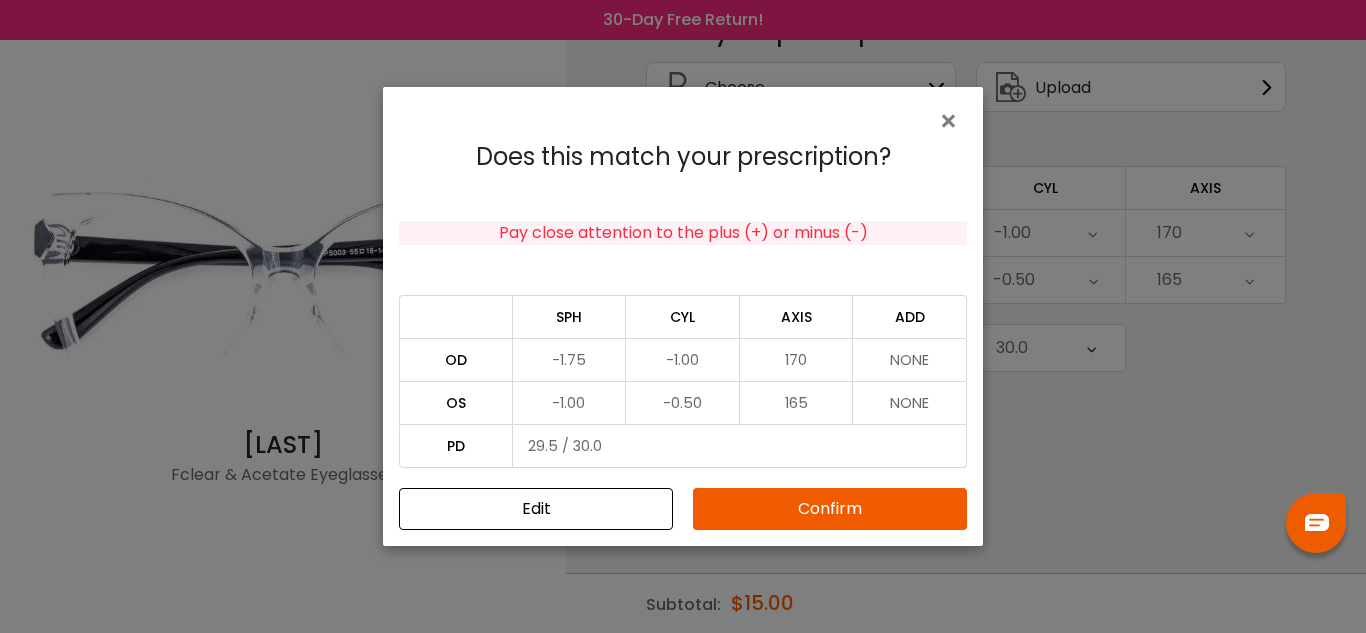 click on "Confirm" at bounding box center [830, 509] 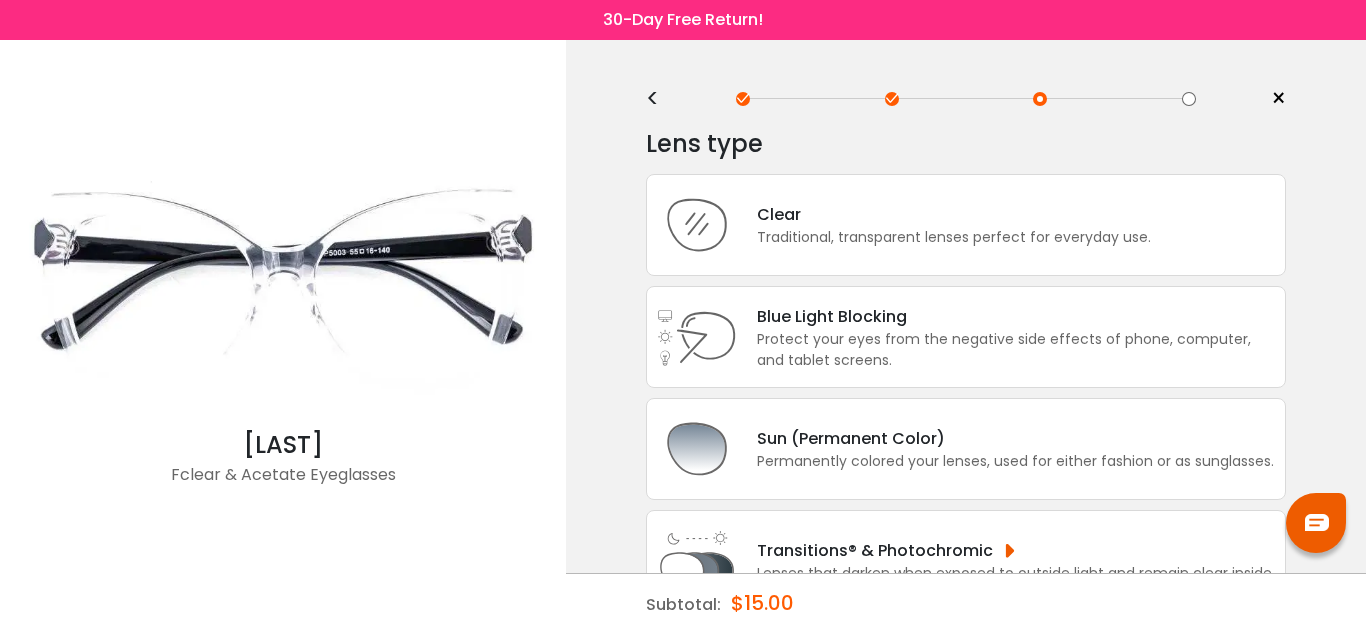 scroll, scrollTop: 0, scrollLeft: 0, axis: both 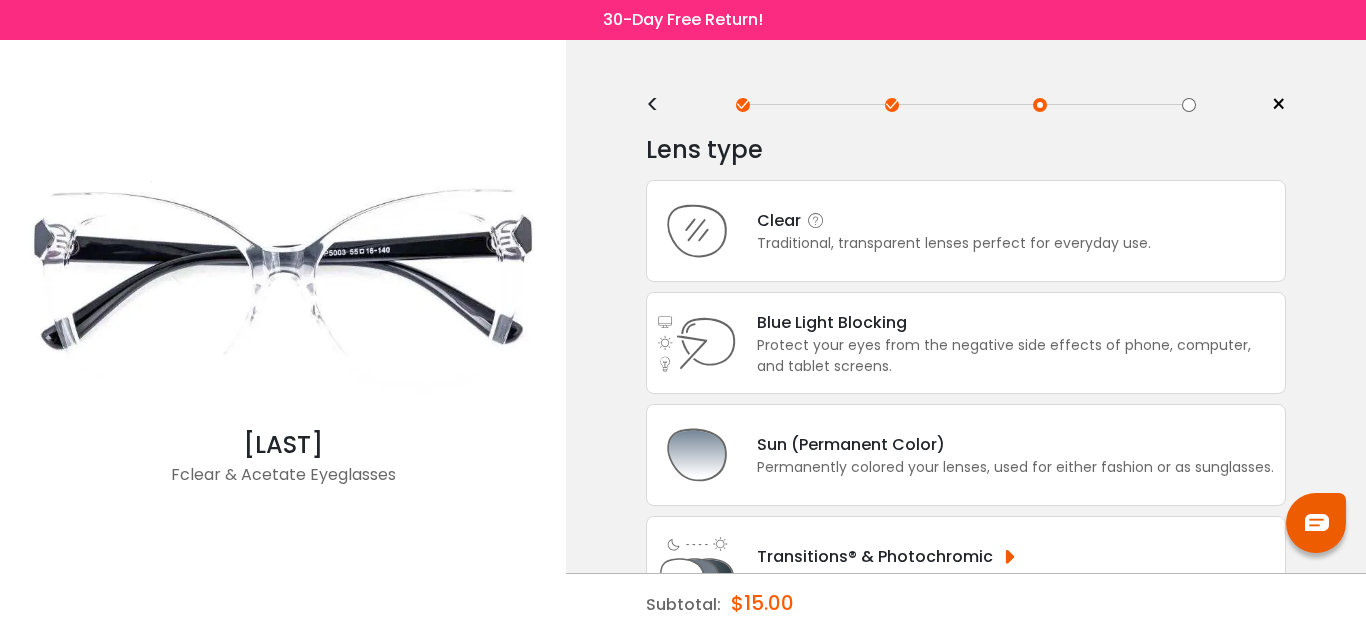 click on "Clear
Traditional, transparent lenses perfect for everyday use." at bounding box center [966, 231] 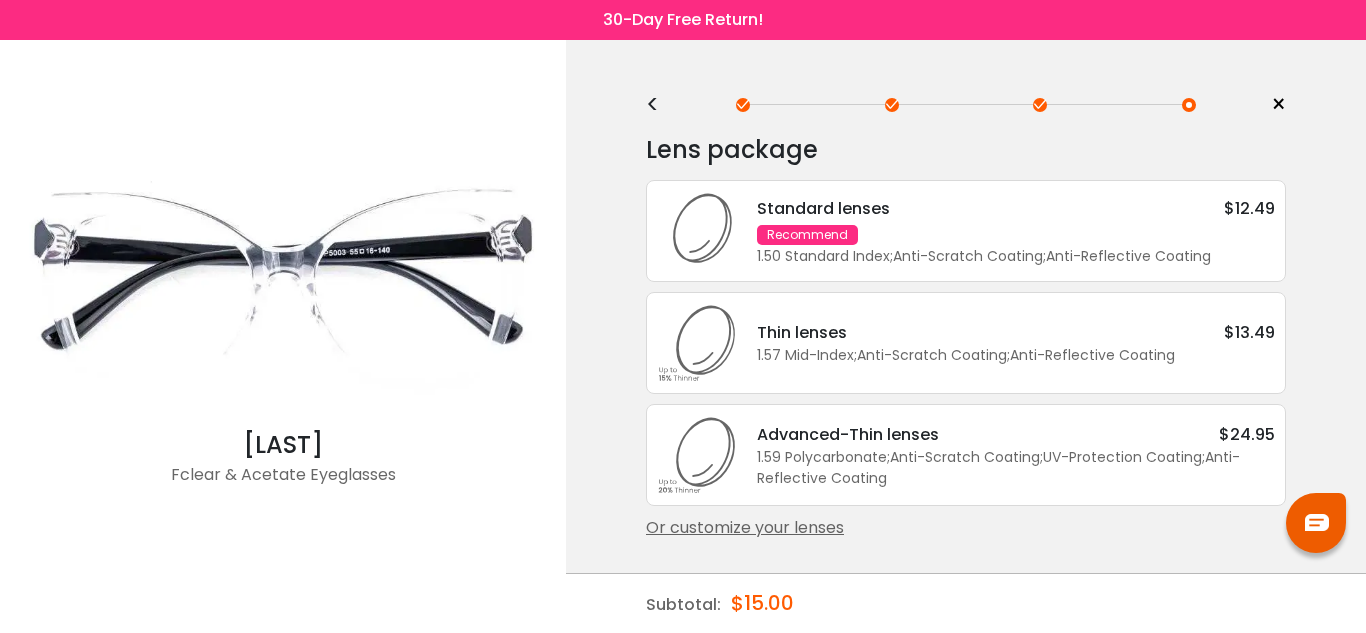 click on "Standard lenses
$12.49
Recommend
1.50 Standard Index ;
Anti-Scratch Coating ;
Anti-Reflective Coating ;" at bounding box center (1006, 231) 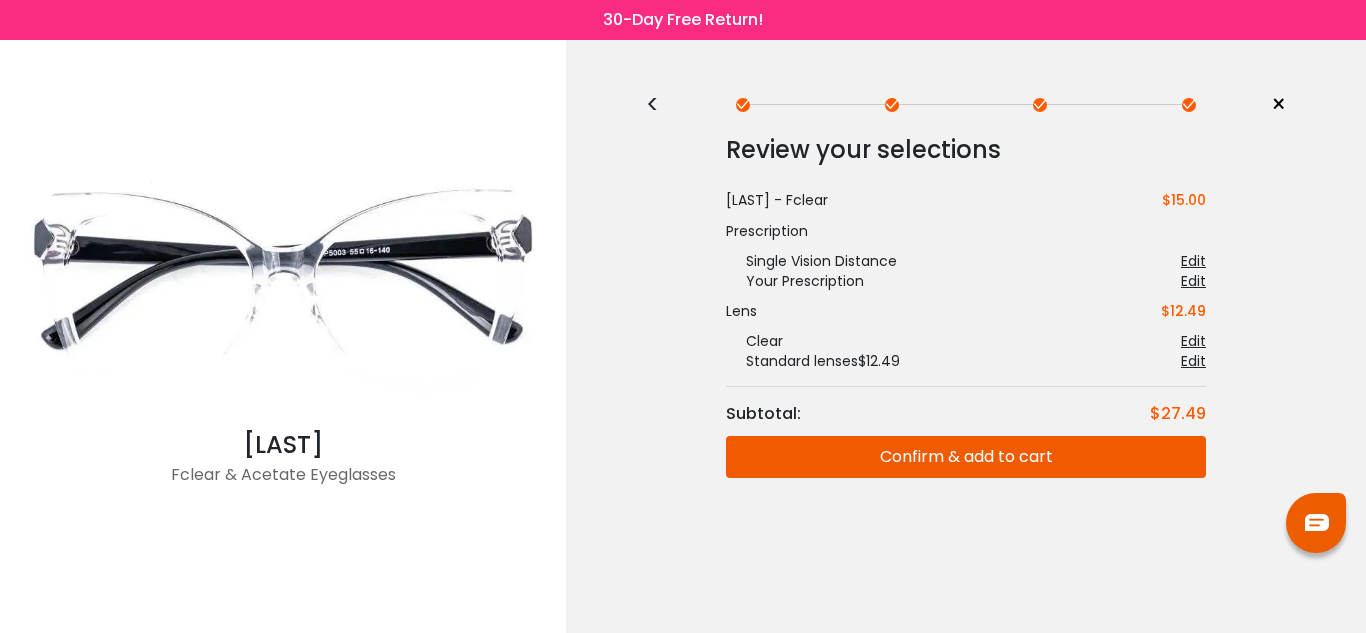 click on "Confirm & add to cart" at bounding box center [966, 457] 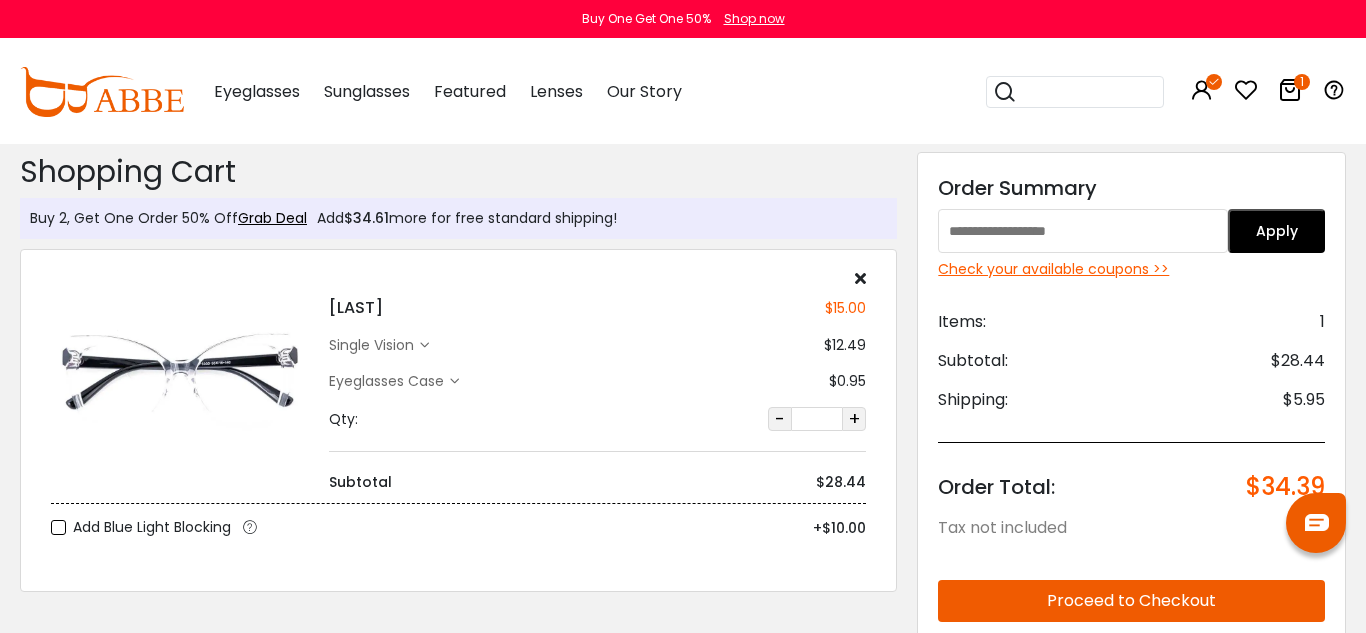 scroll, scrollTop: 0, scrollLeft: 0, axis: both 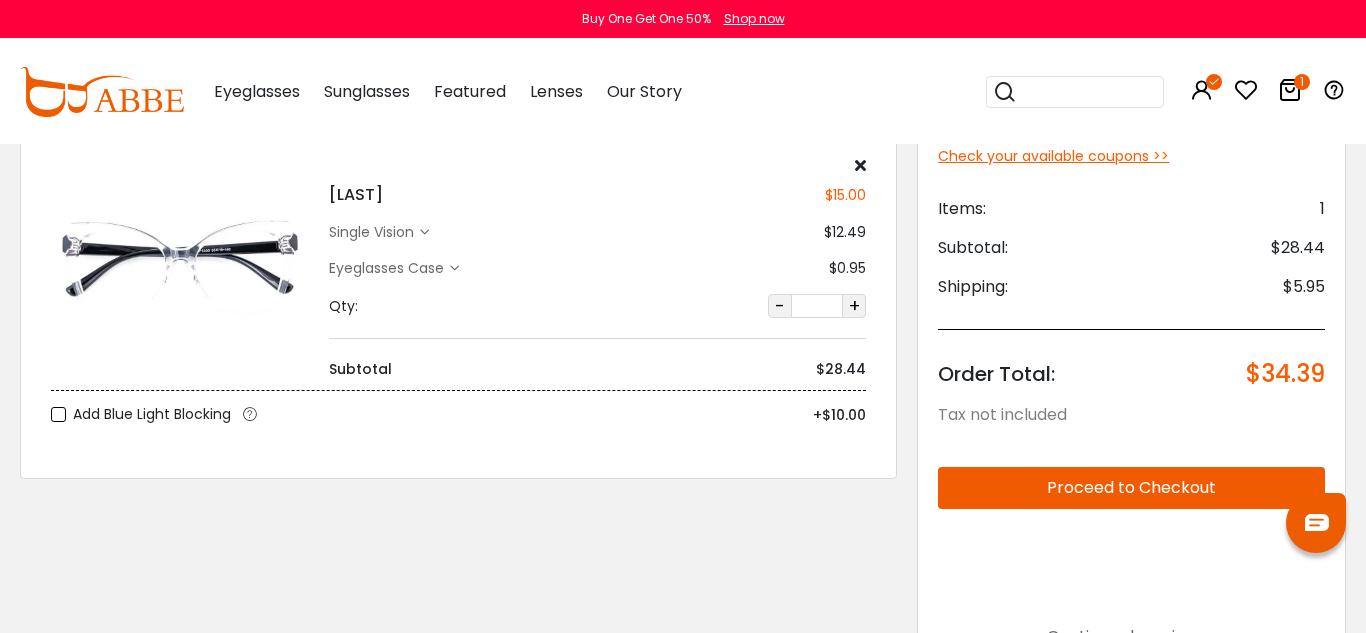 click at bounding box center [1087, 92] 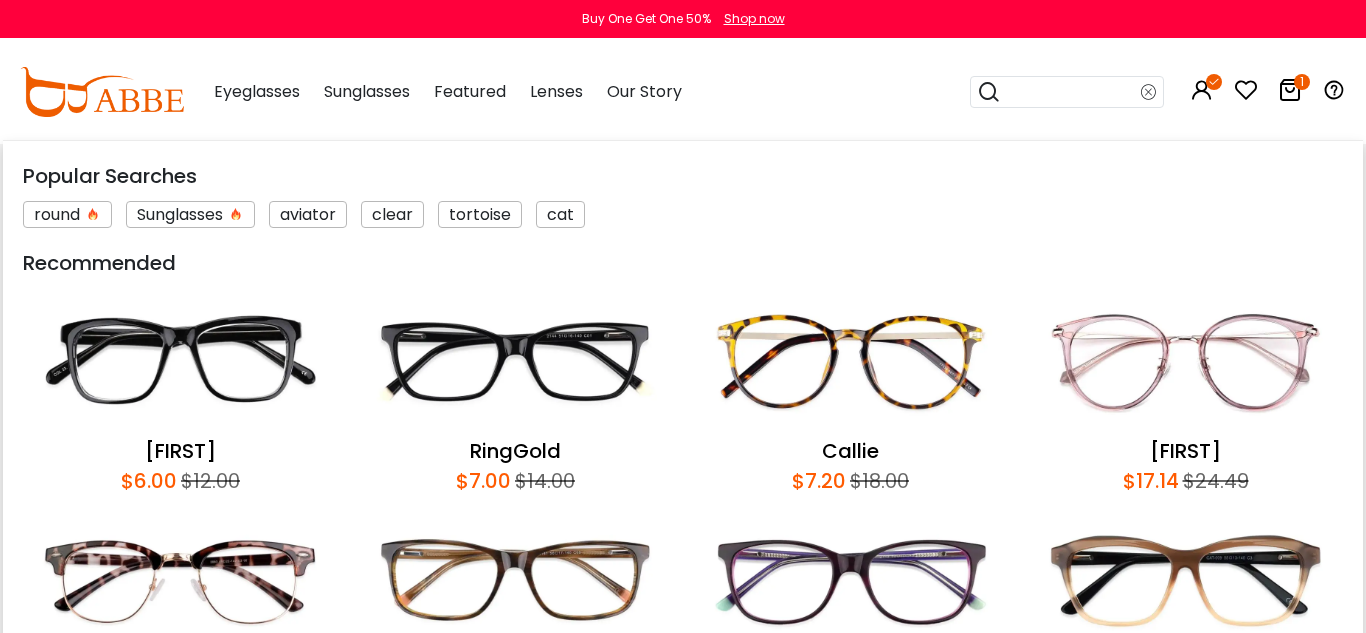 scroll, scrollTop: 301, scrollLeft: 0, axis: vertical 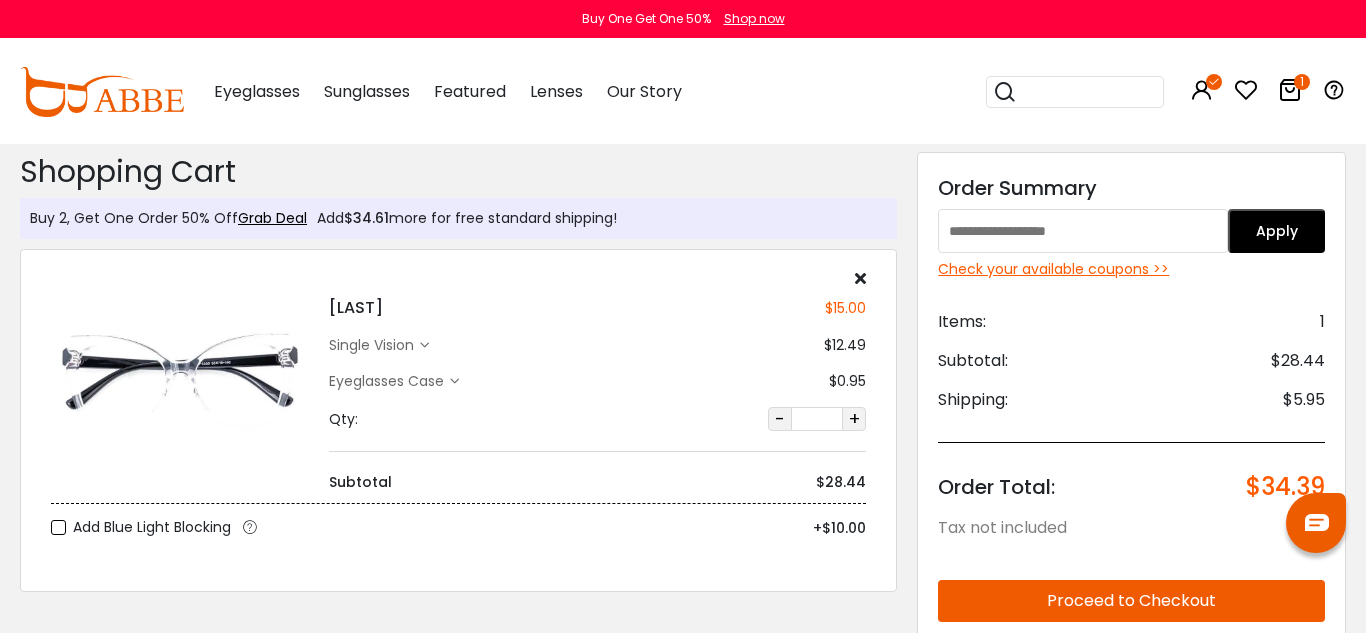 click on "Subtotal
$28.44" at bounding box center [597, 472] 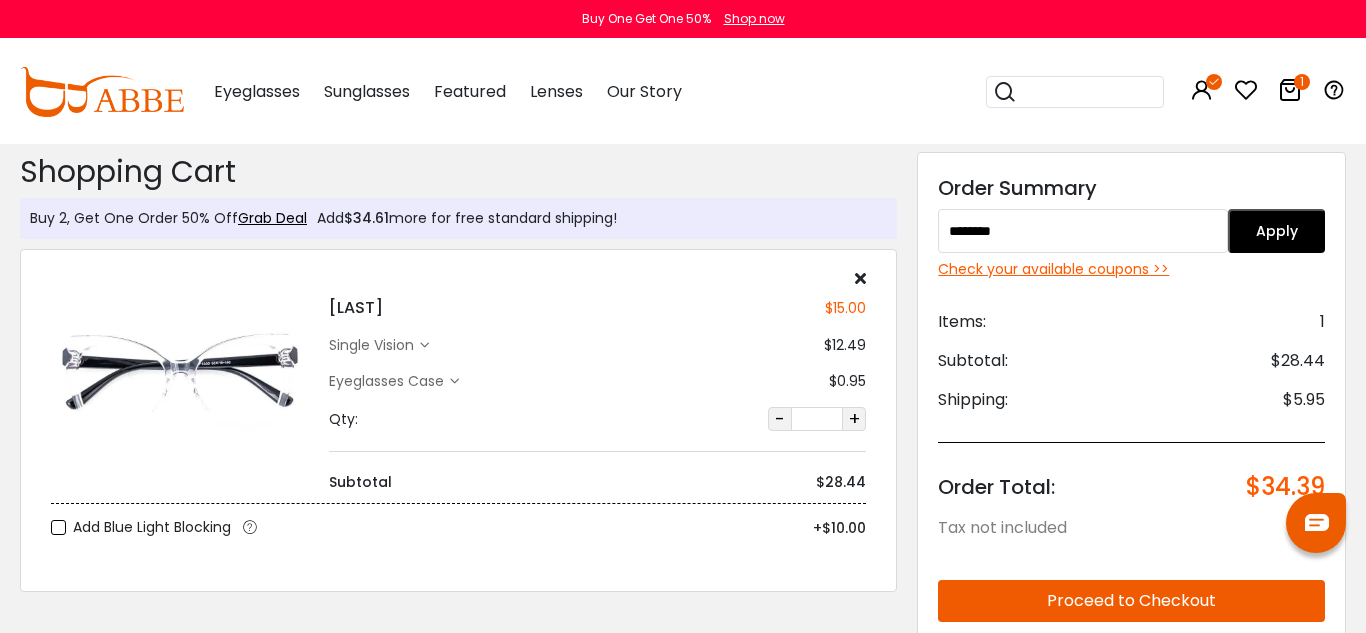 type on "********" 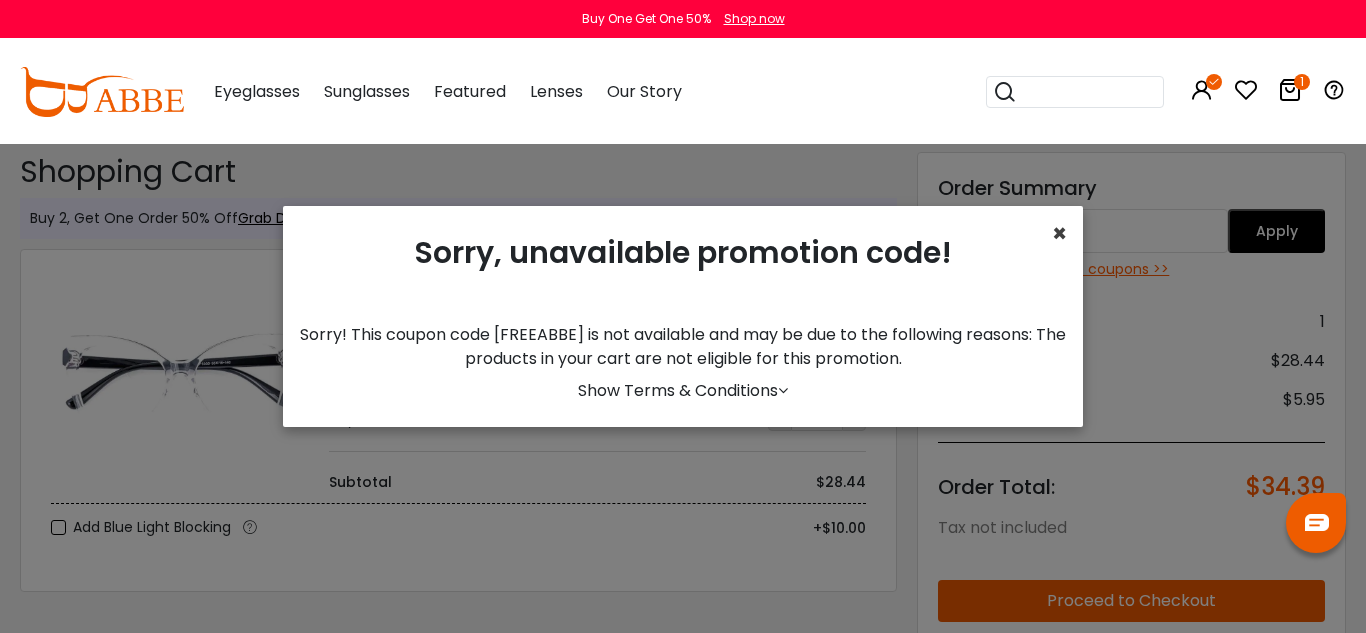 click on "×" at bounding box center (1059, 233) 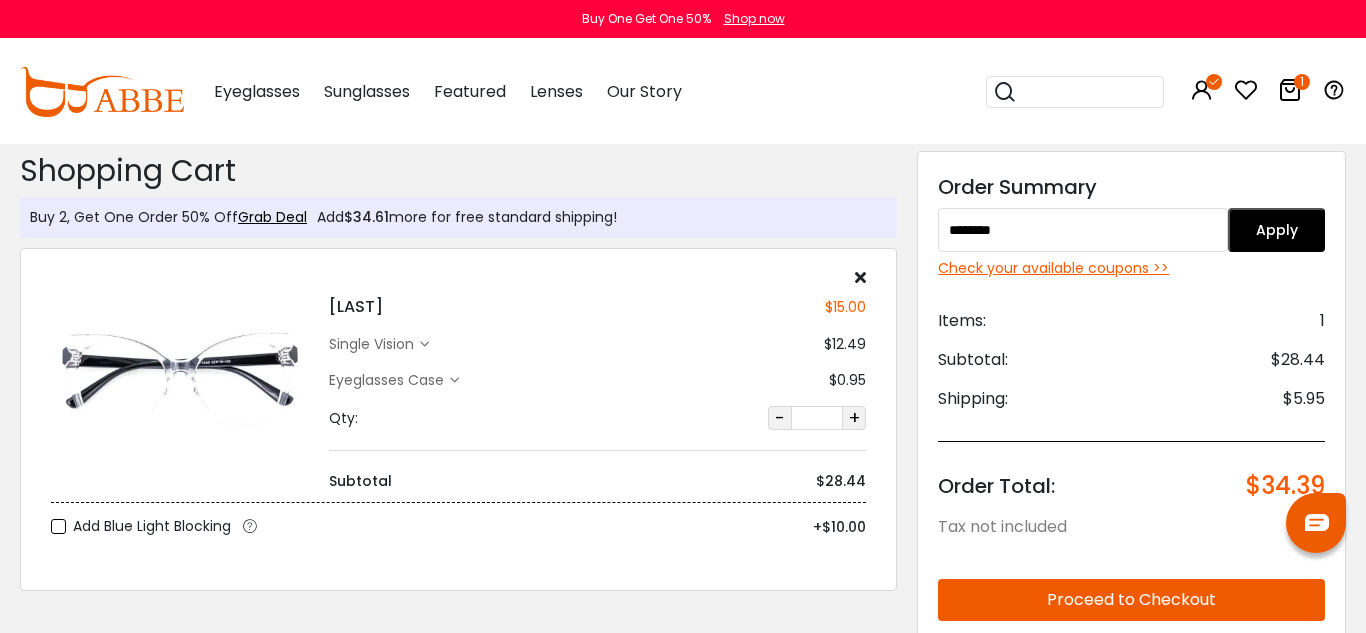 scroll, scrollTop: 6, scrollLeft: 0, axis: vertical 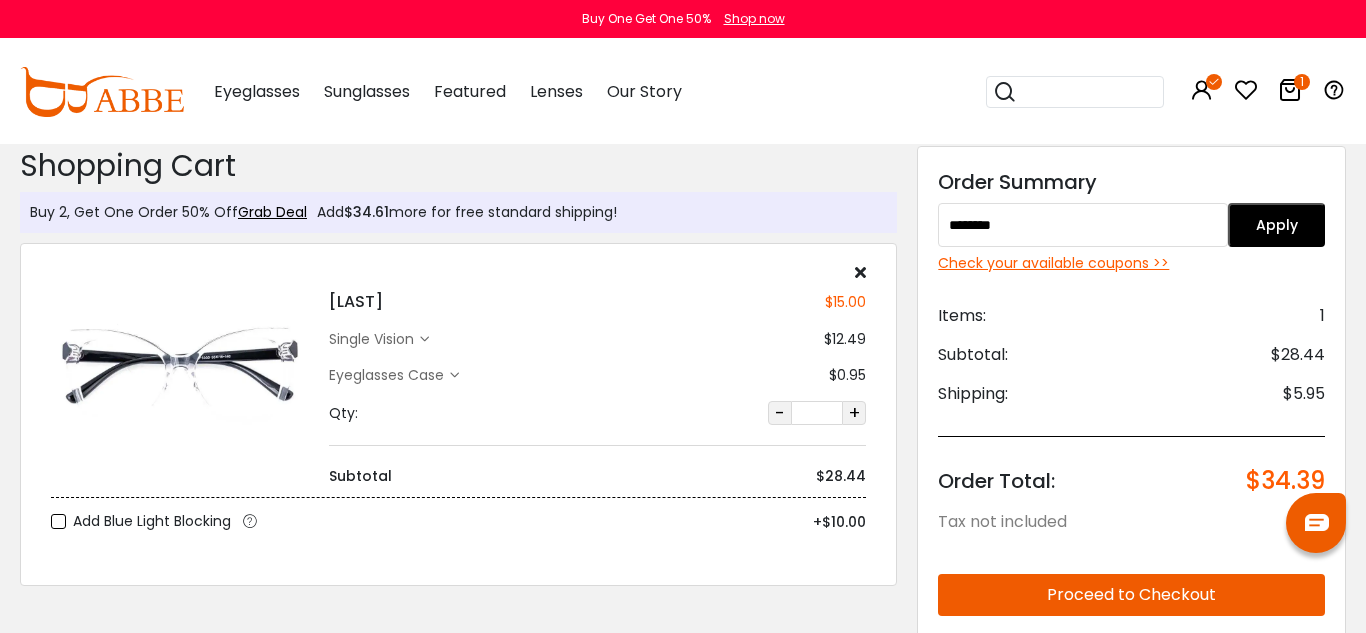 click at bounding box center (860, 272) 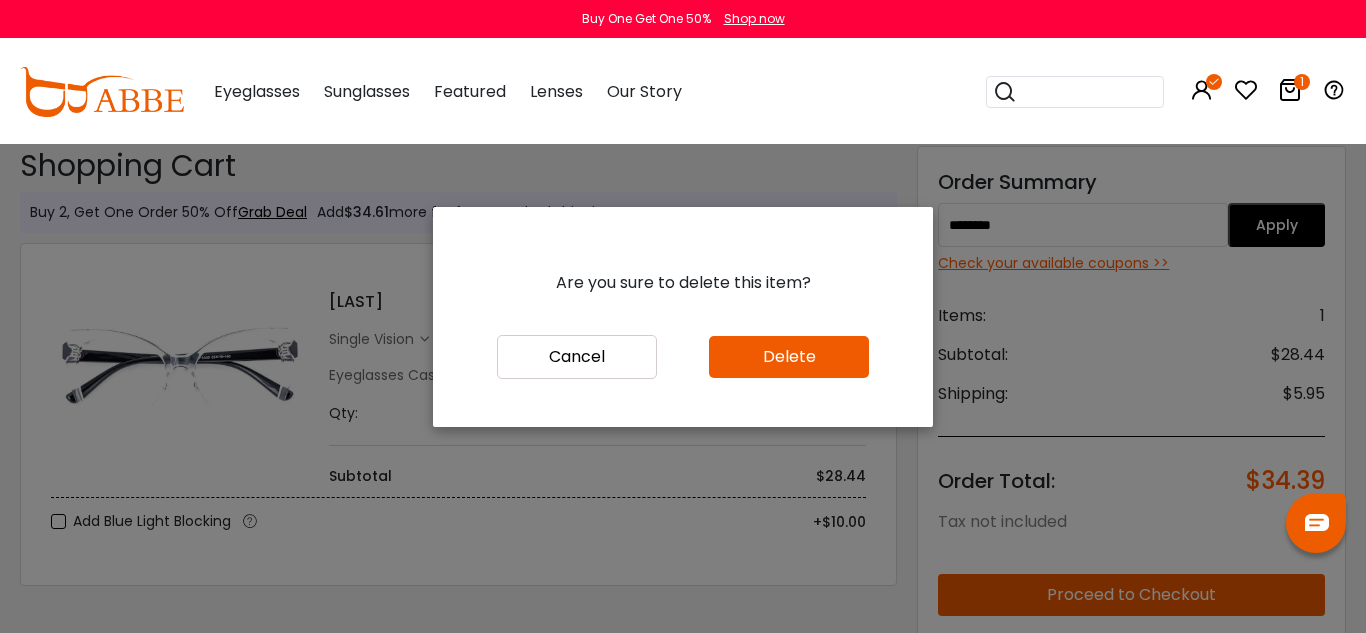 click on "Delete" at bounding box center [789, 357] 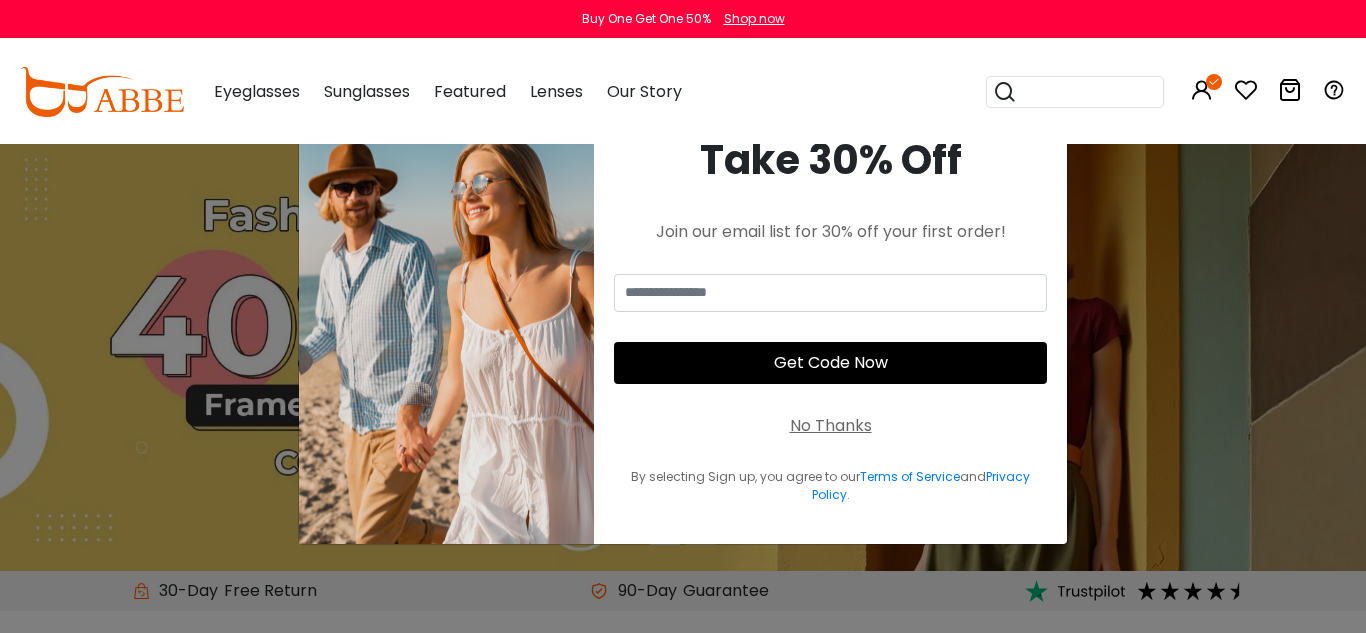scroll, scrollTop: 0, scrollLeft: 0, axis: both 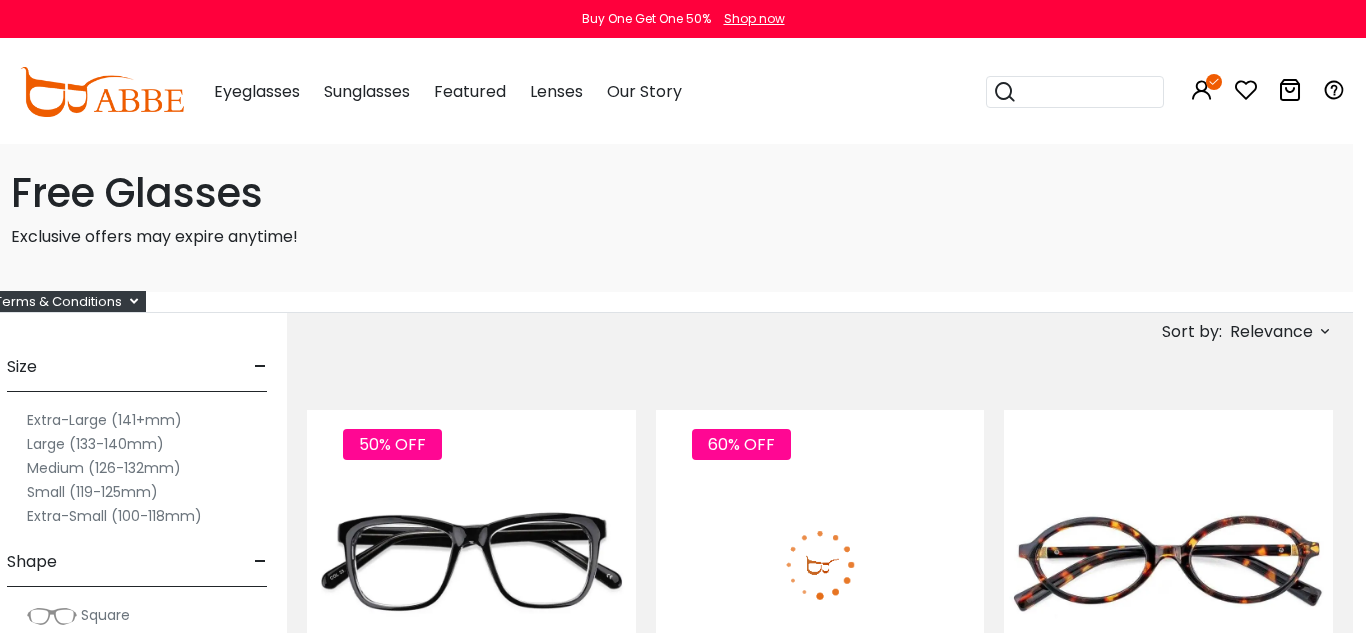 click on "Terms & Conditions" at bounding box center [66, 301] 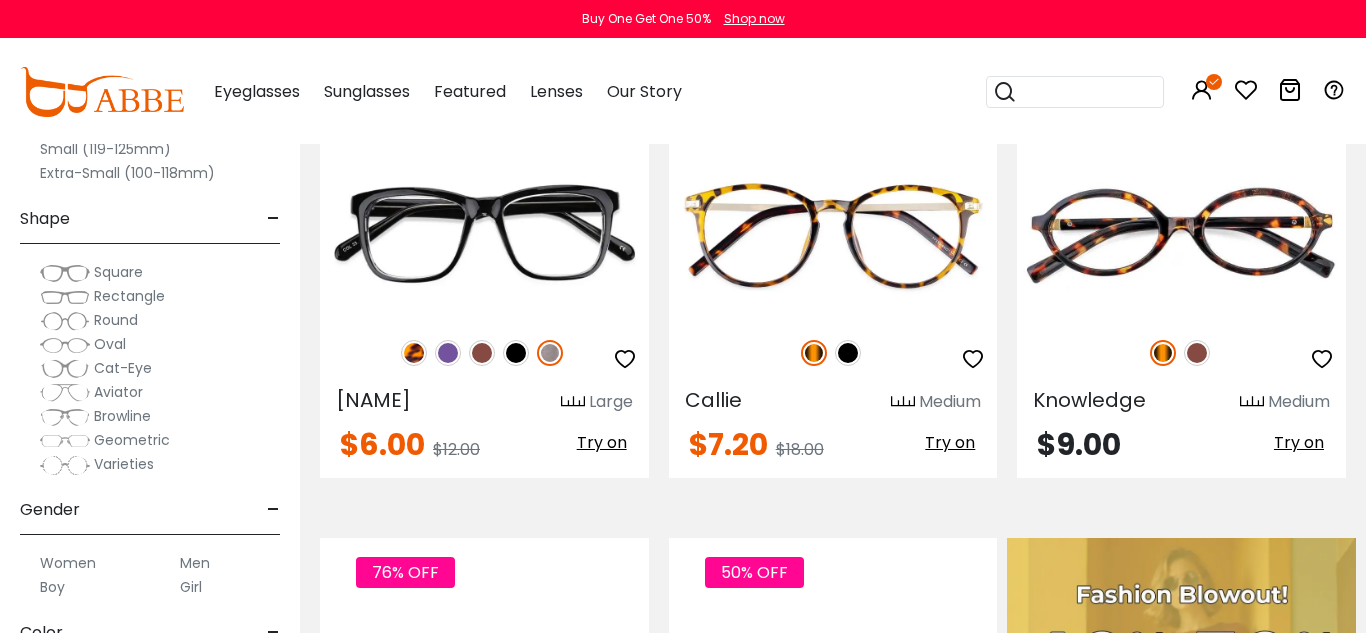 scroll, scrollTop: 418, scrollLeft: 0, axis: vertical 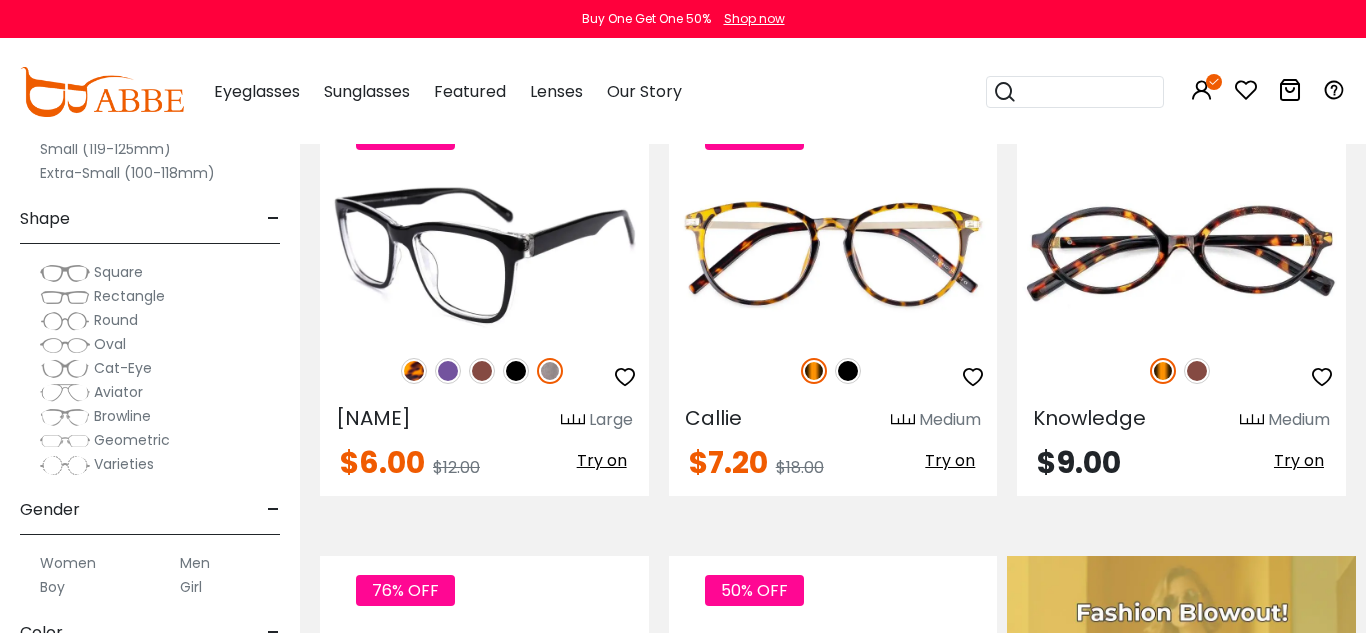 click at bounding box center (484, 254) 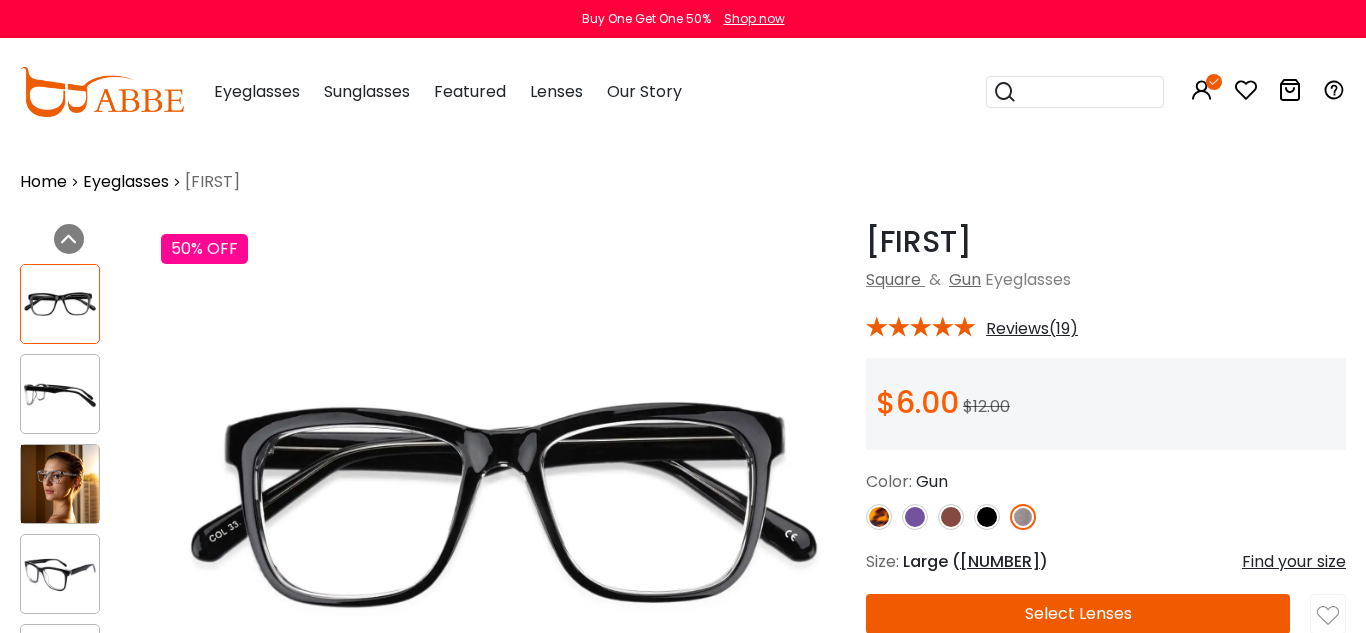 scroll, scrollTop: 0, scrollLeft: 0, axis: both 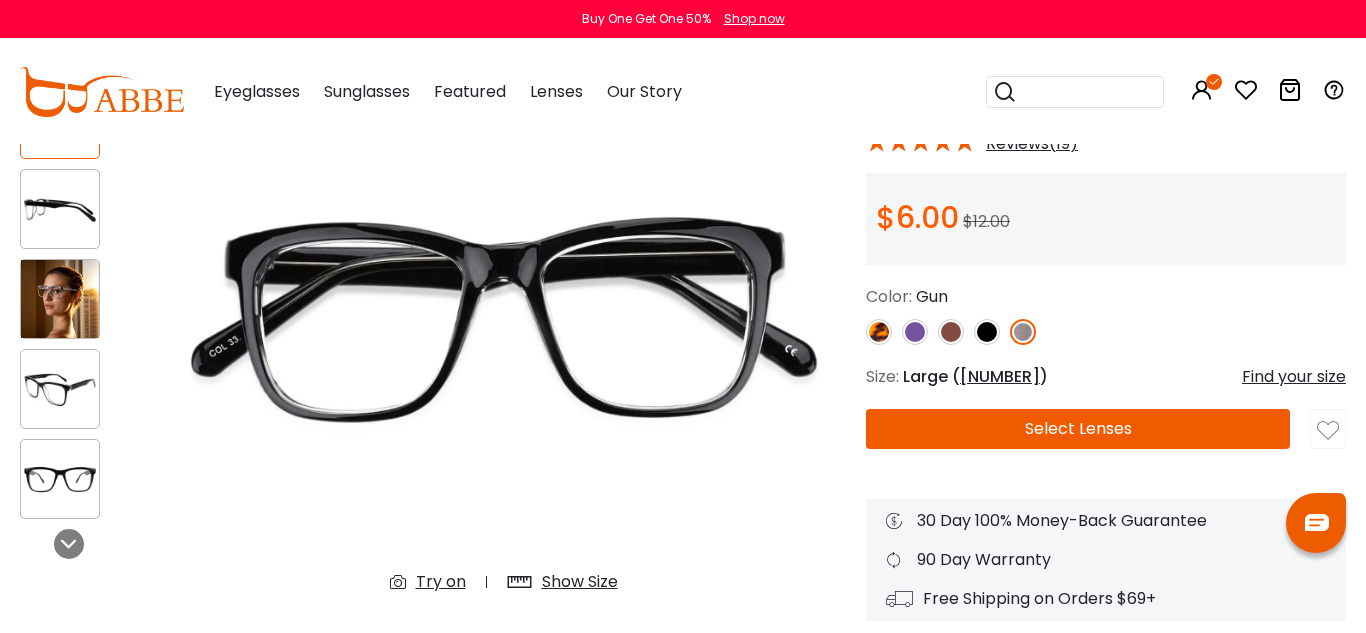 click on "Select Lenses" at bounding box center (1078, 429) 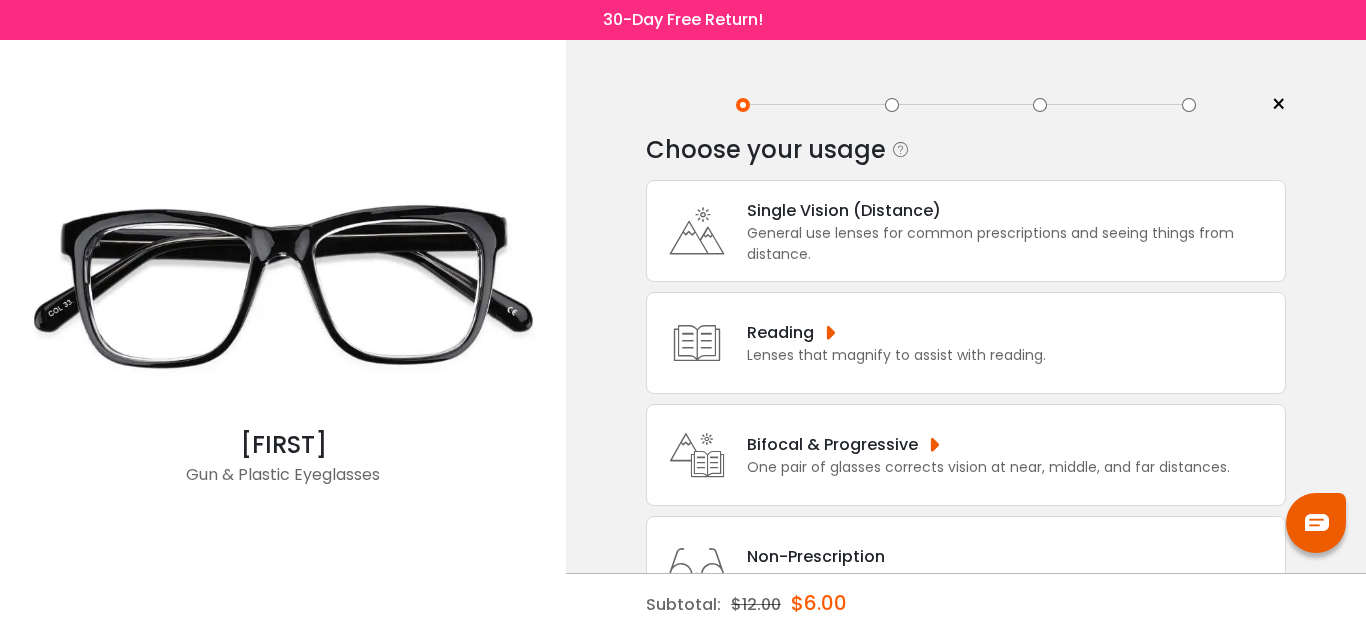 scroll, scrollTop: 0, scrollLeft: 0, axis: both 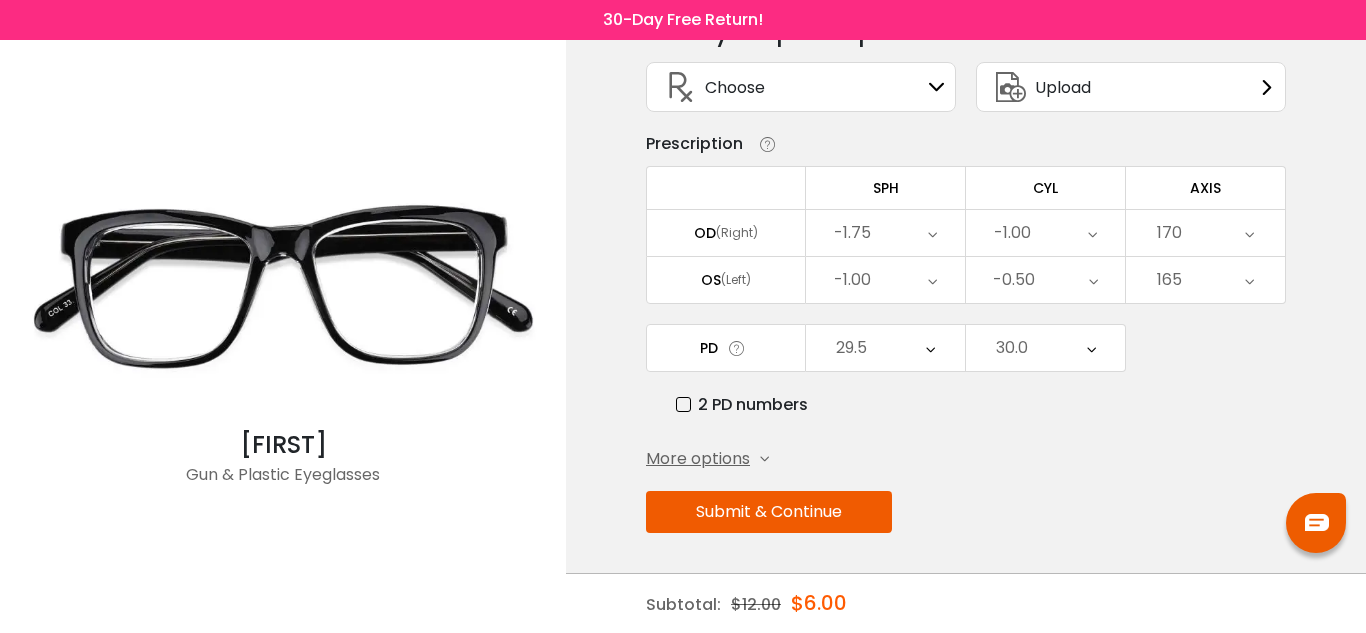 click on "Submit & Continue" at bounding box center [769, 512] 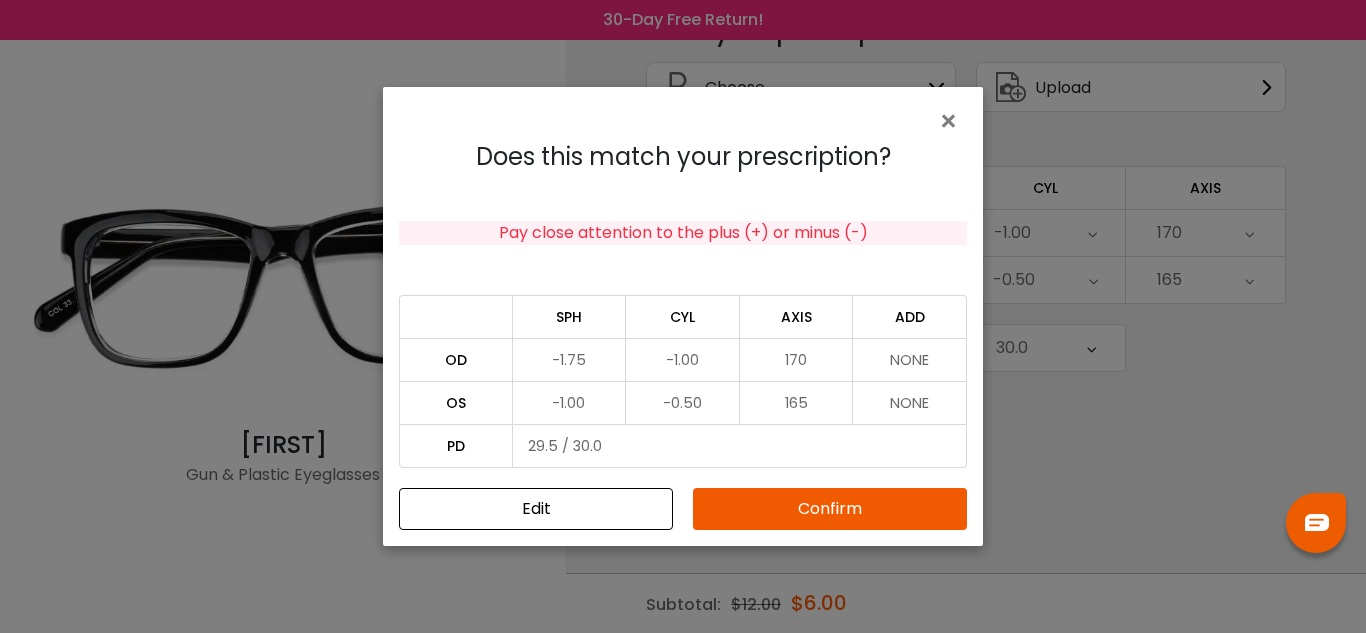 click on "Confirm" at bounding box center [830, 509] 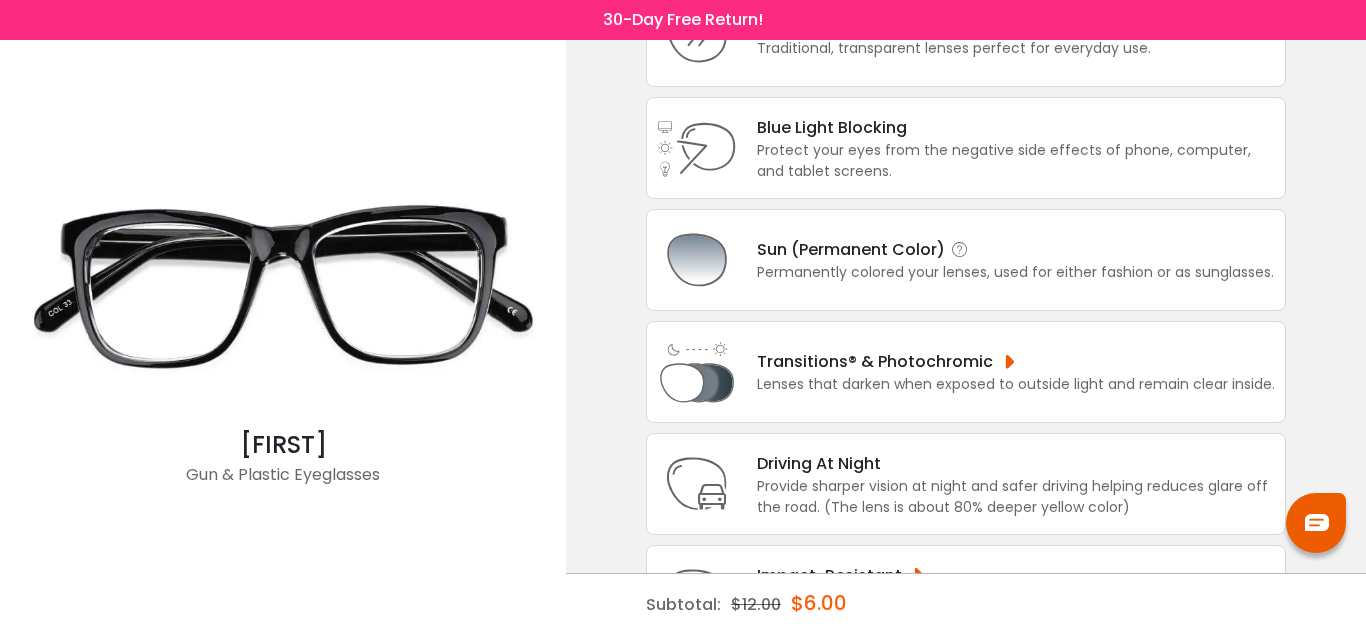 scroll, scrollTop: 0, scrollLeft: 0, axis: both 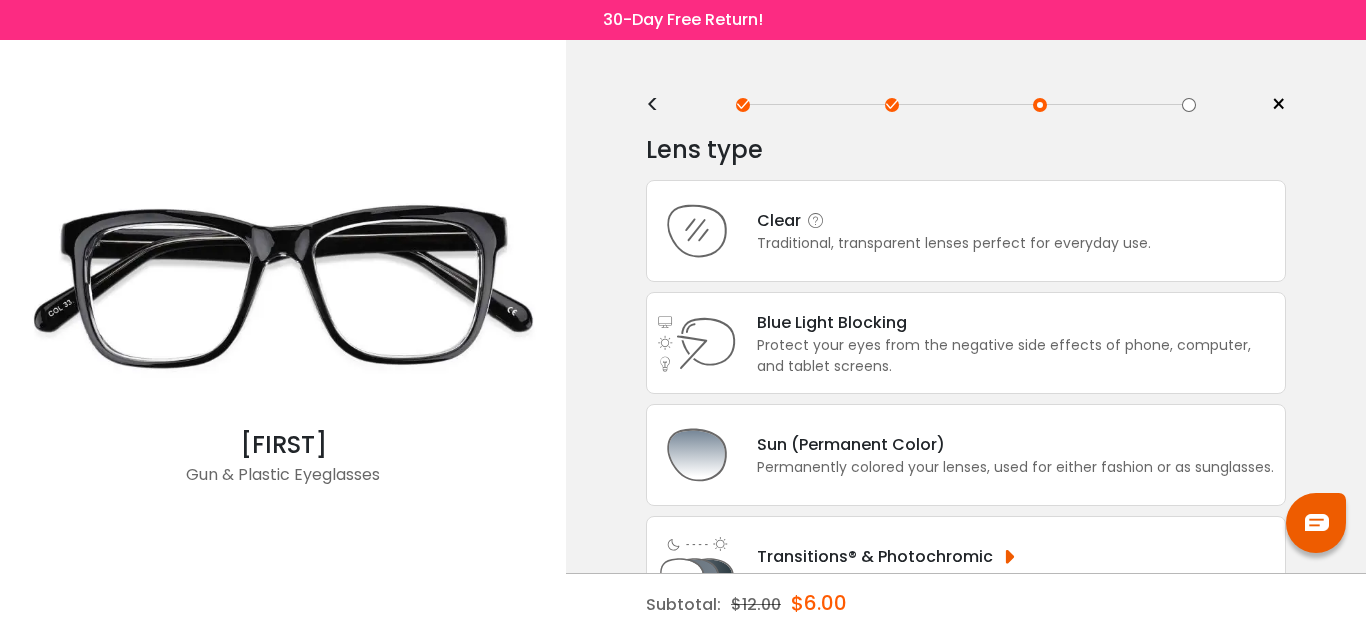 click on "Traditional, transparent lenses perfect for everyday use." at bounding box center (954, 243) 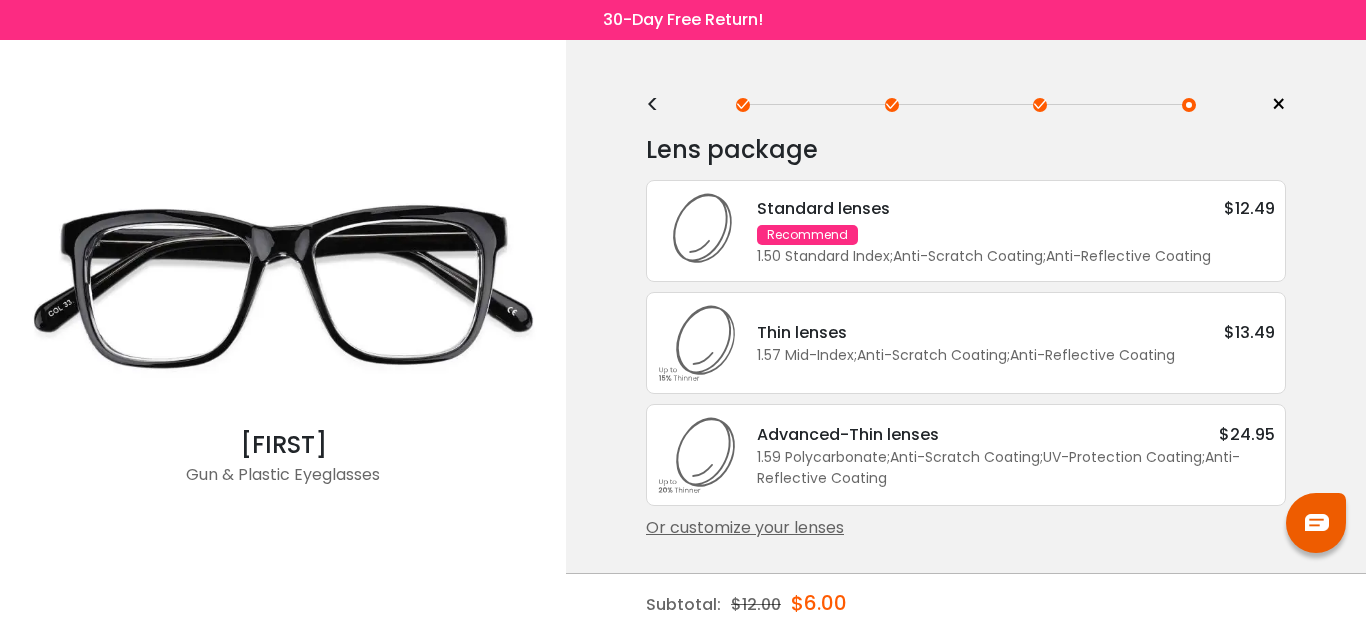 click on "Or customize your lenses" at bounding box center (966, 528) 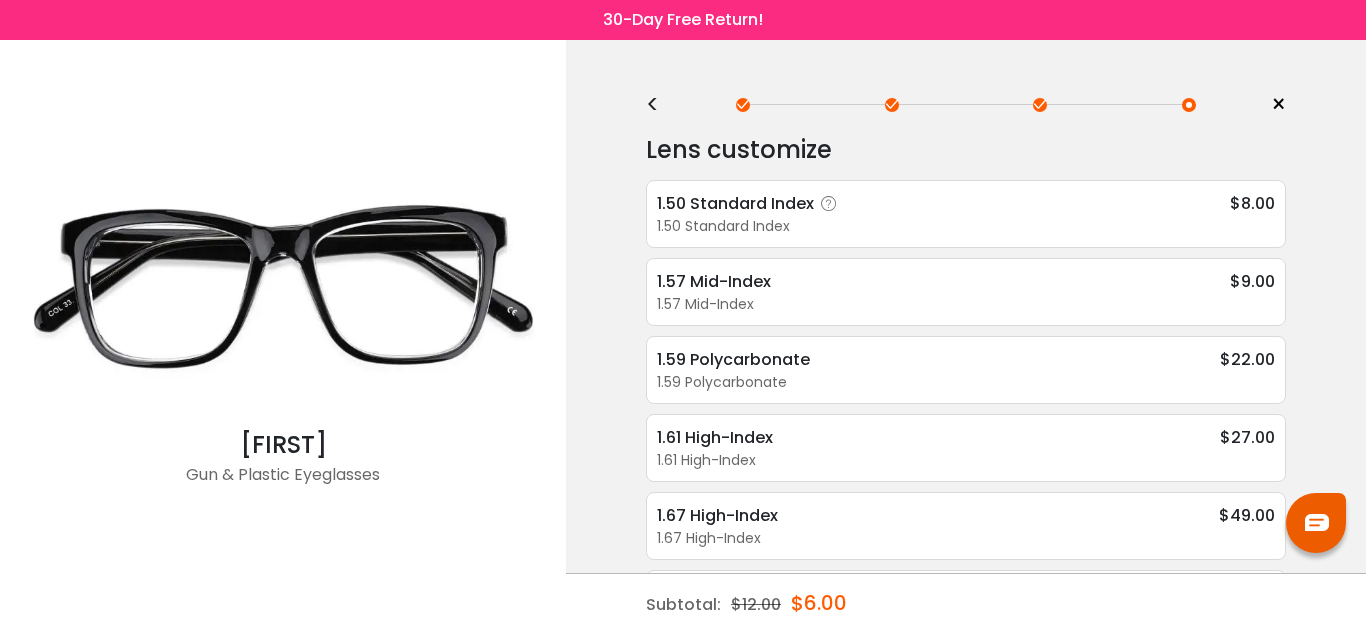 click on "1.50 Standard Index" at bounding box center [966, 226] 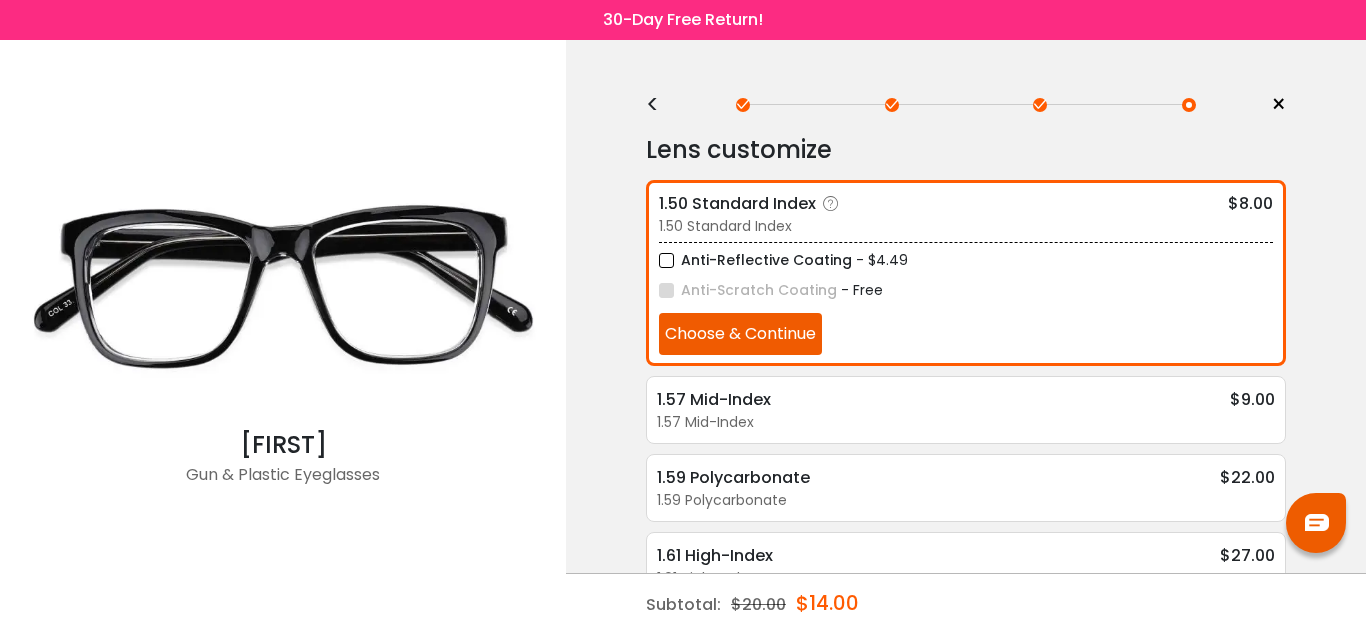click on "Anti-Scratch Coating" at bounding box center (748, 290) 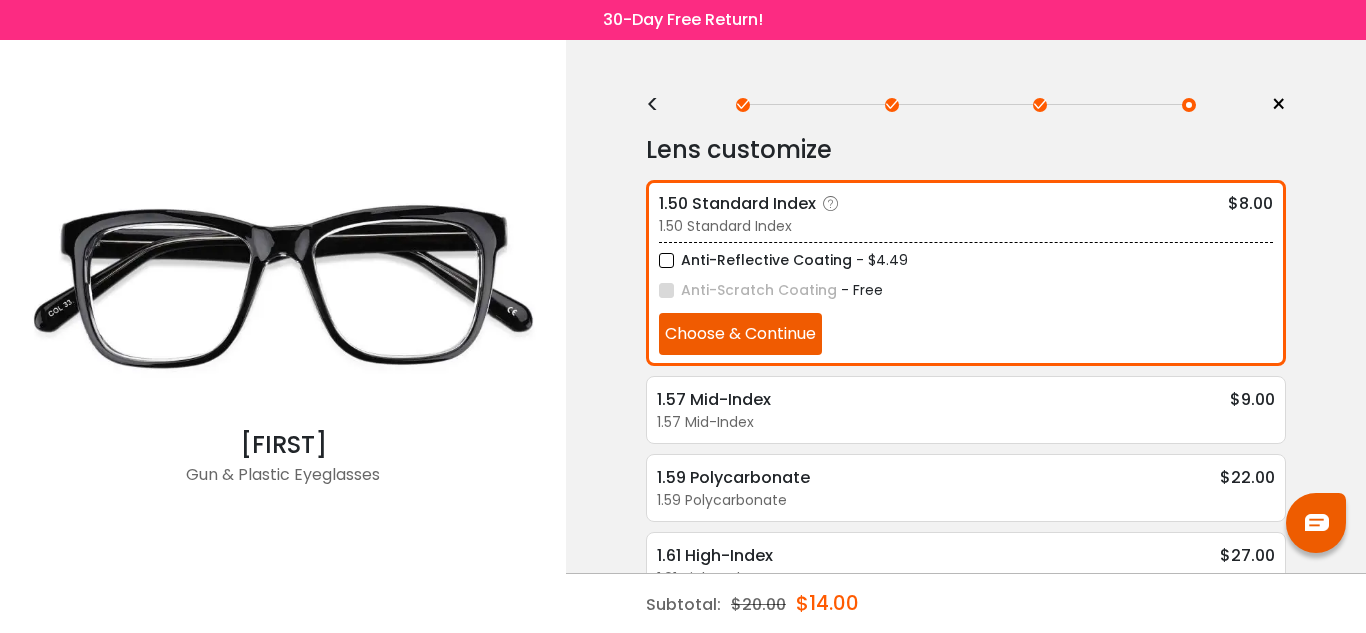 click on "Anti-Scratch Coating
-
Free" at bounding box center (966, 290) 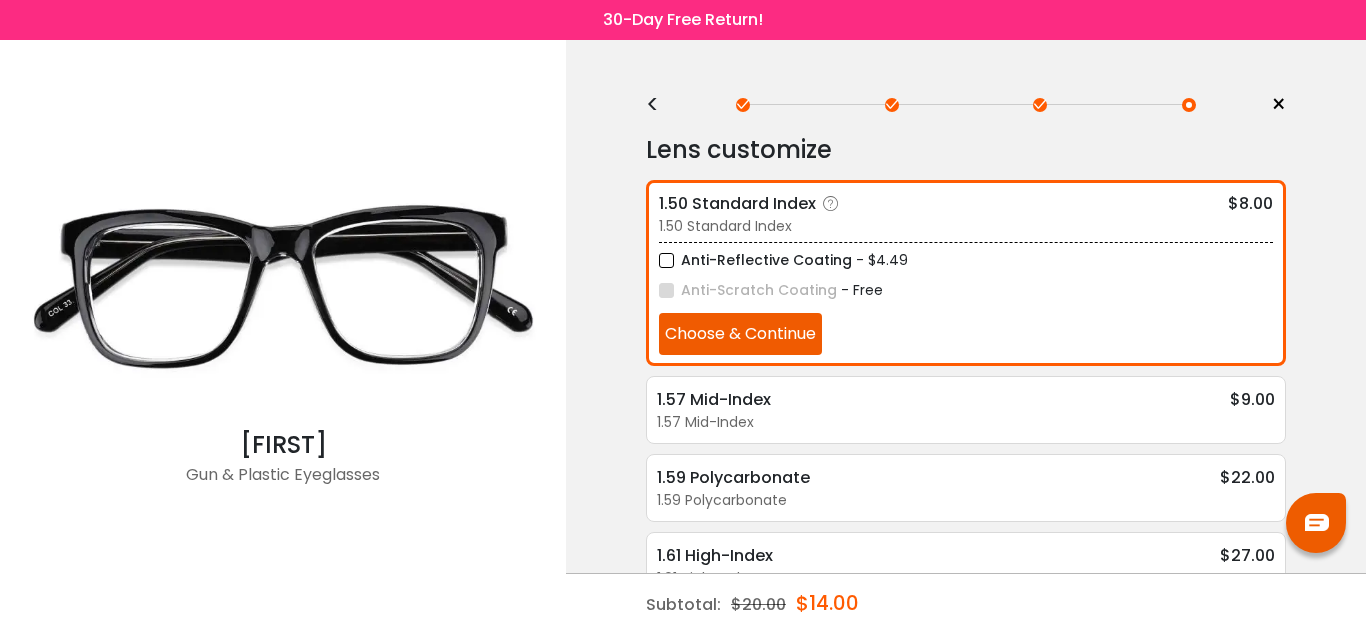 click on "Anti-Reflective Coating" at bounding box center (755, 260) 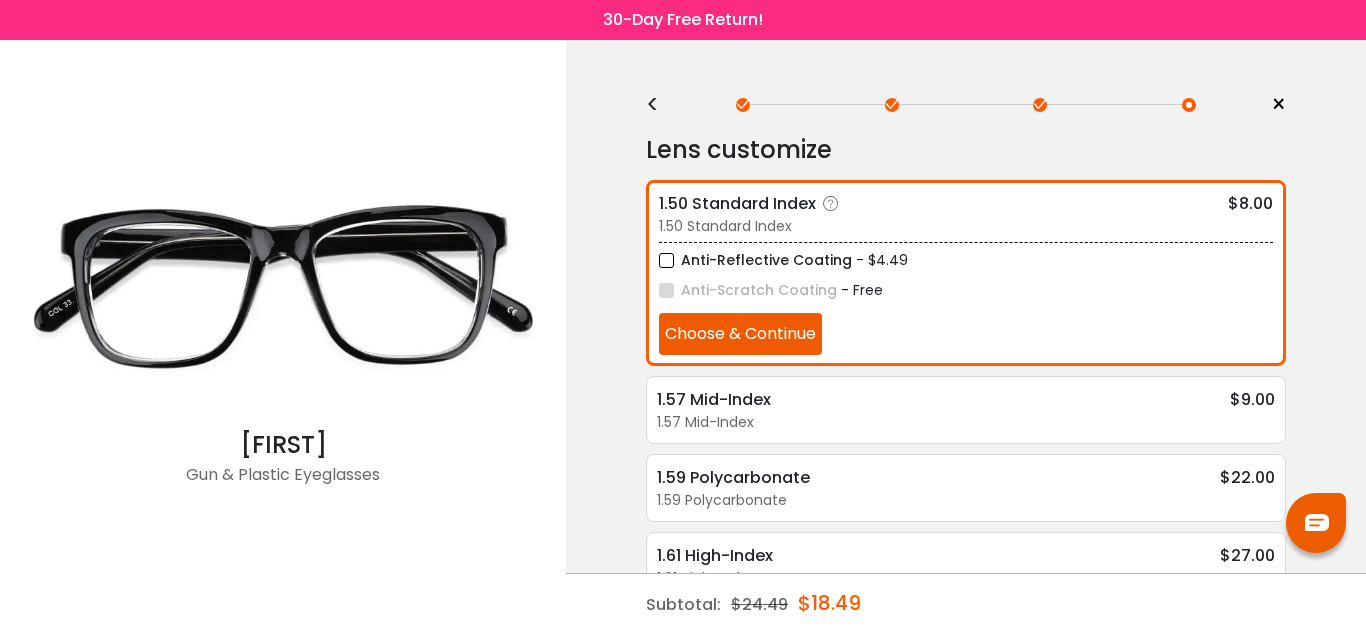 click on "Choose & Continue" at bounding box center [740, 334] 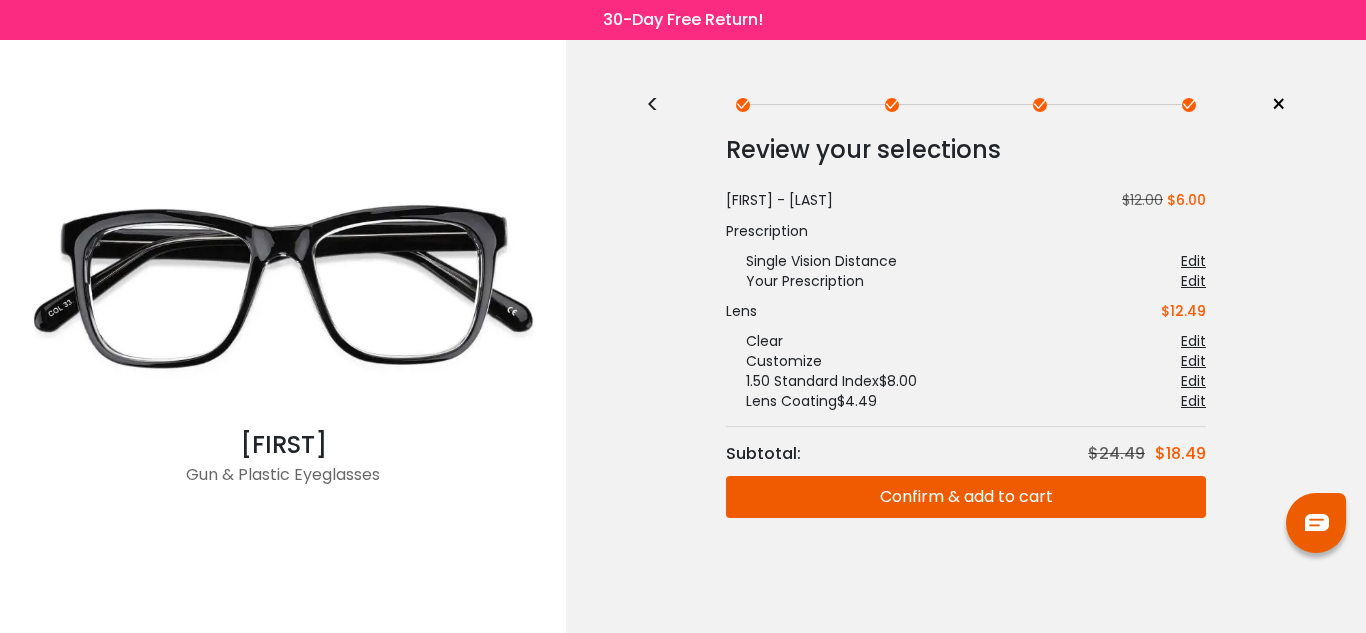 click on "Confirm & add to cart" at bounding box center (966, 497) 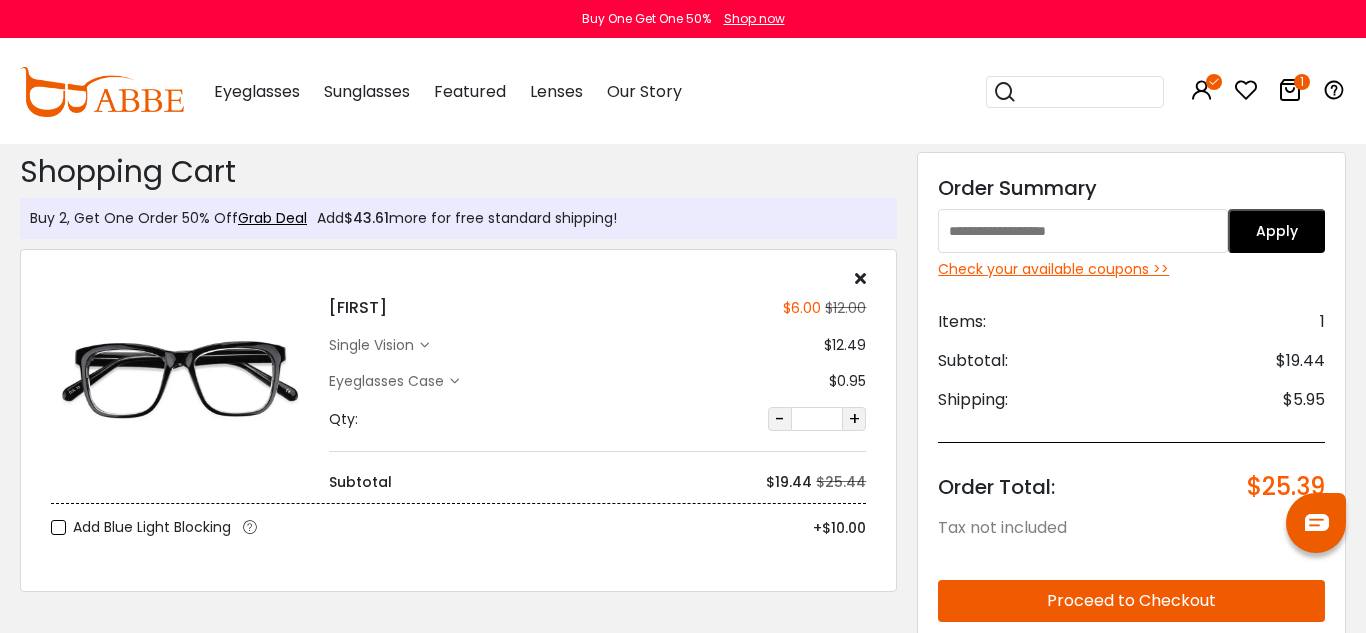 scroll, scrollTop: 0, scrollLeft: 0, axis: both 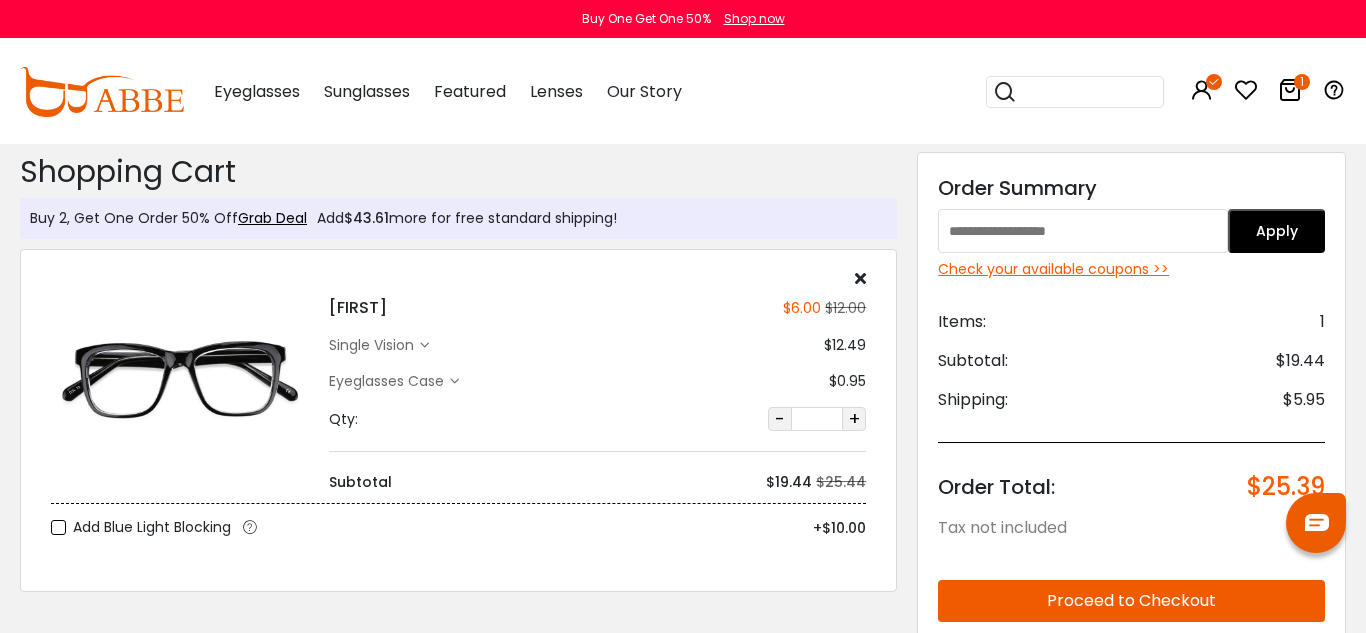click at bounding box center (1083, 231) 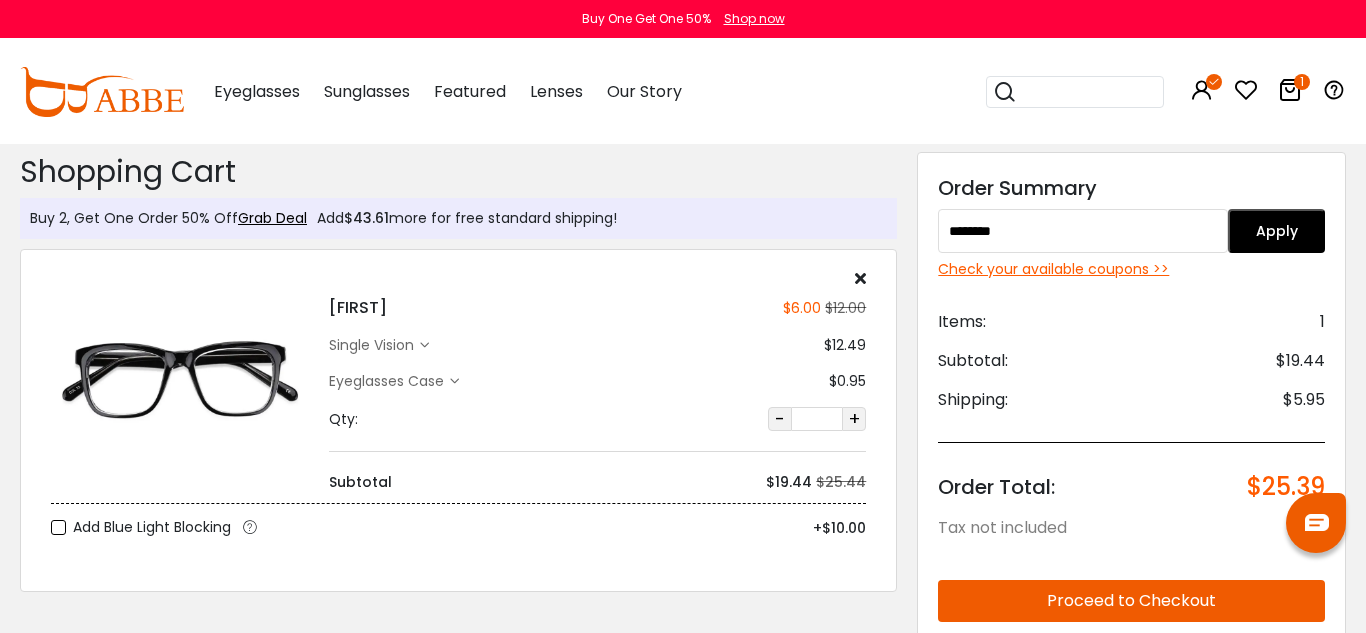 click on "Apply" at bounding box center [1276, 231] 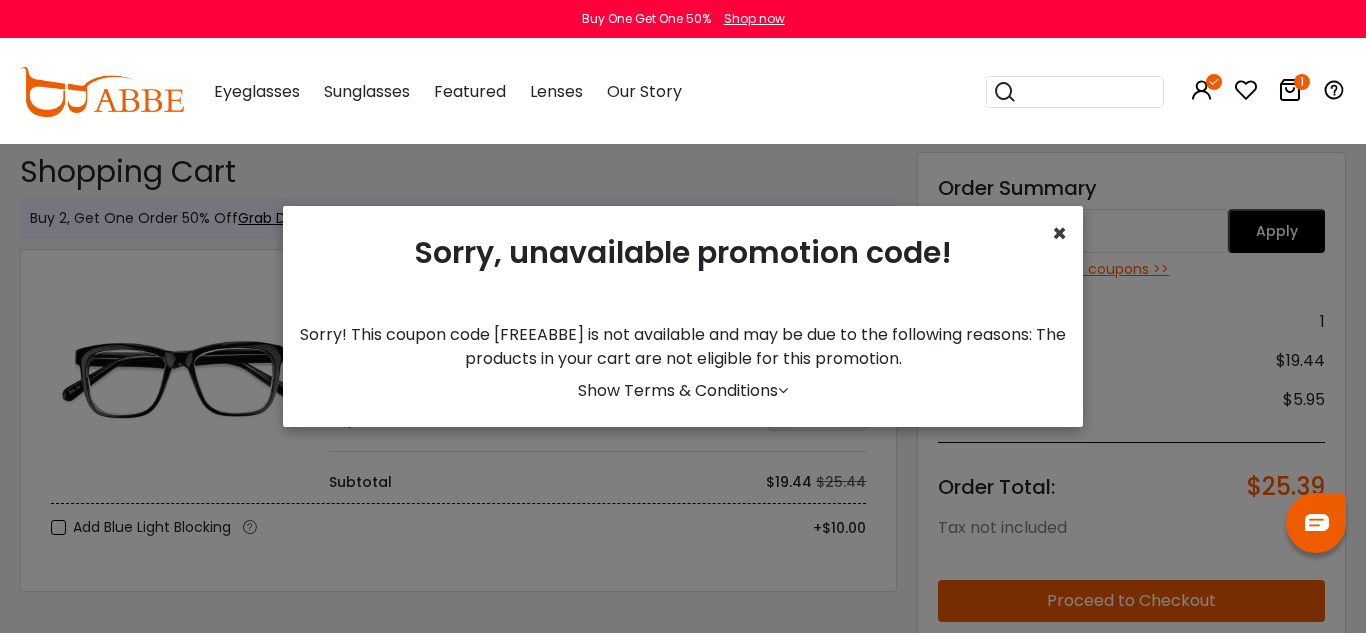 click on "×" at bounding box center [1059, 233] 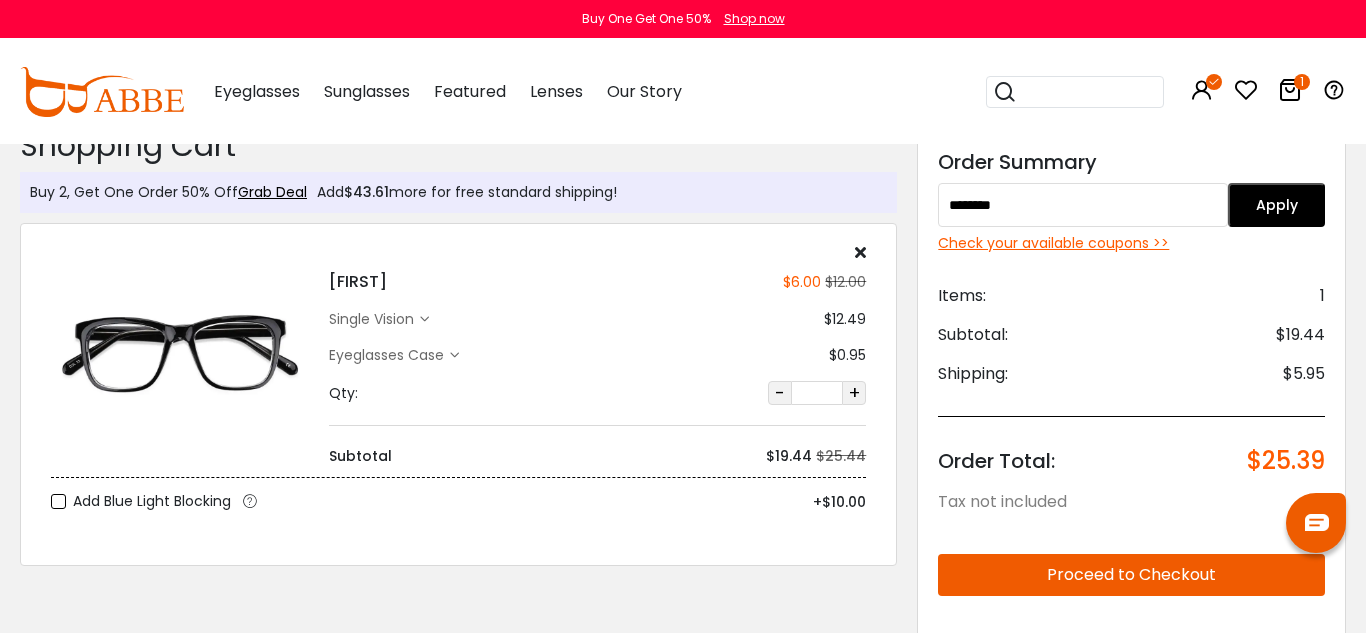 scroll, scrollTop: 24, scrollLeft: 0, axis: vertical 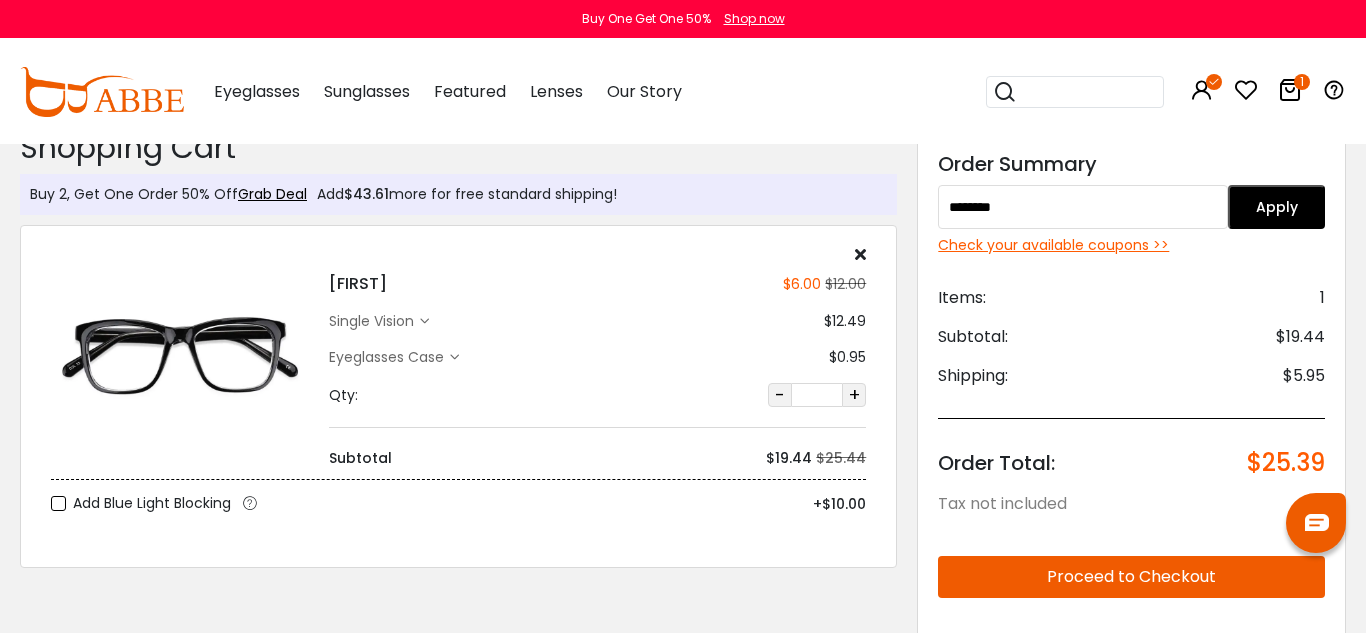 click on "********" at bounding box center [1083, 207] 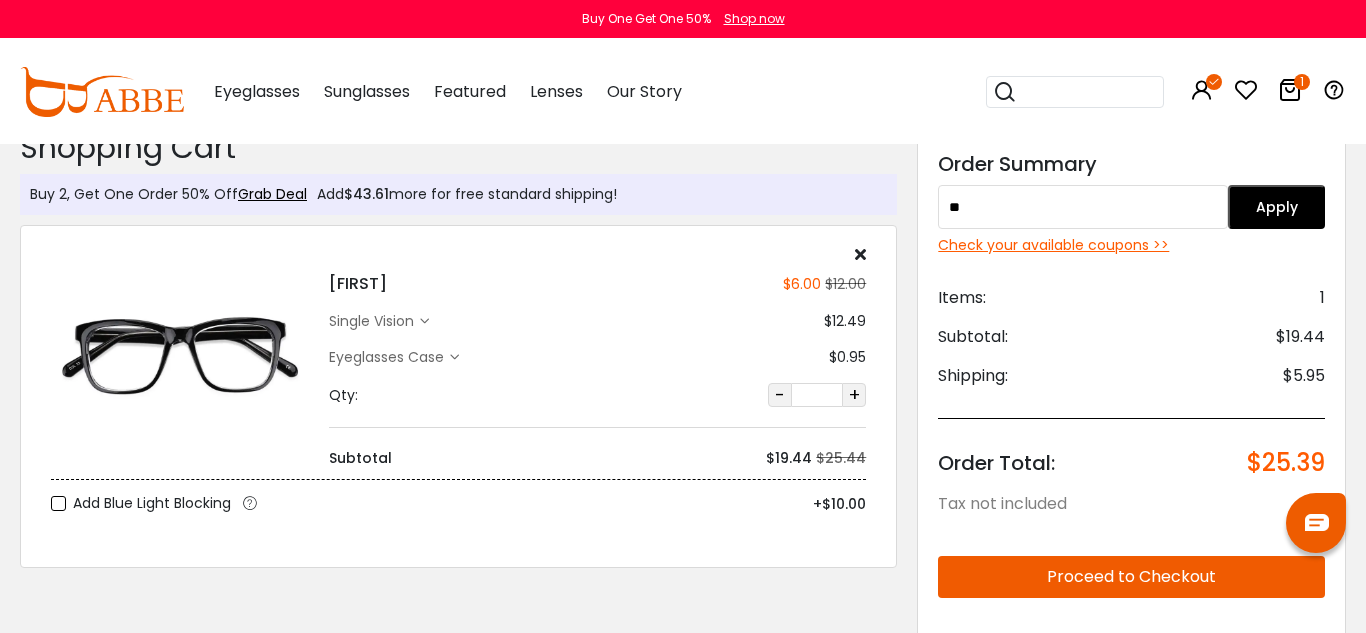 type on "*" 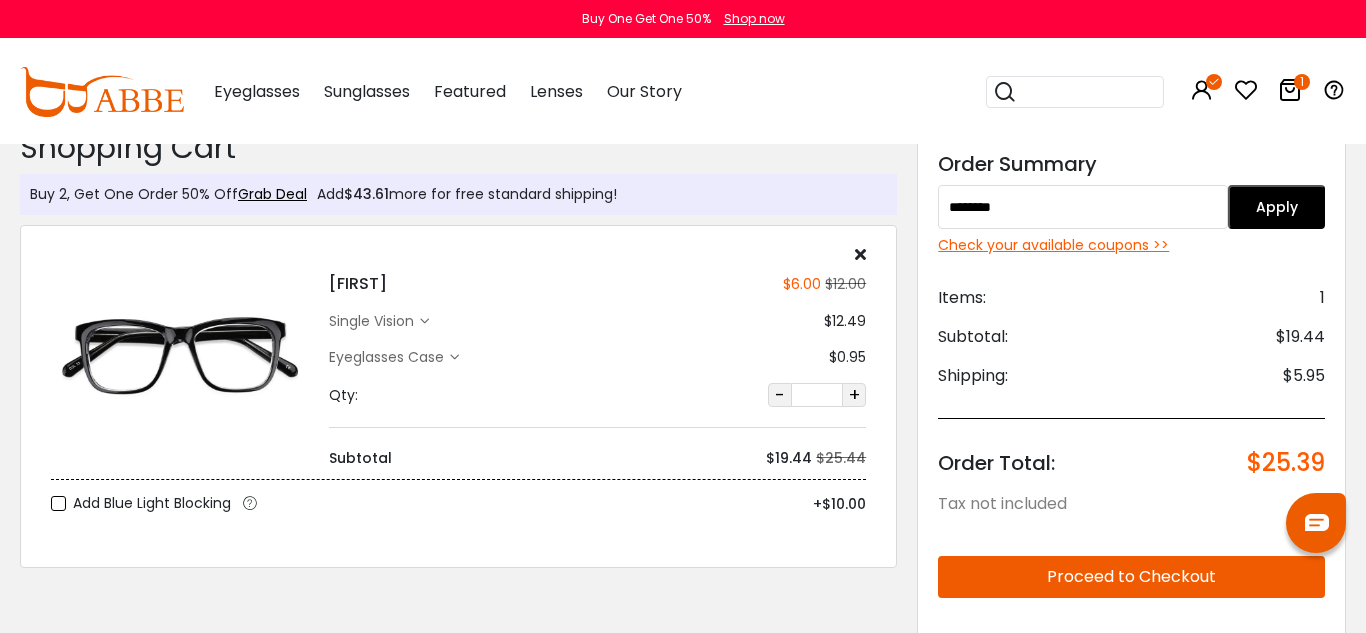 type on "********" 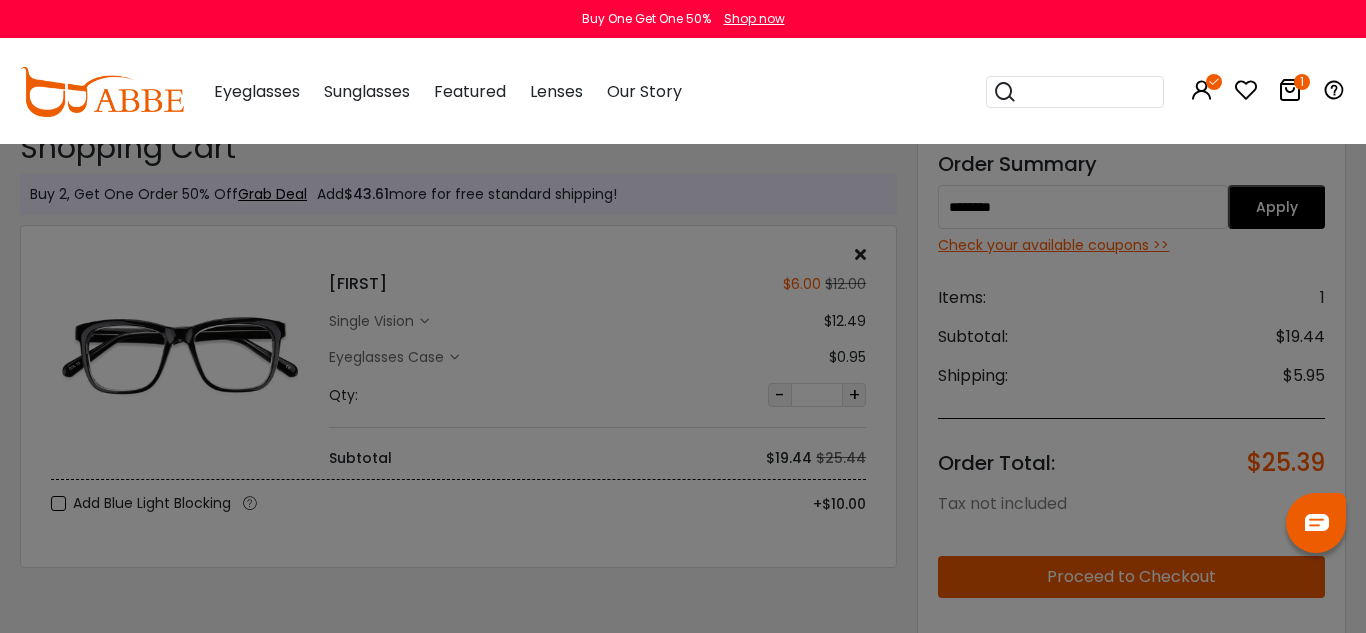 type 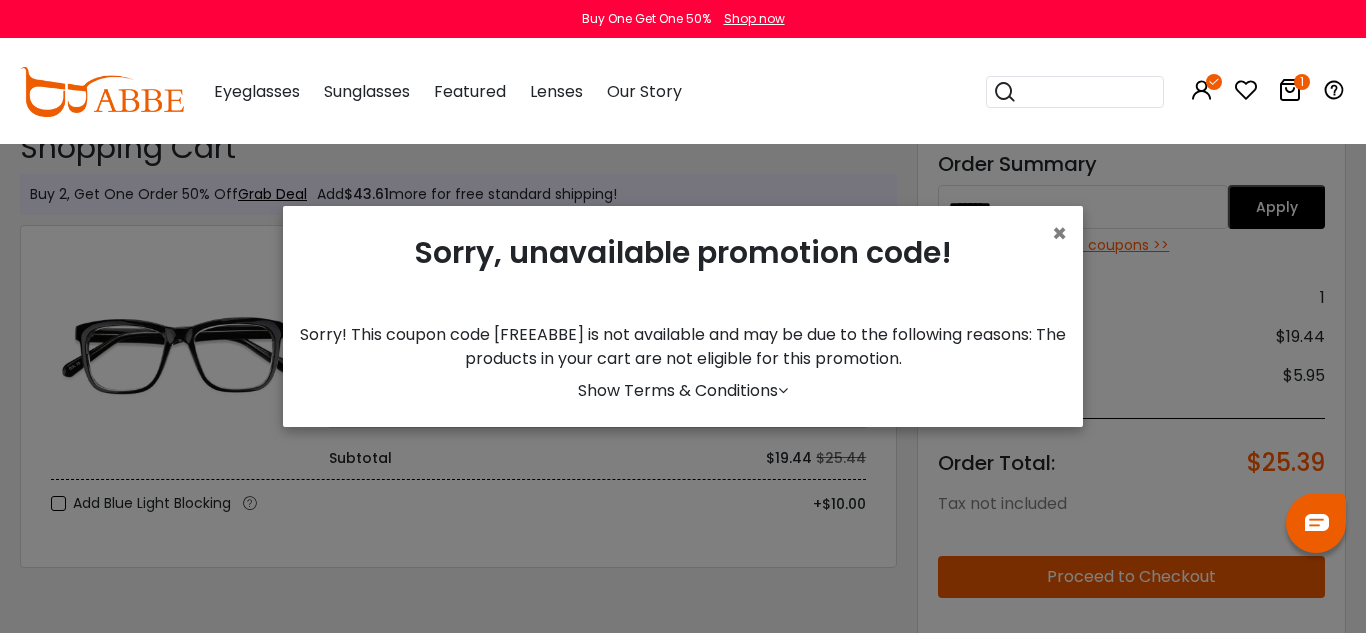 click on "Show Terms & Conditions" at bounding box center (683, 390) 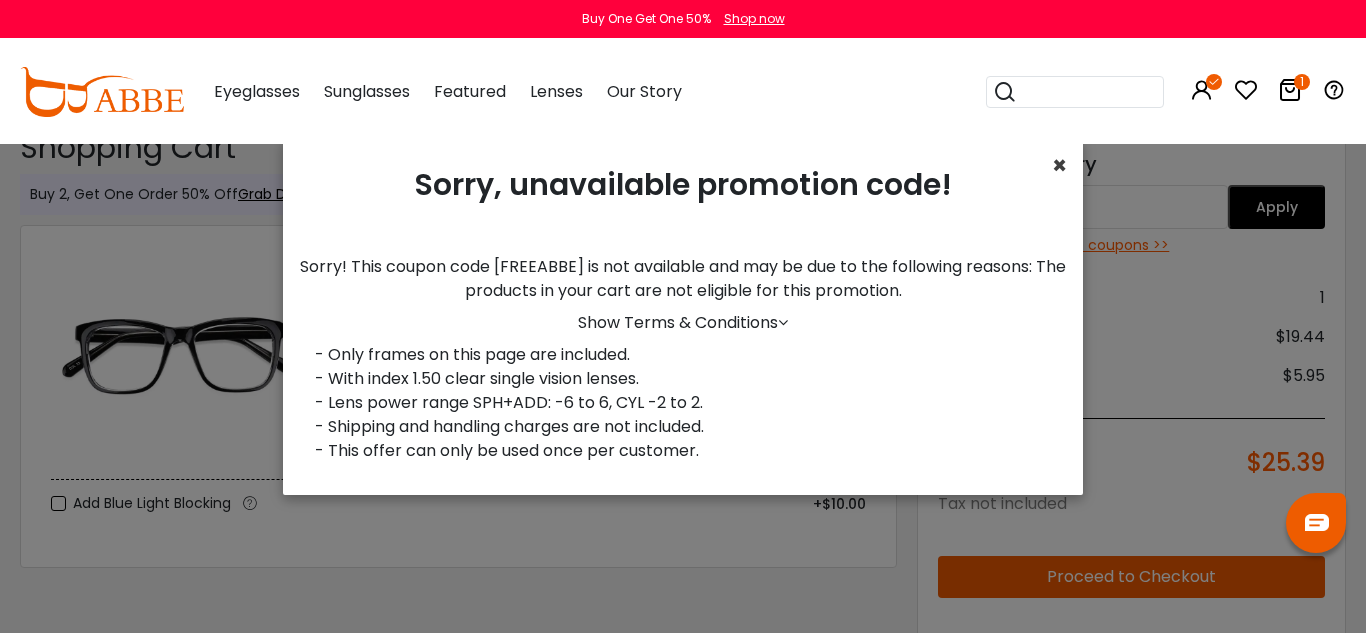 click on "×" at bounding box center [1059, 165] 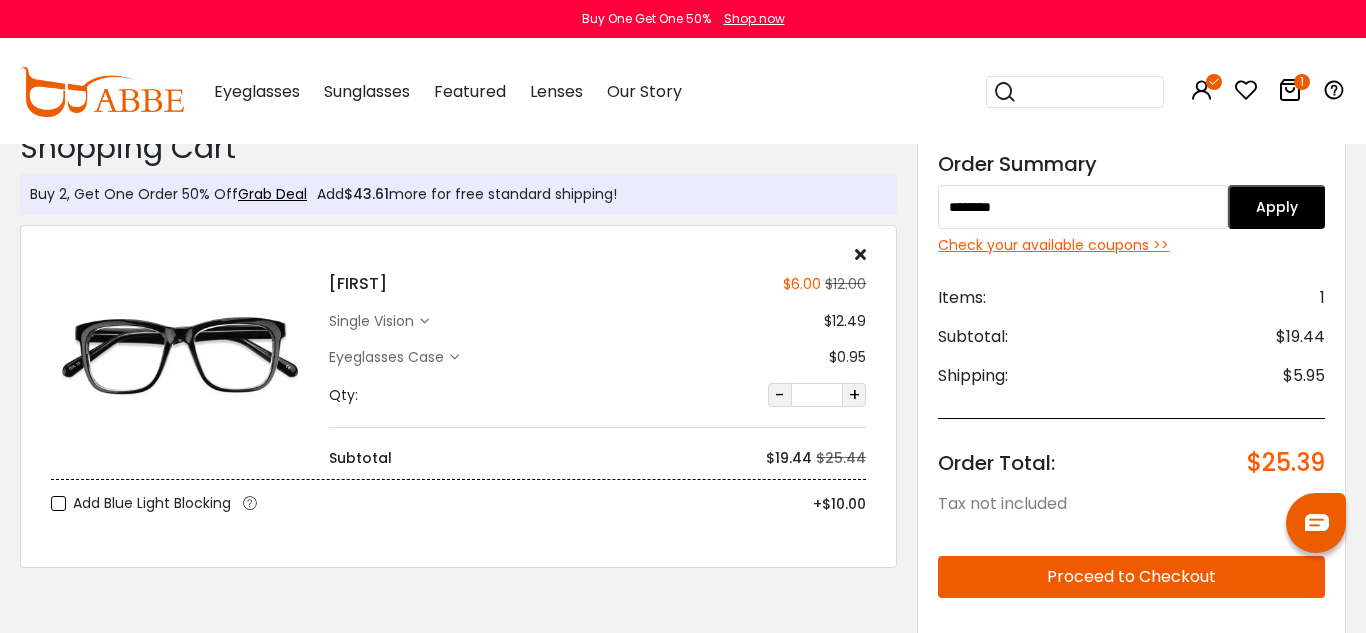 click at bounding box center [860, 254] 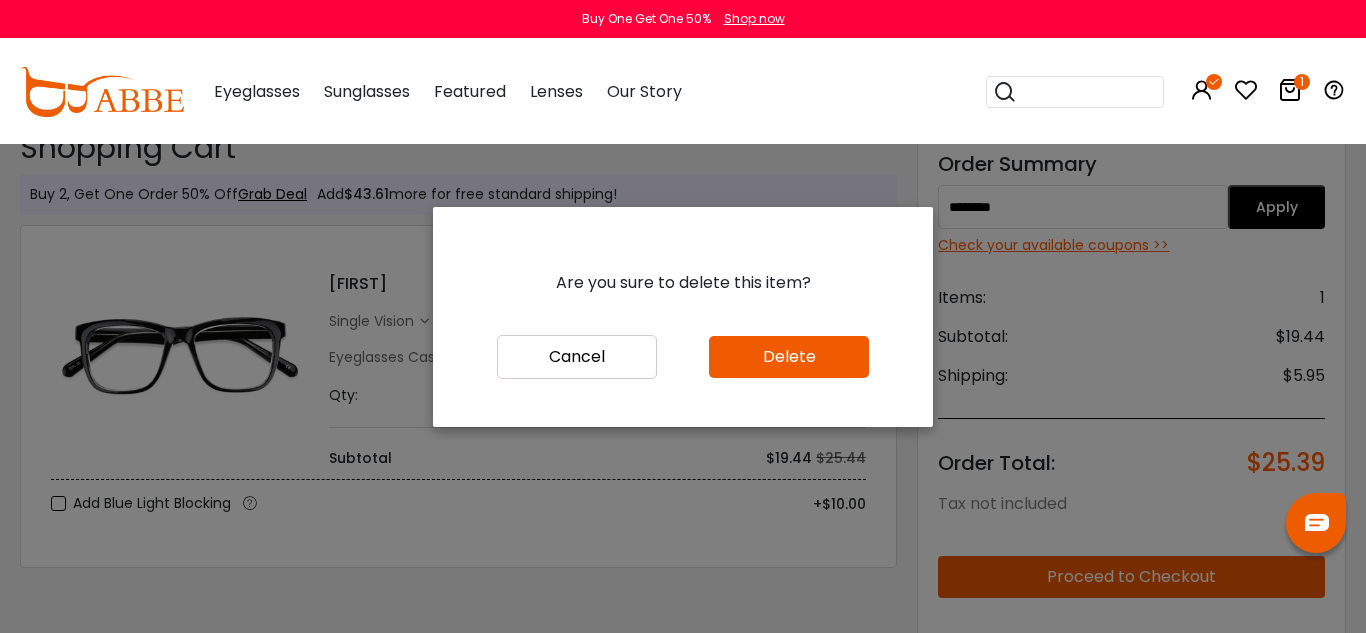 click on "Delete" at bounding box center [789, 357] 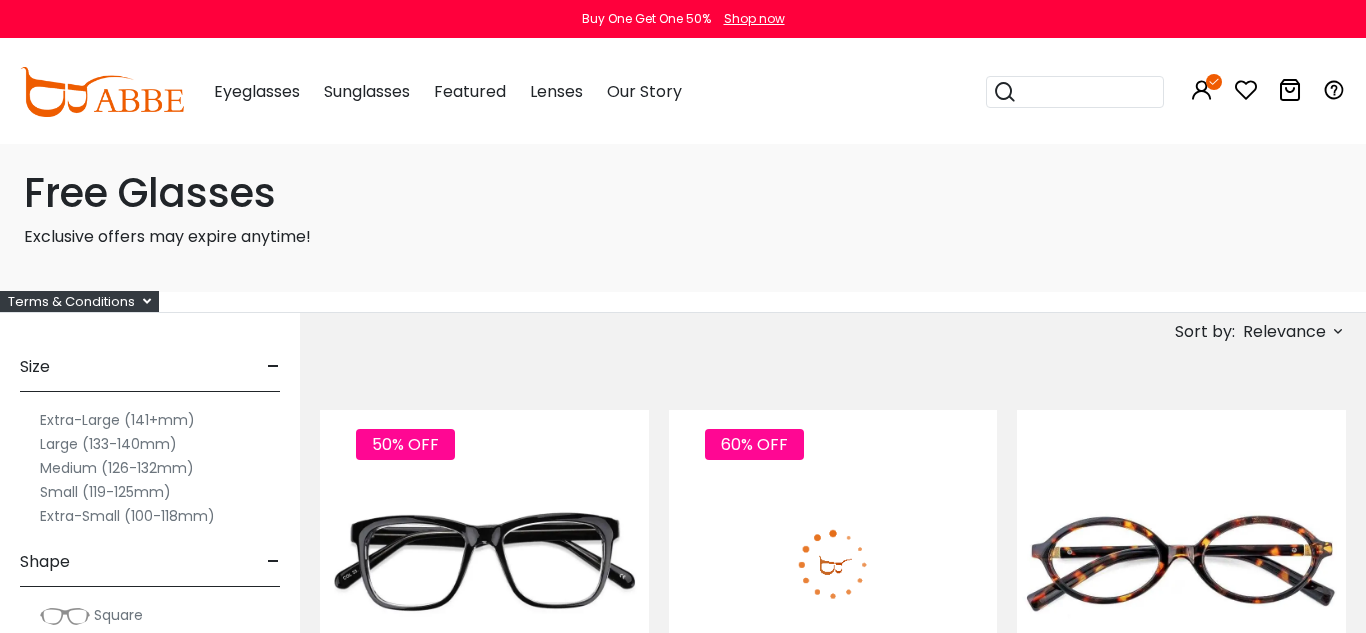 scroll, scrollTop: 0, scrollLeft: 0, axis: both 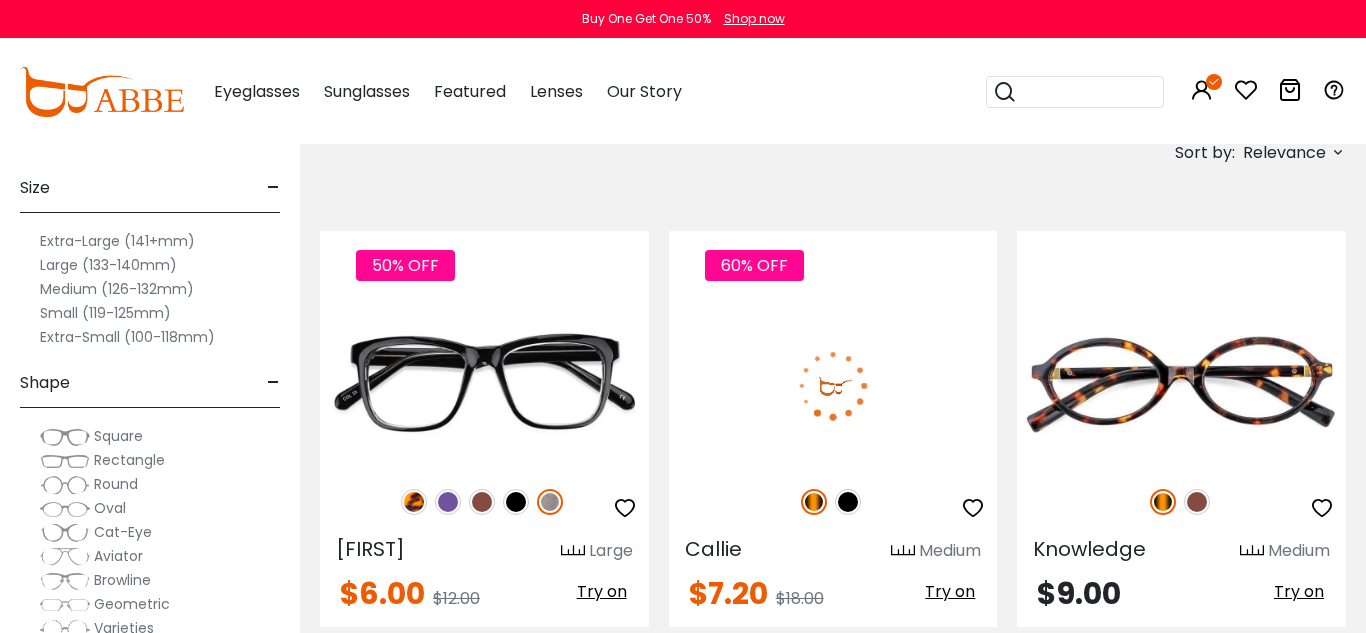 click on "Medium (126-132mm)" at bounding box center (117, 289) 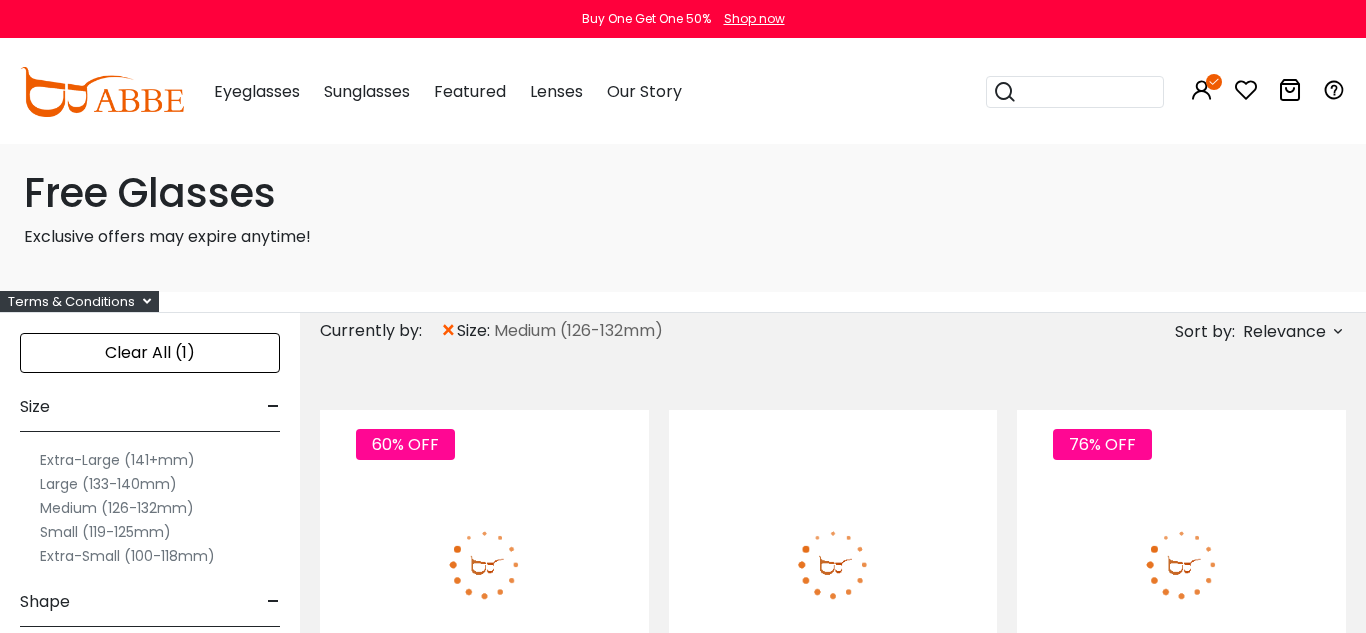 scroll, scrollTop: 0, scrollLeft: 0, axis: both 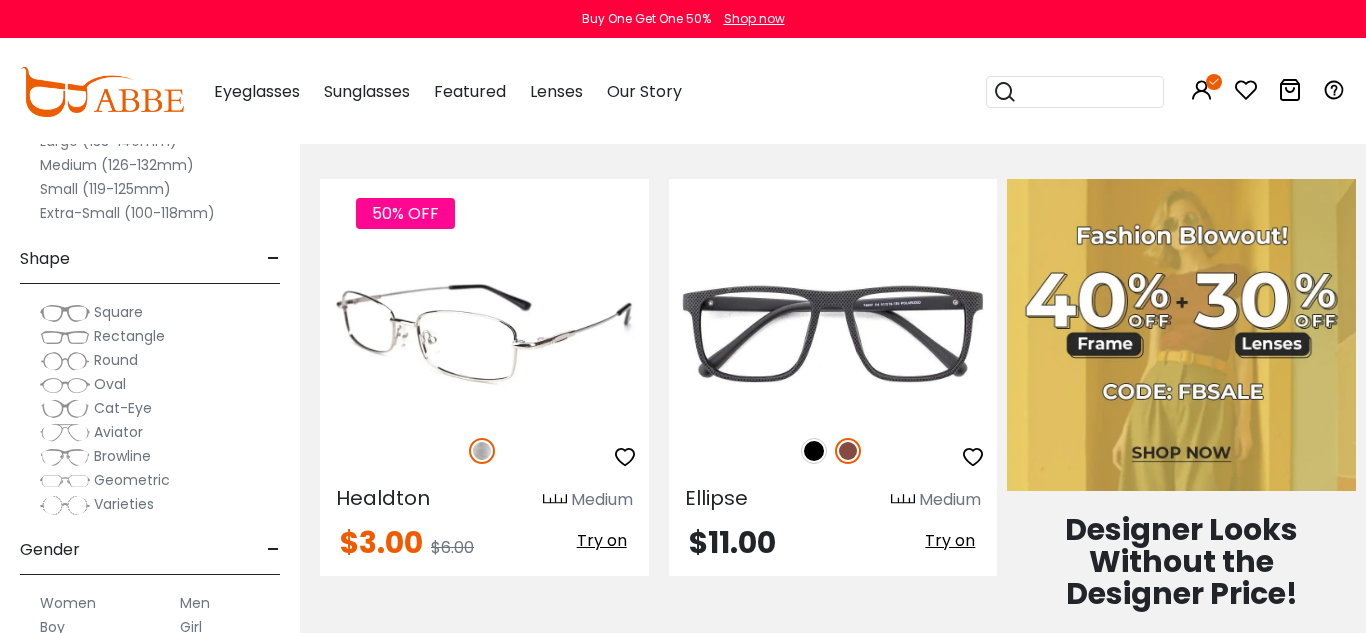 click at bounding box center [484, 333] 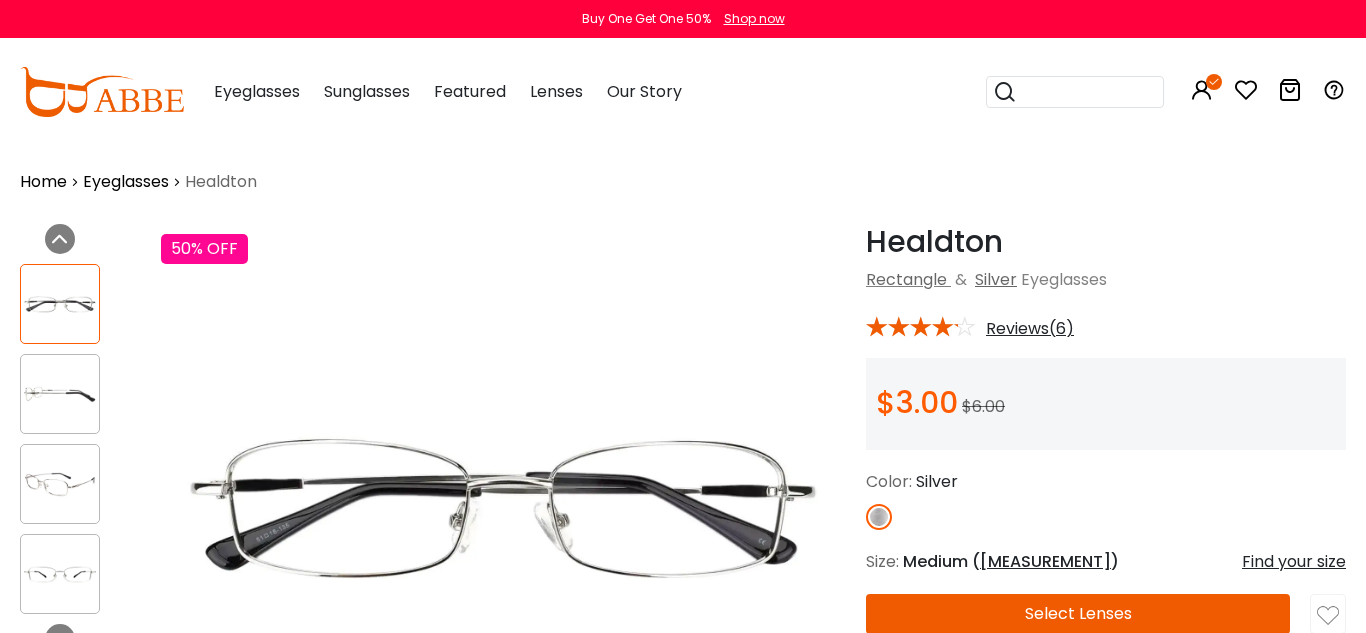 scroll, scrollTop: 0, scrollLeft: 0, axis: both 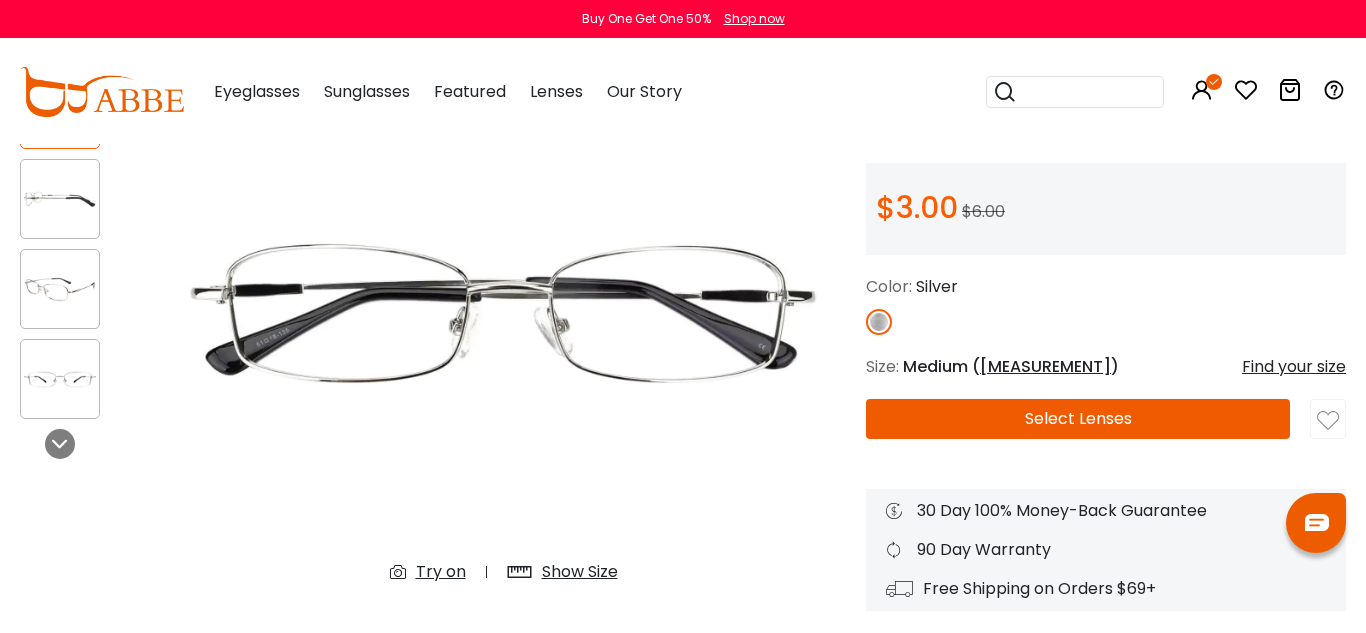 click on "Select Lenses" at bounding box center (1078, 419) 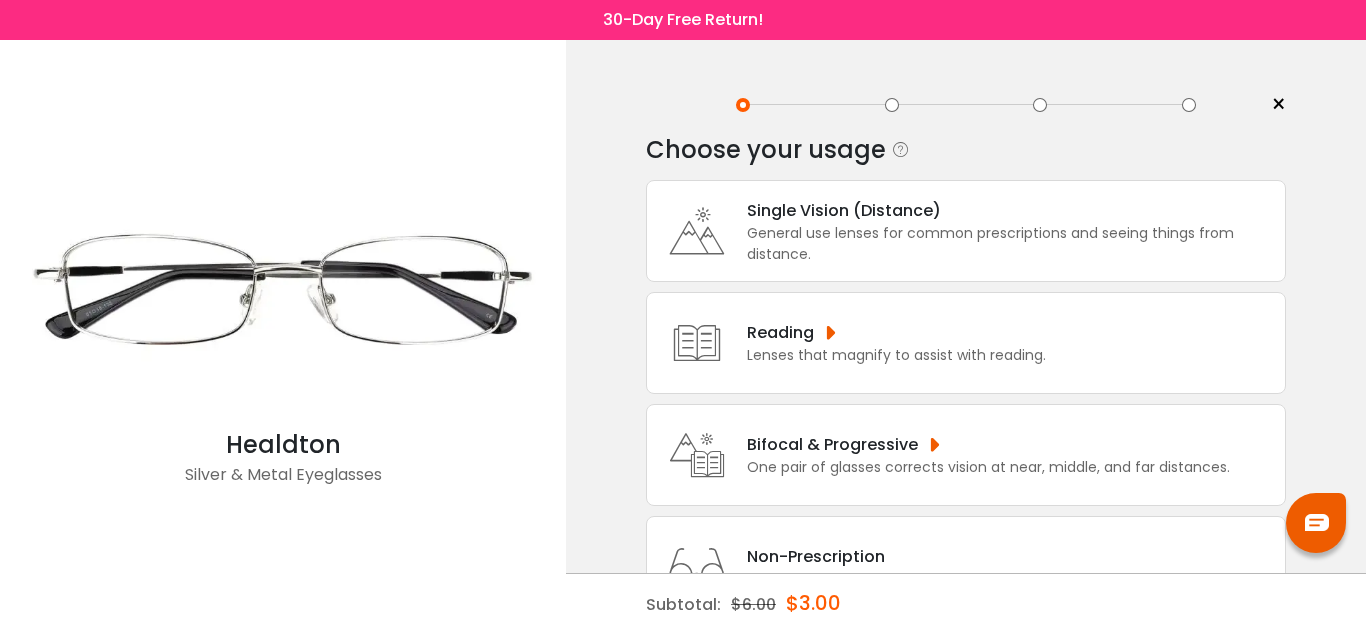 scroll, scrollTop: 0, scrollLeft: 0, axis: both 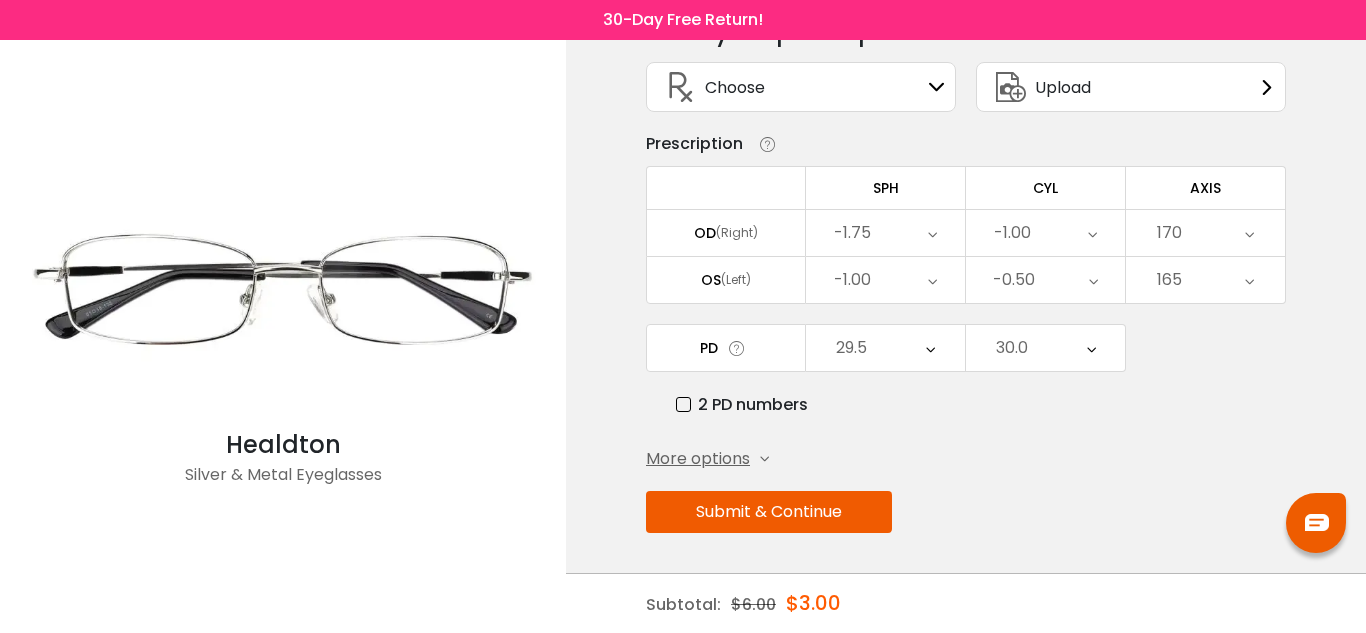 click on "Submit & Continue" at bounding box center (769, 512) 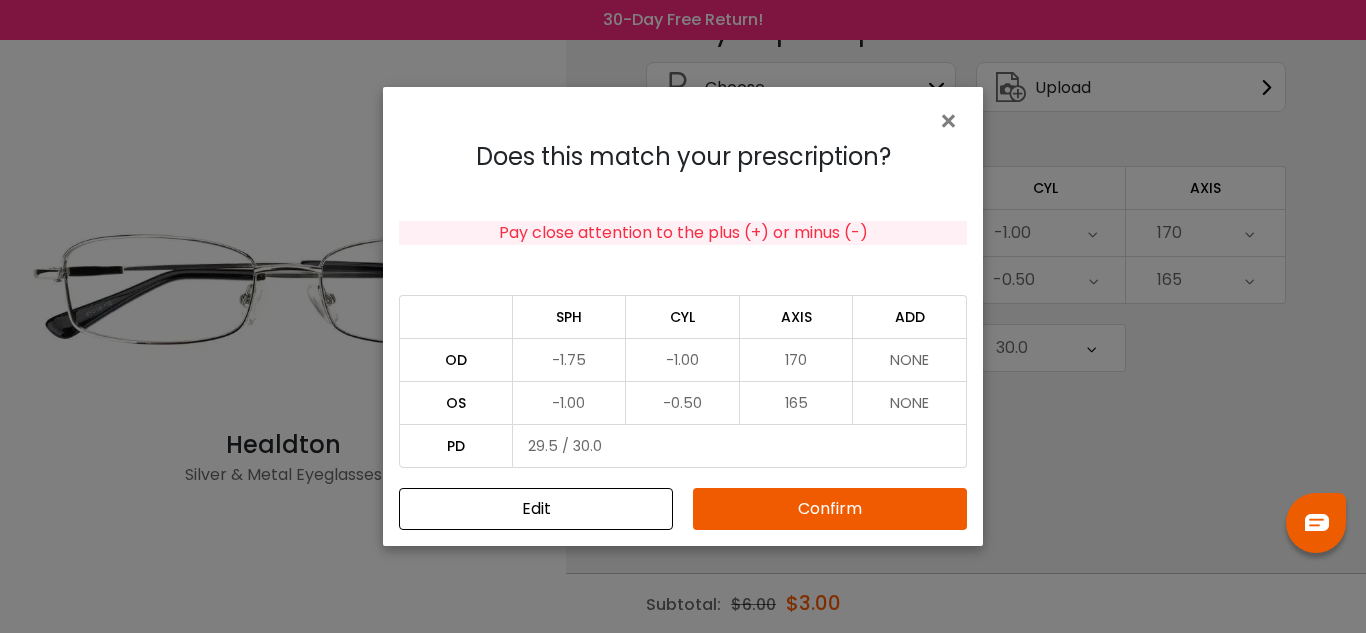 click on "Confirm" at bounding box center [830, 509] 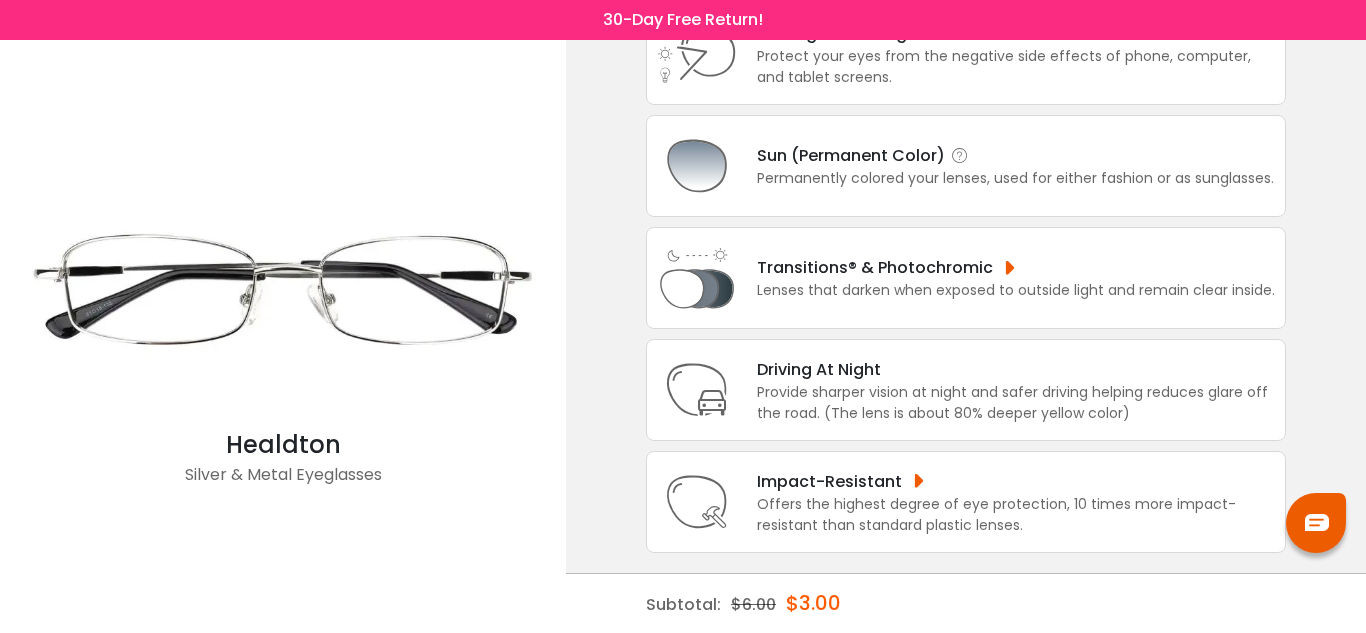 scroll, scrollTop: 0, scrollLeft: 0, axis: both 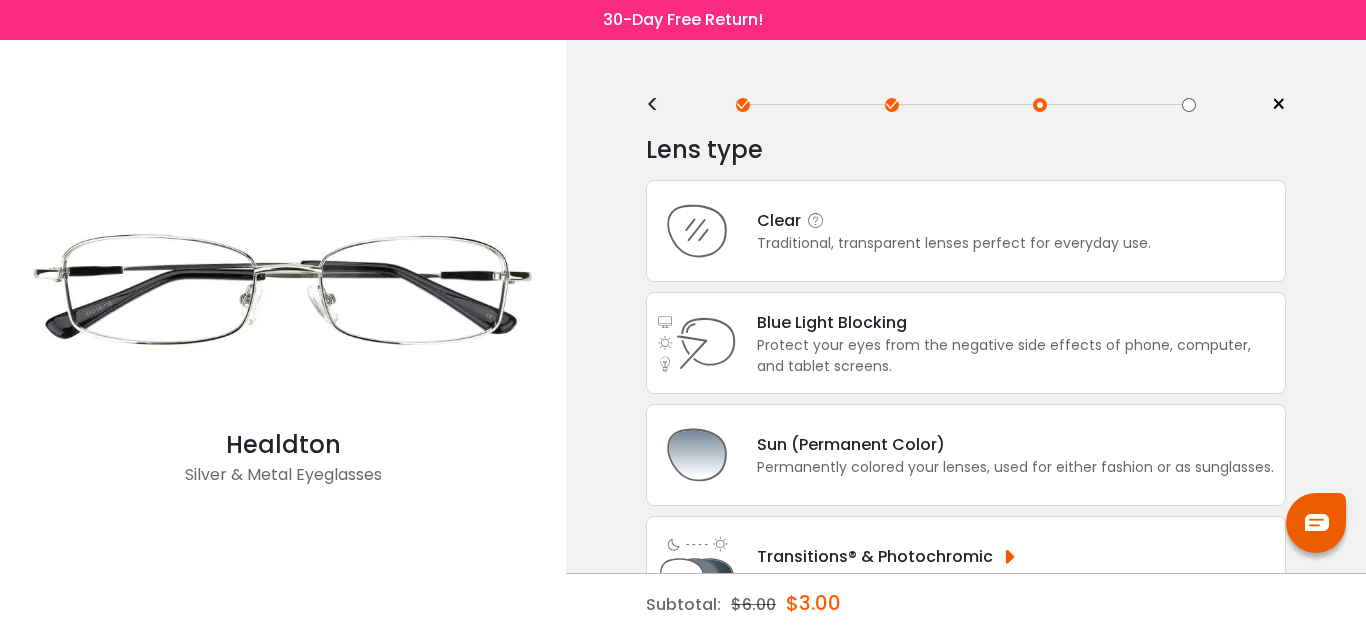 click on "Traditional, transparent lenses perfect for everyday use." at bounding box center [954, 243] 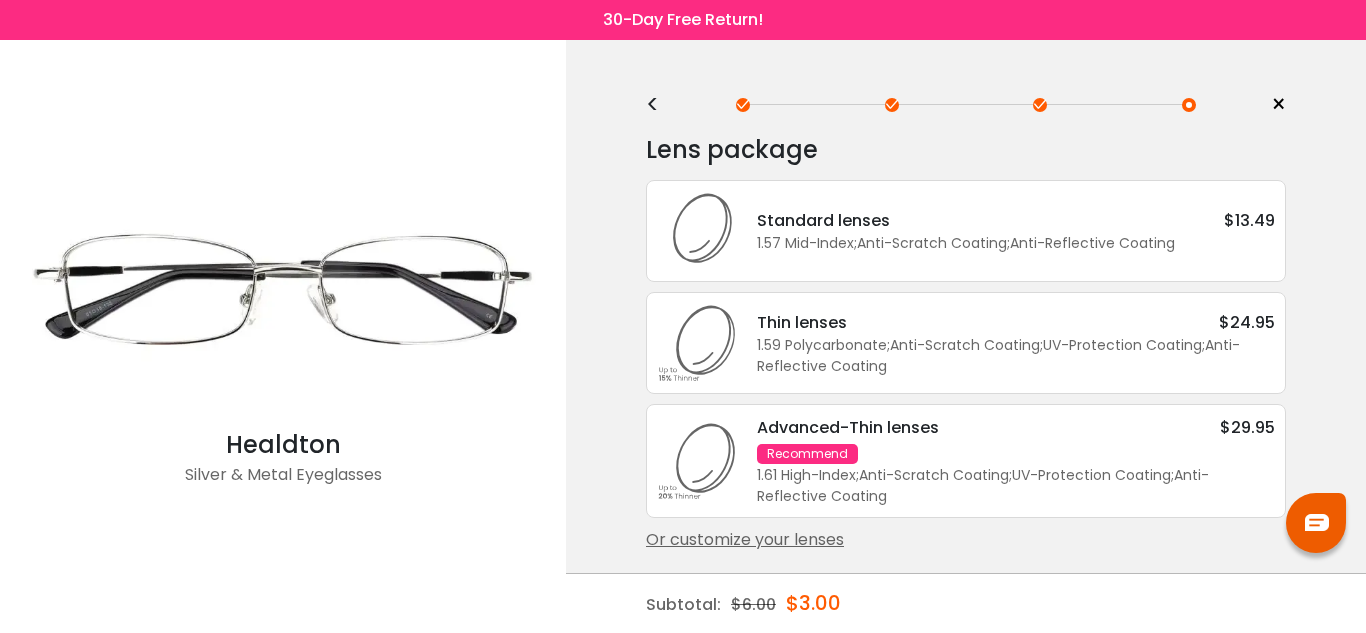 click on "Or customize your lenses" at bounding box center [966, 540] 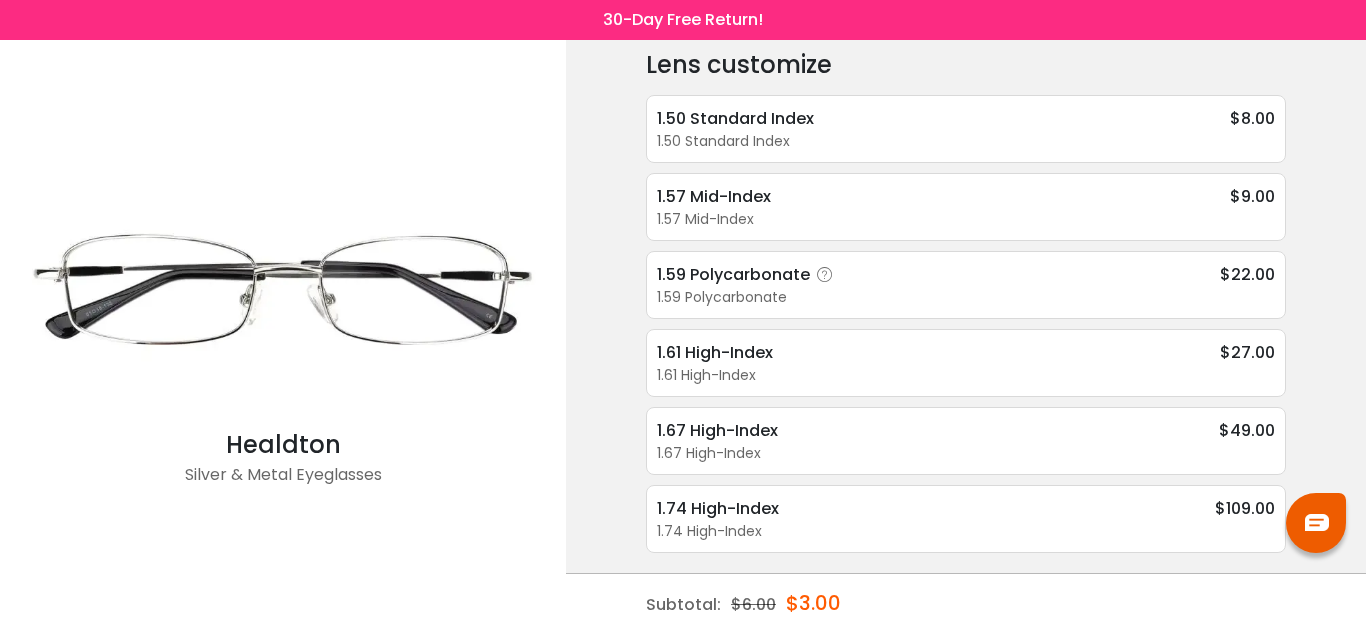 scroll, scrollTop: 0, scrollLeft: 0, axis: both 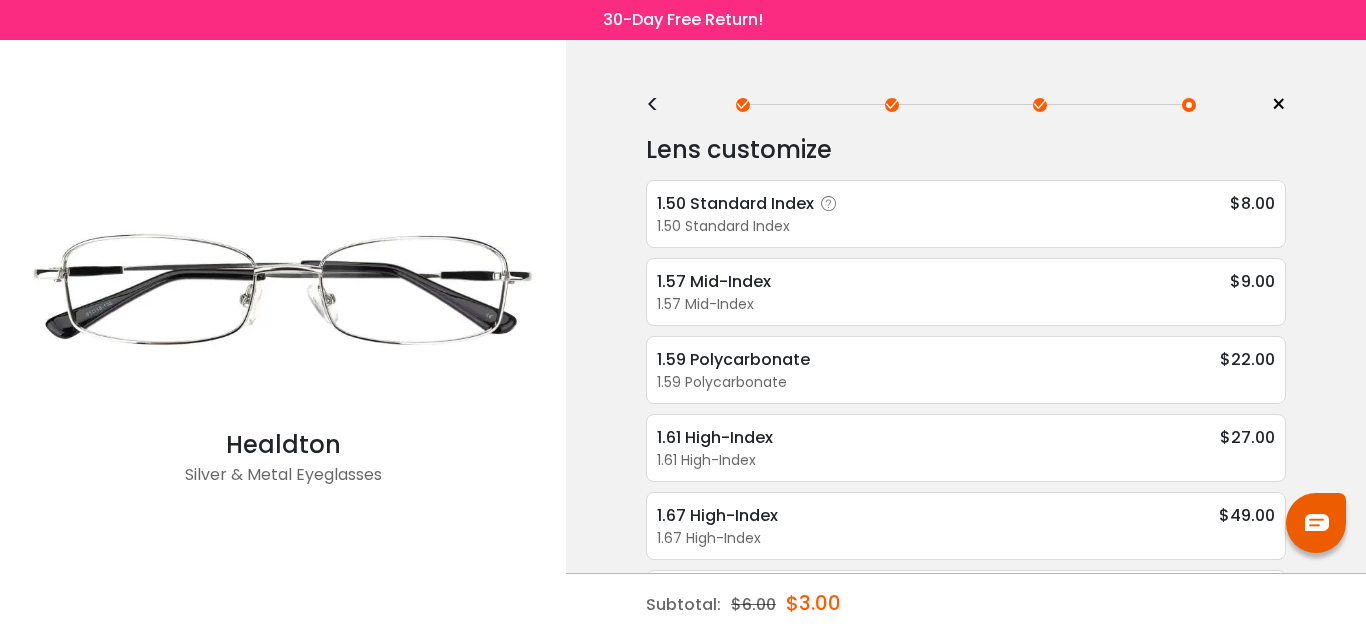 click on "1.50 Standard Index" at bounding box center (966, 226) 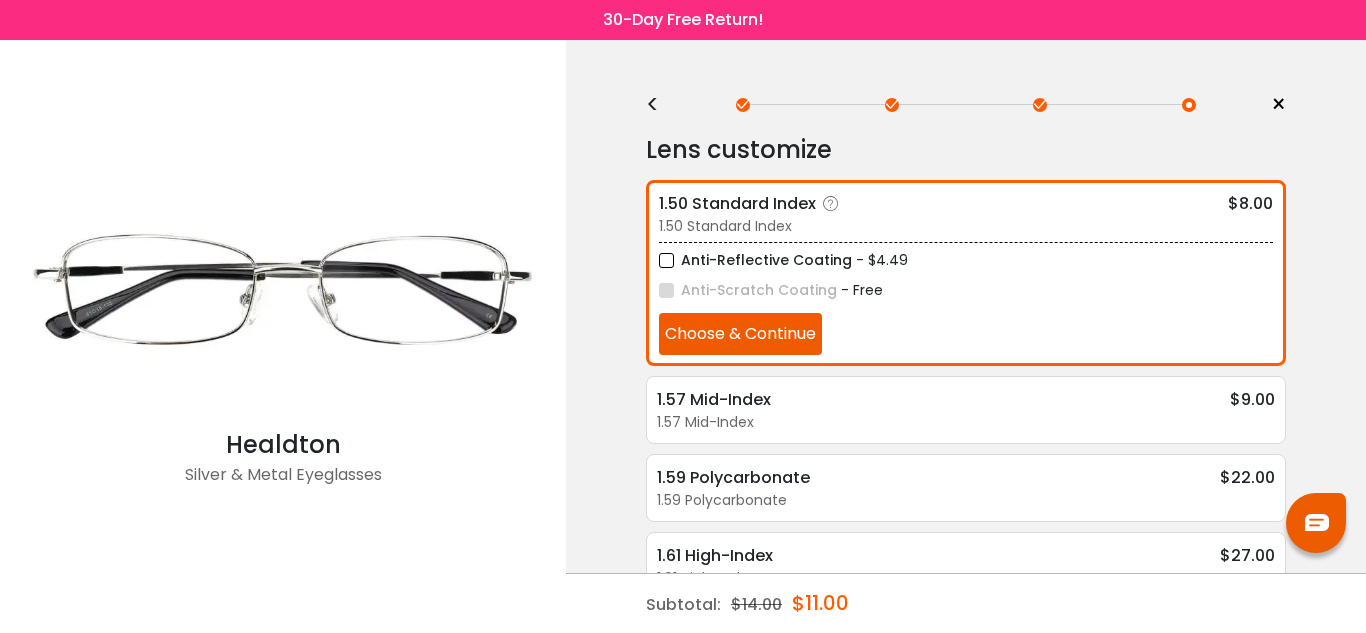 click on "Anti-Reflective Coating" at bounding box center [755, 260] 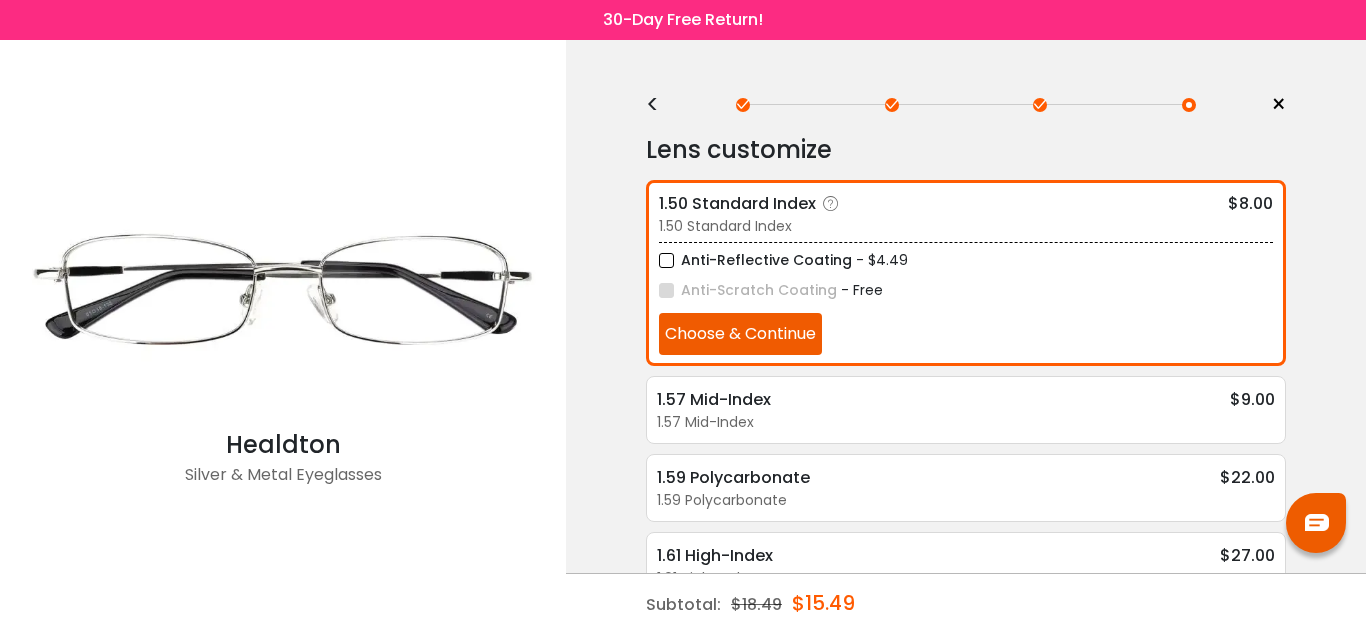 click on "Choose & Continue" at bounding box center [740, 334] 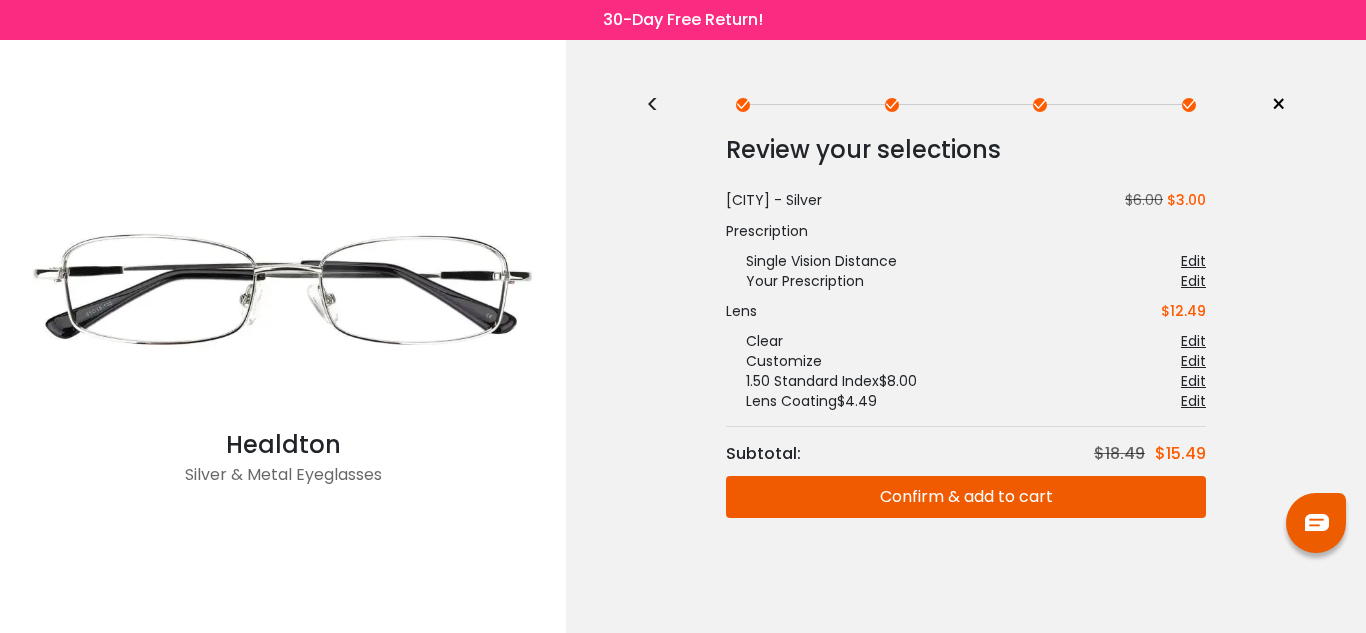 click on "Confirm & add to cart" at bounding box center (966, 497) 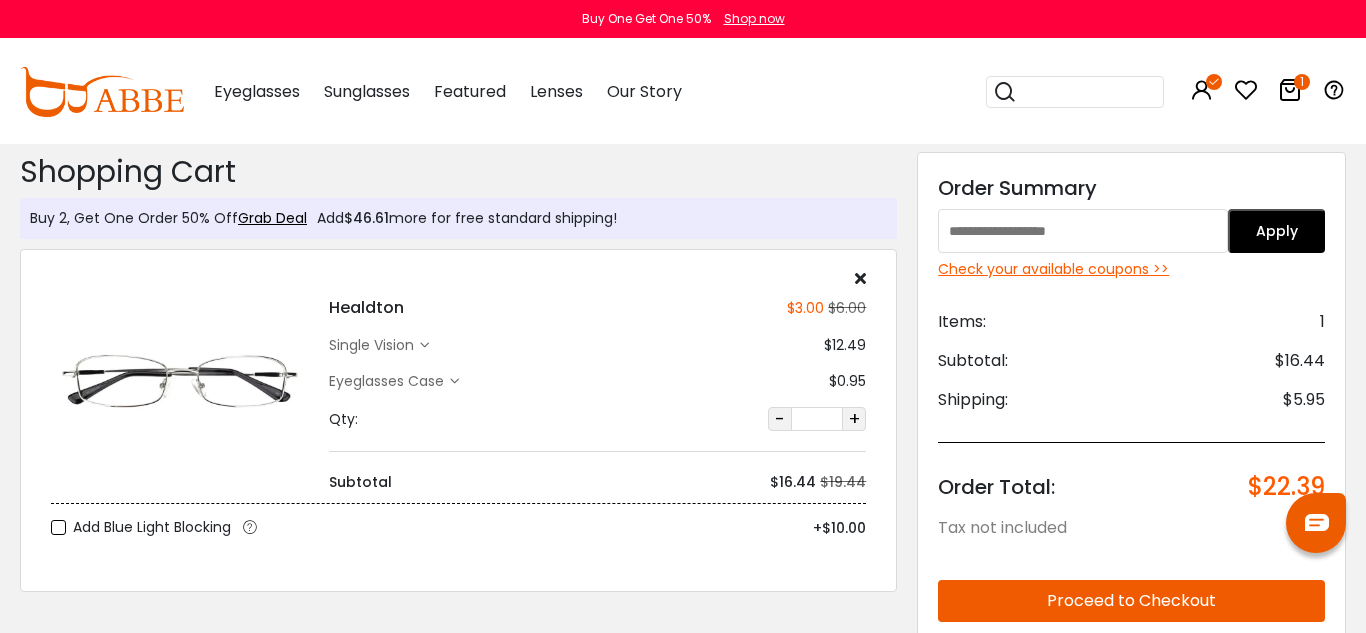 scroll, scrollTop: 0, scrollLeft: 0, axis: both 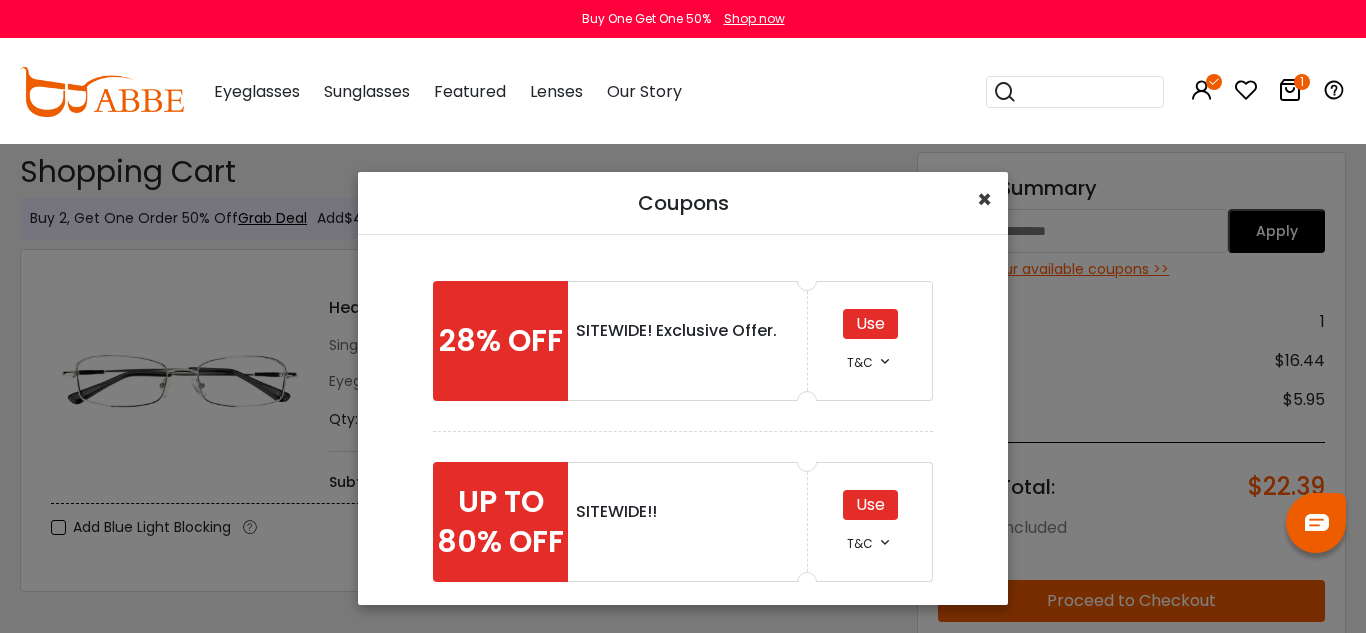 click on "×" at bounding box center (984, 199) 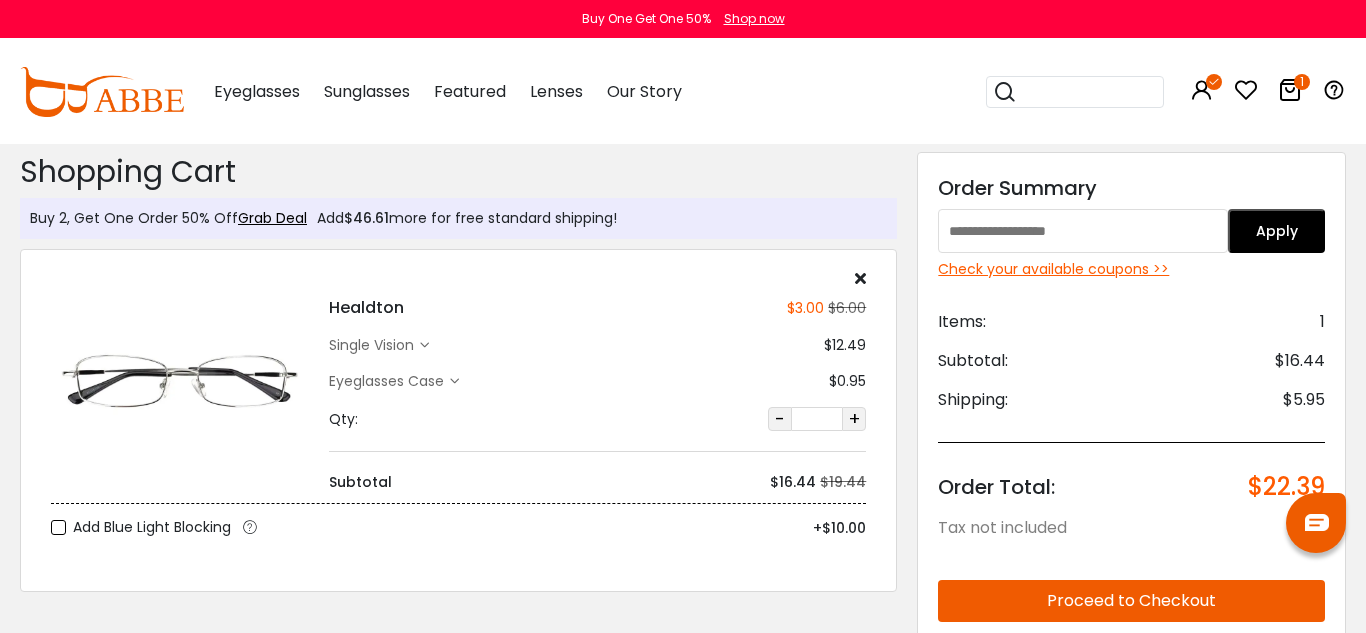 click at bounding box center (1083, 231) 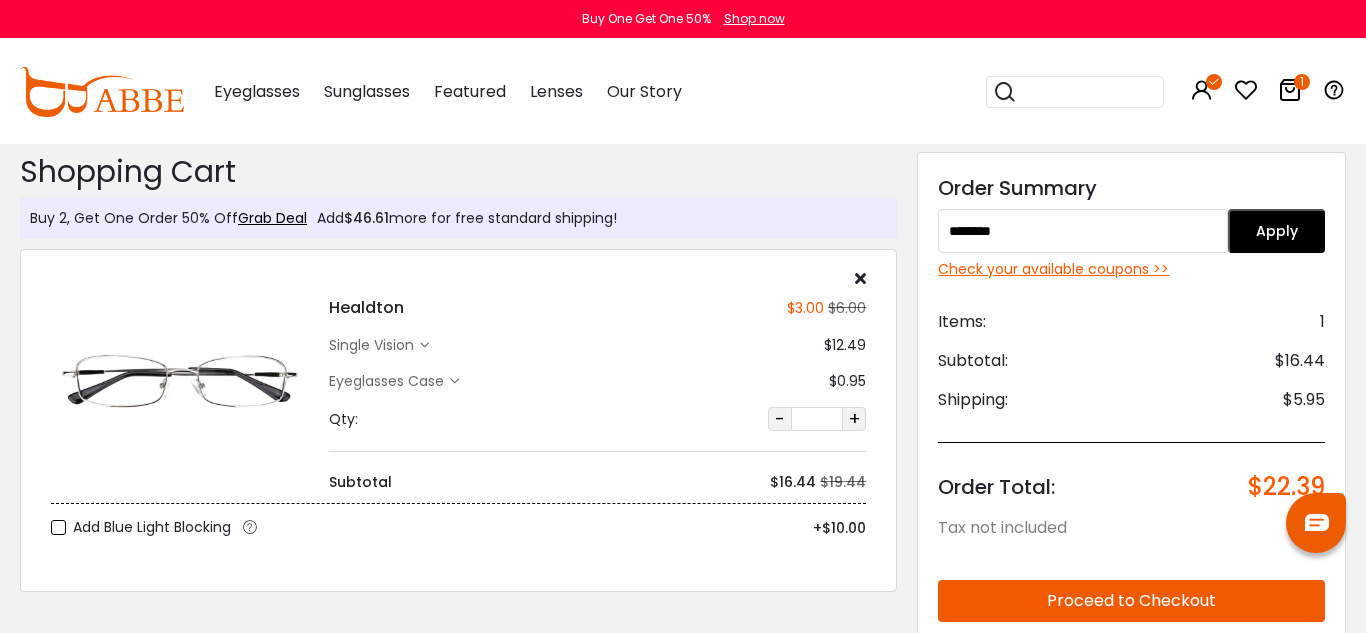 type on "********" 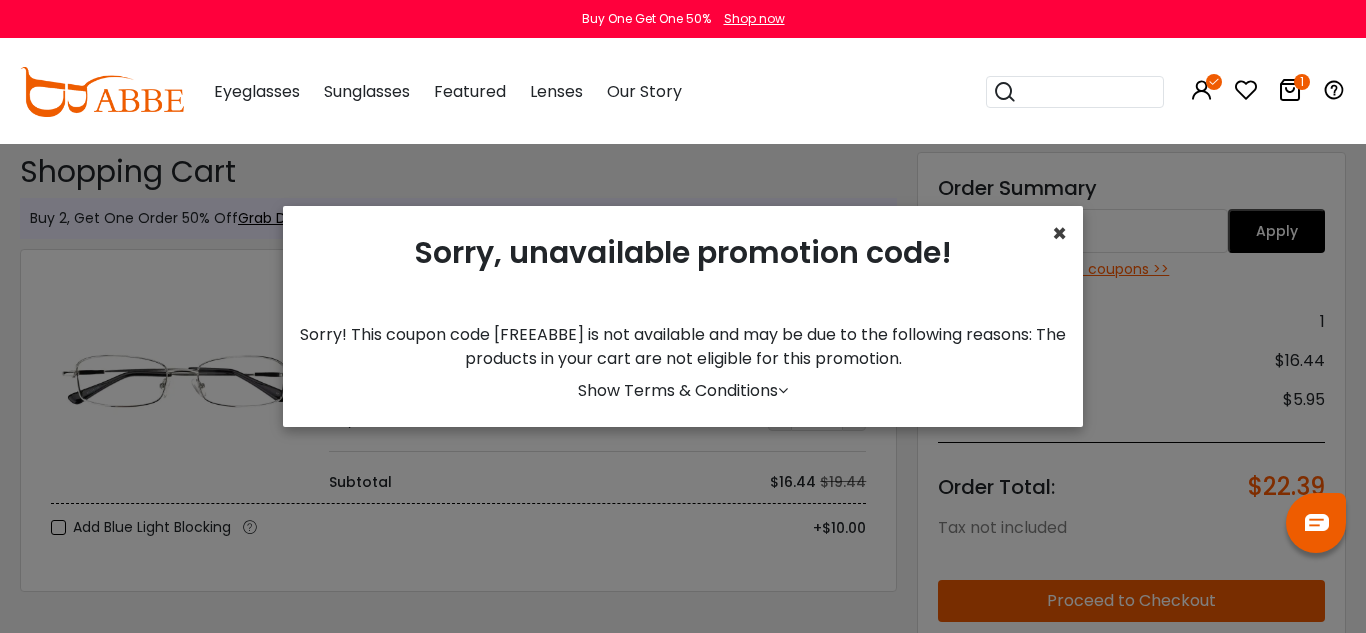 click on "×" at bounding box center (1059, 233) 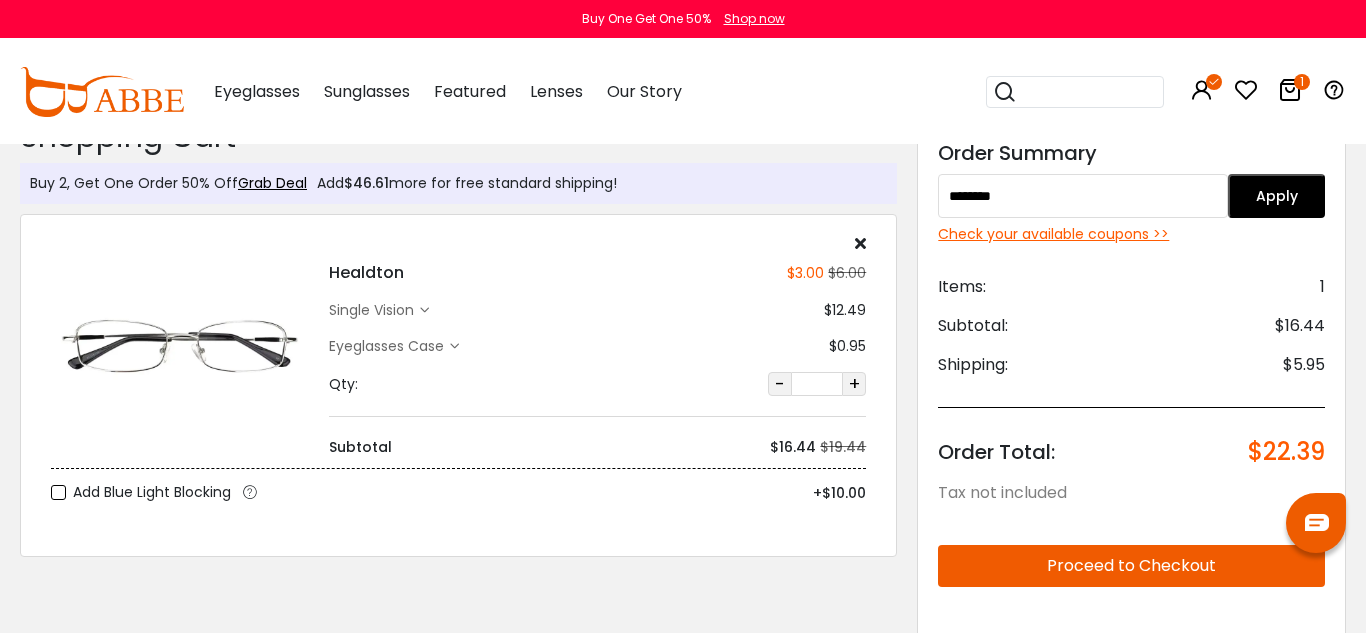 scroll, scrollTop: 0, scrollLeft: 0, axis: both 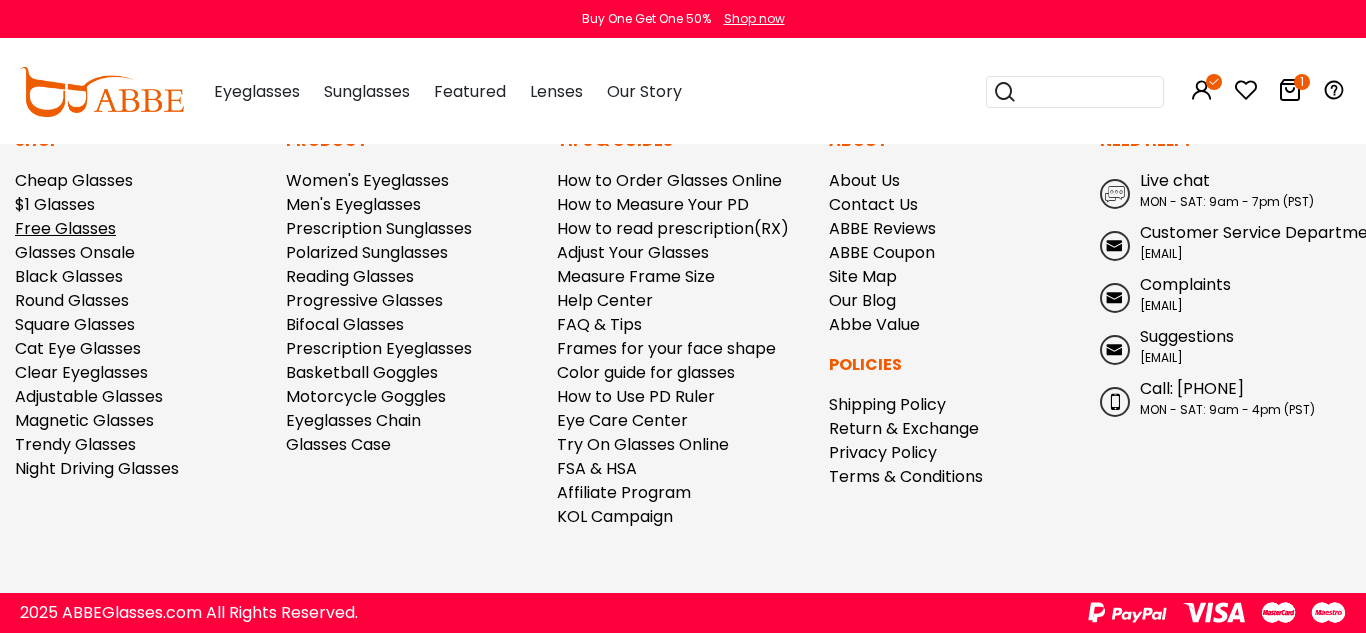 click on "Free Glasses" at bounding box center [65, 228] 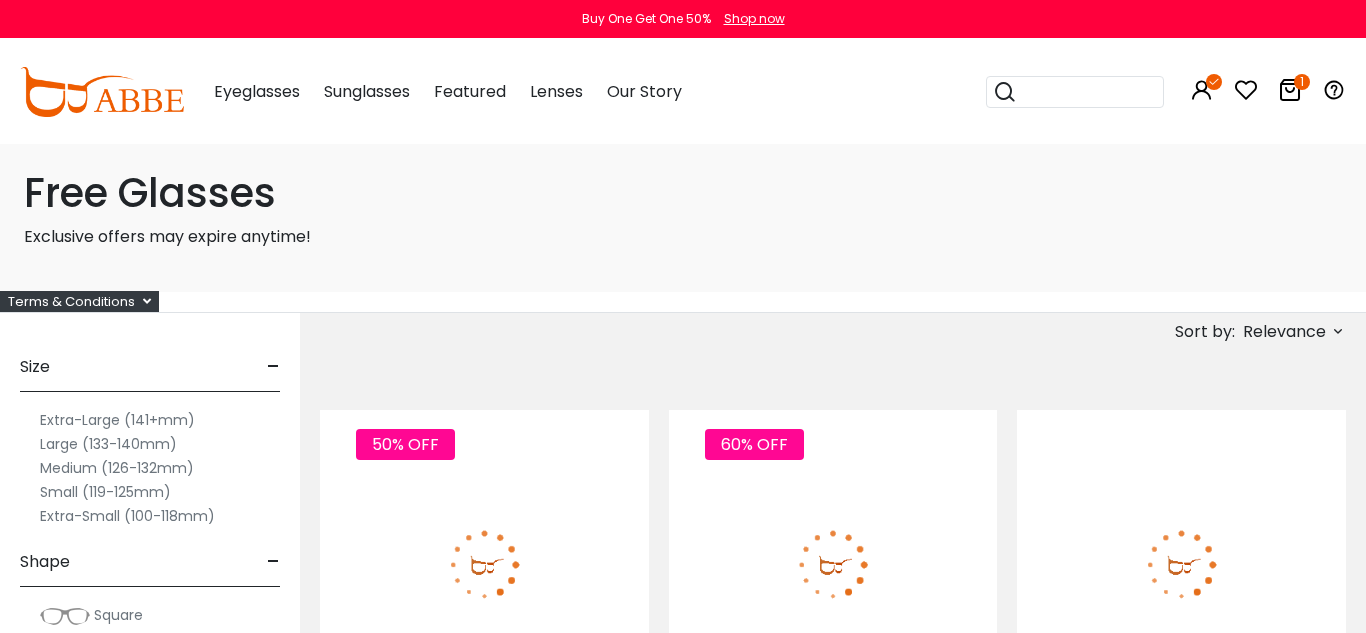 scroll, scrollTop: 0, scrollLeft: 0, axis: both 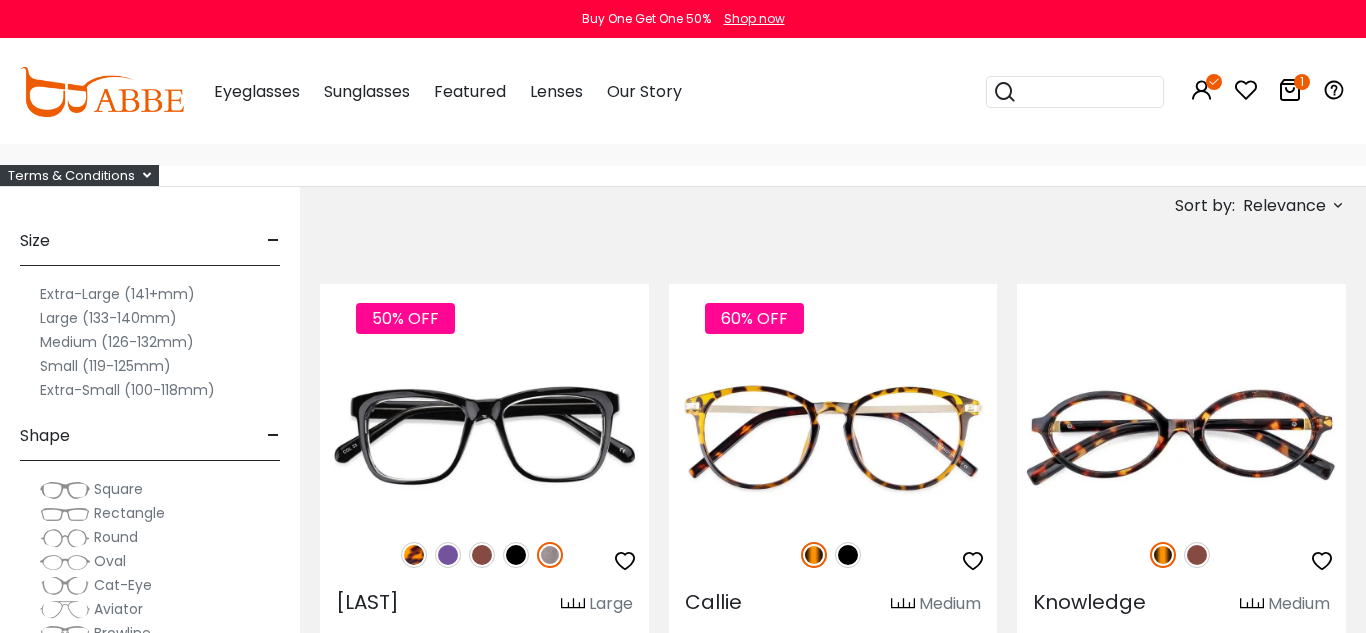 click at bounding box center [147, 175] 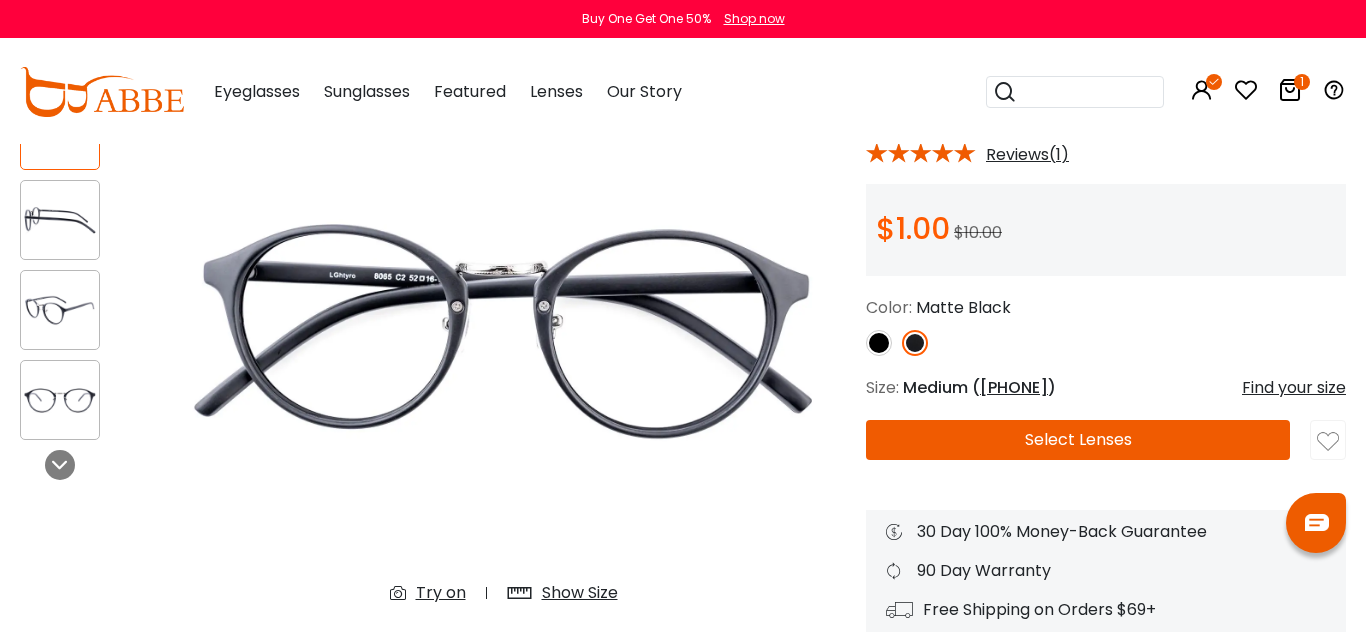 scroll, scrollTop: 0, scrollLeft: 0, axis: both 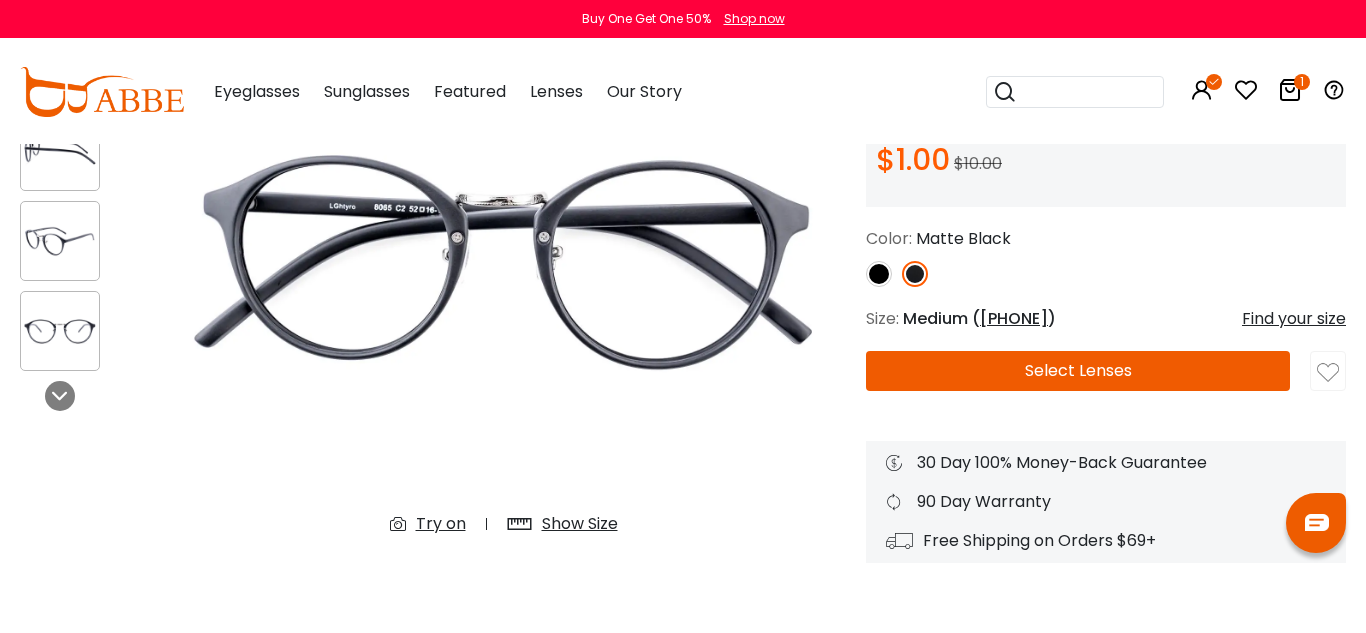 click on "Select Lenses" at bounding box center [1078, 371] 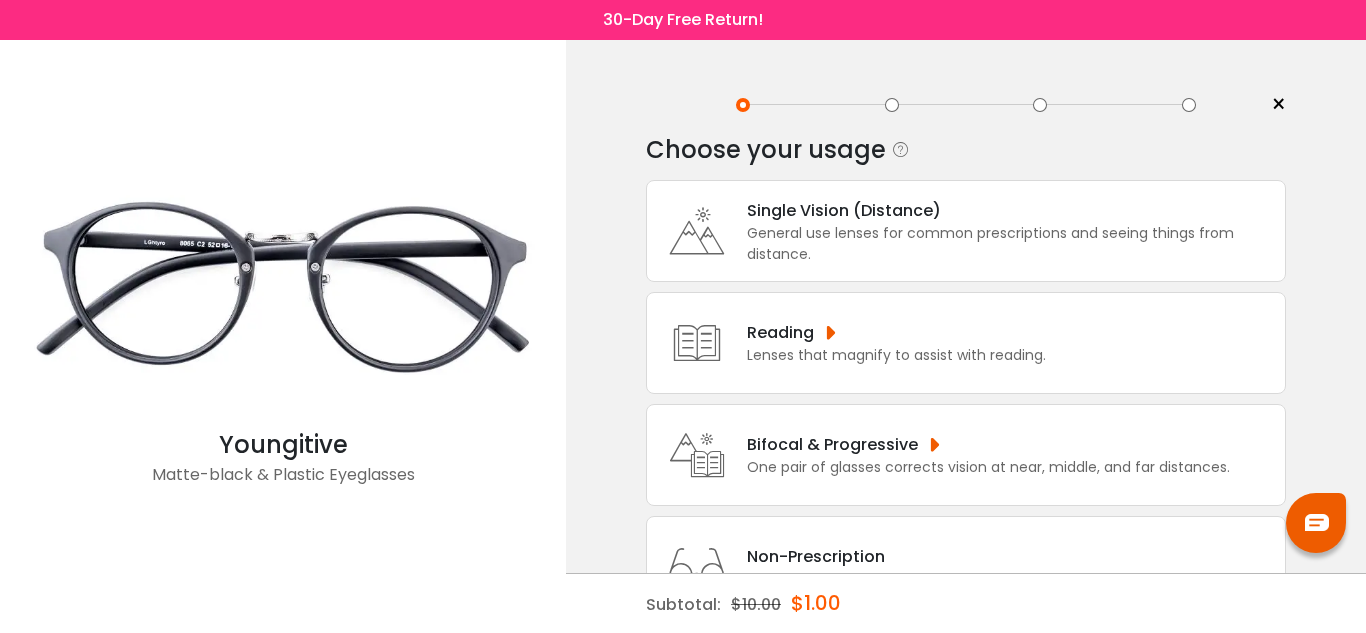 scroll, scrollTop: 0, scrollLeft: 0, axis: both 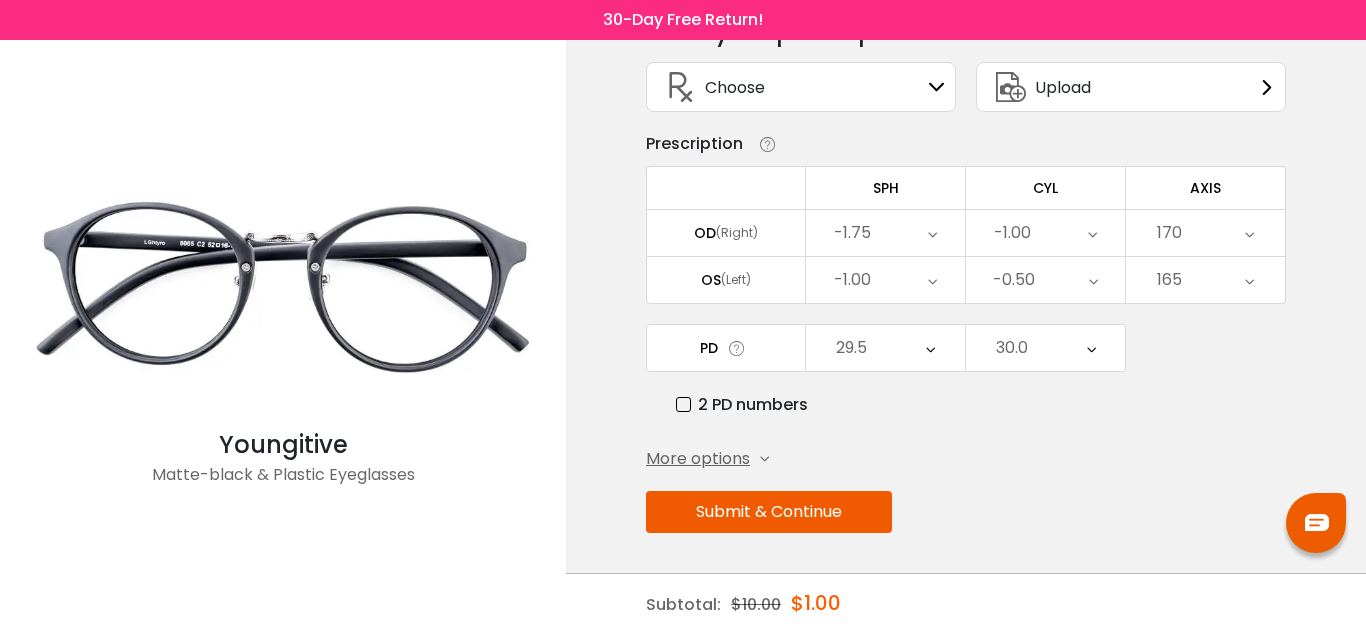 click on "Submit & Continue" at bounding box center [769, 512] 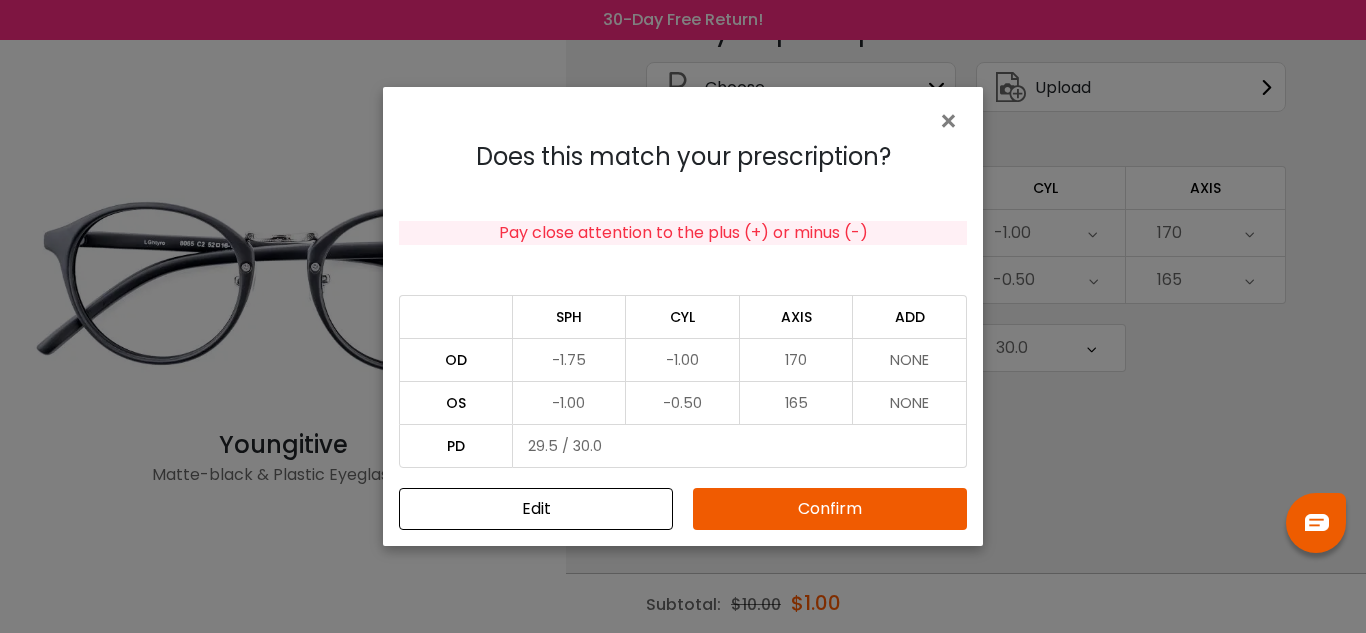 click on "Confirm" at bounding box center (830, 509) 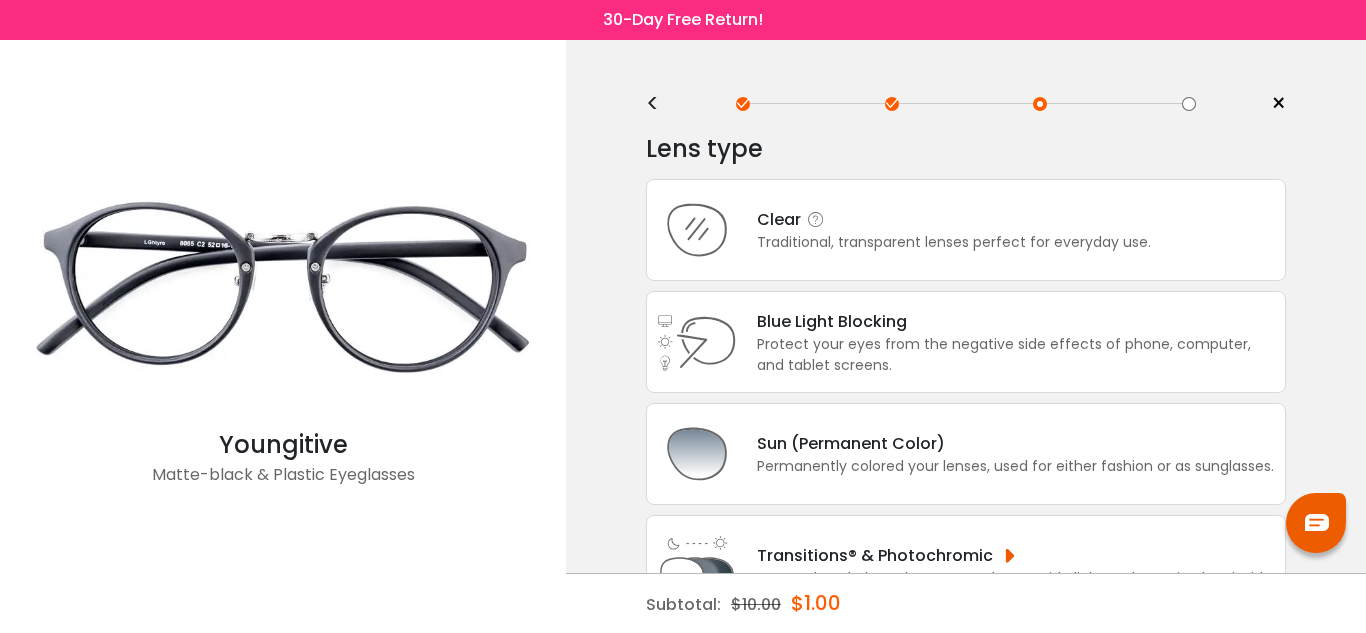 scroll, scrollTop: 0, scrollLeft: 0, axis: both 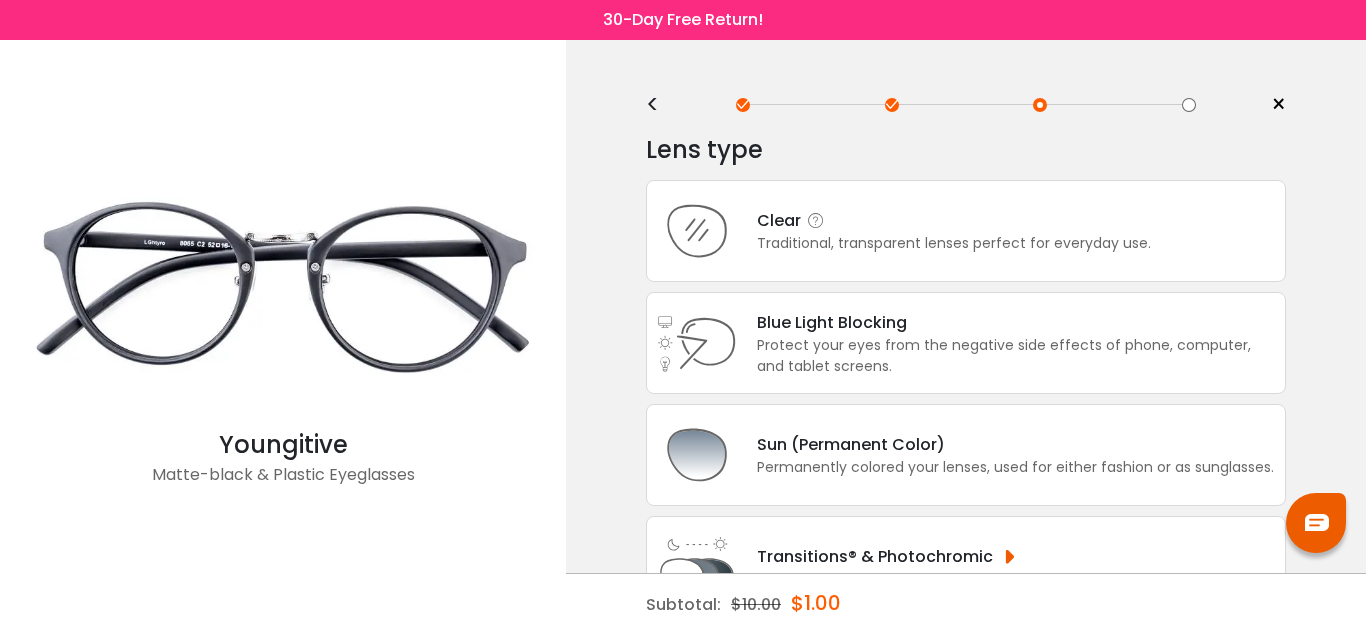 click on "Clear
Traditional, transparent lenses perfect for everyday use." at bounding box center [966, 231] 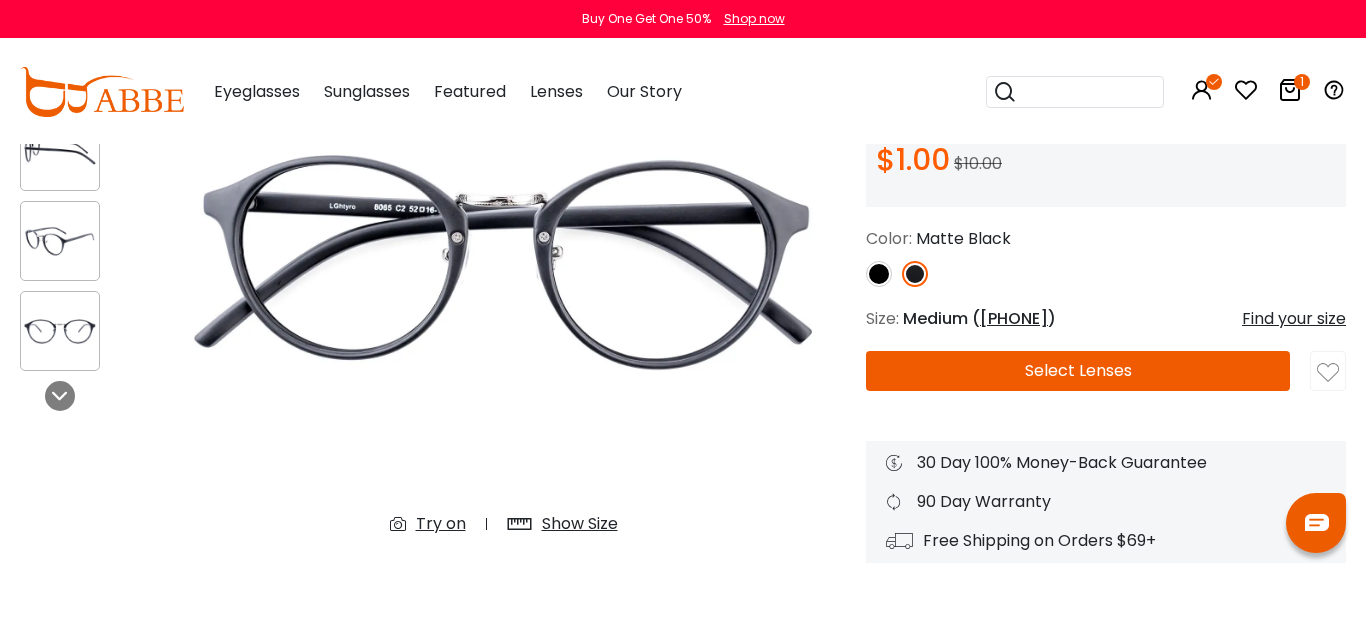 scroll, scrollTop: 0, scrollLeft: 0, axis: both 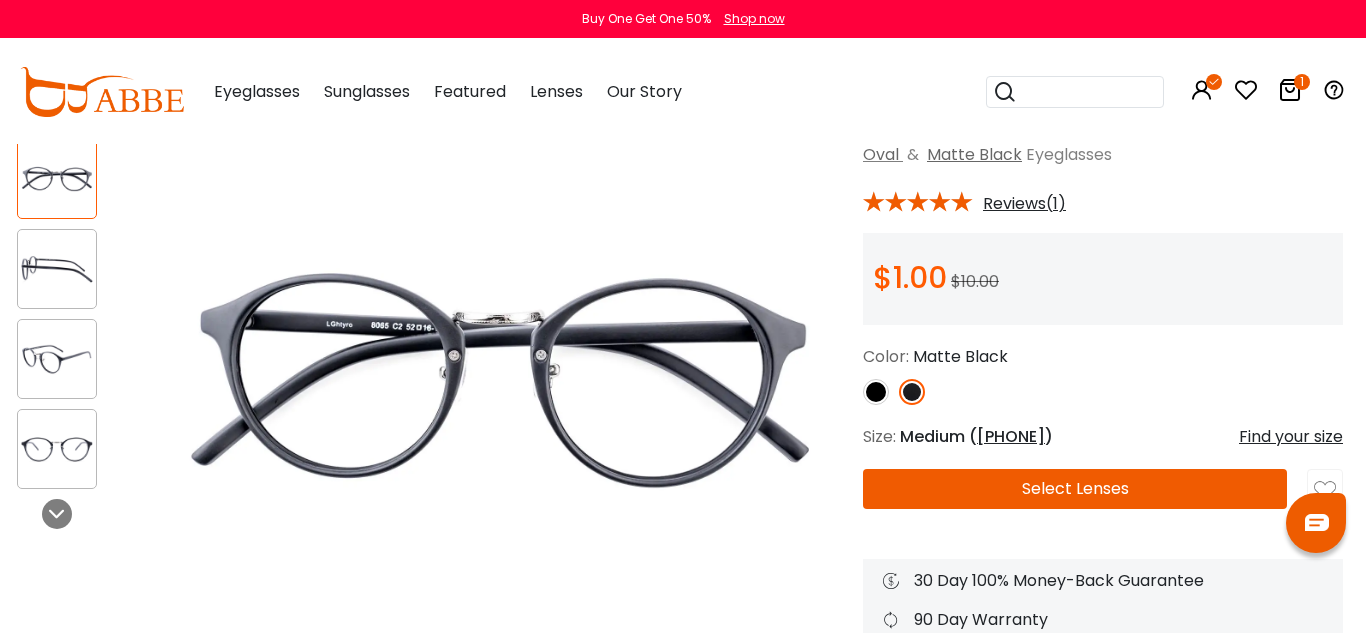 click on "Select Lenses" at bounding box center [1075, 489] 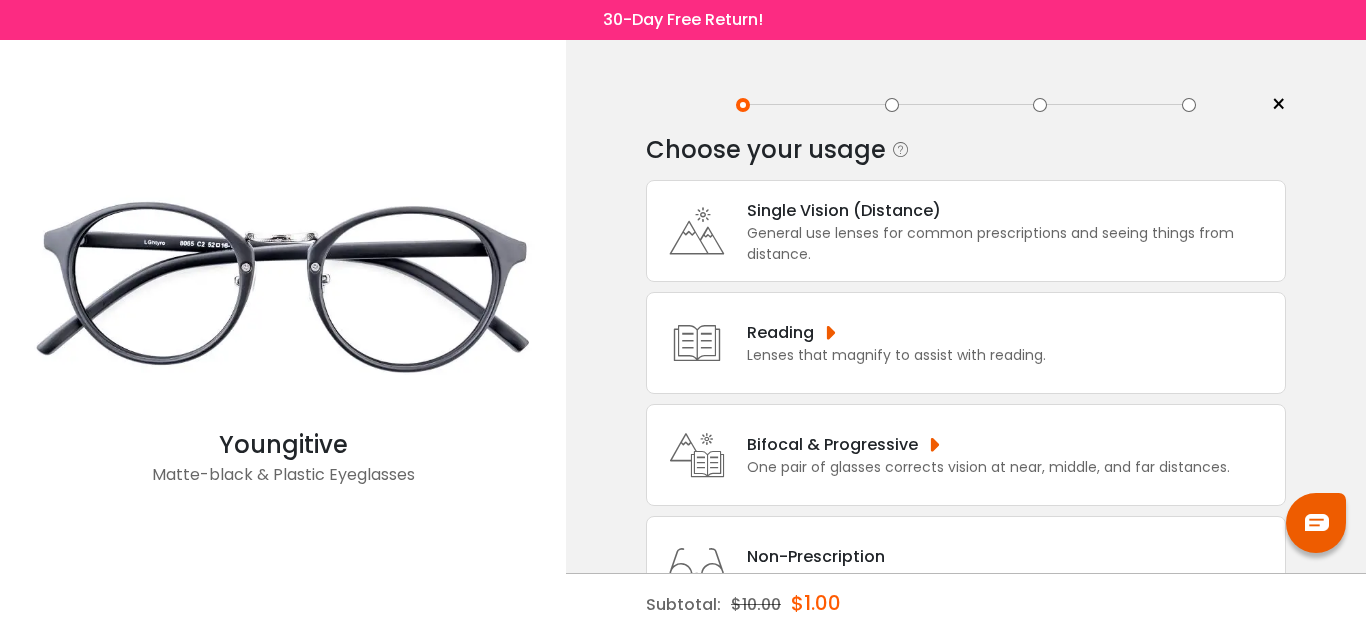 scroll, scrollTop: 0, scrollLeft: 0, axis: both 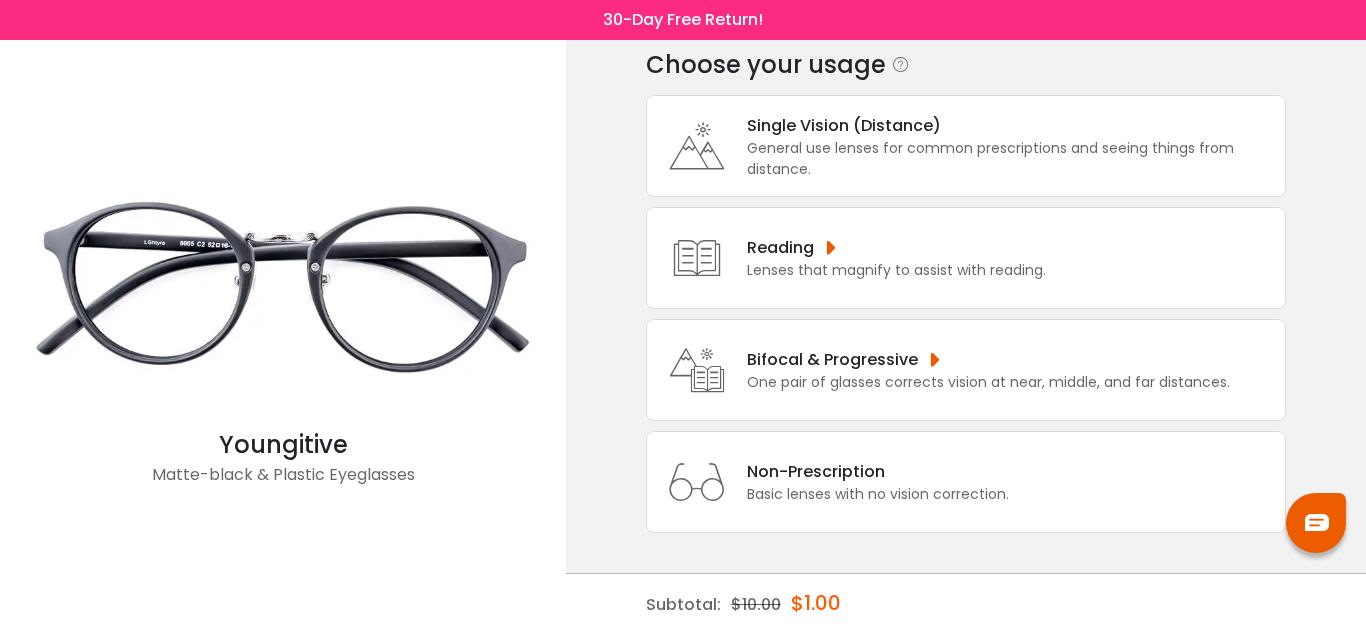 click on "General use lenses for common prescriptions and seeing things from distance." at bounding box center (1011, 159) 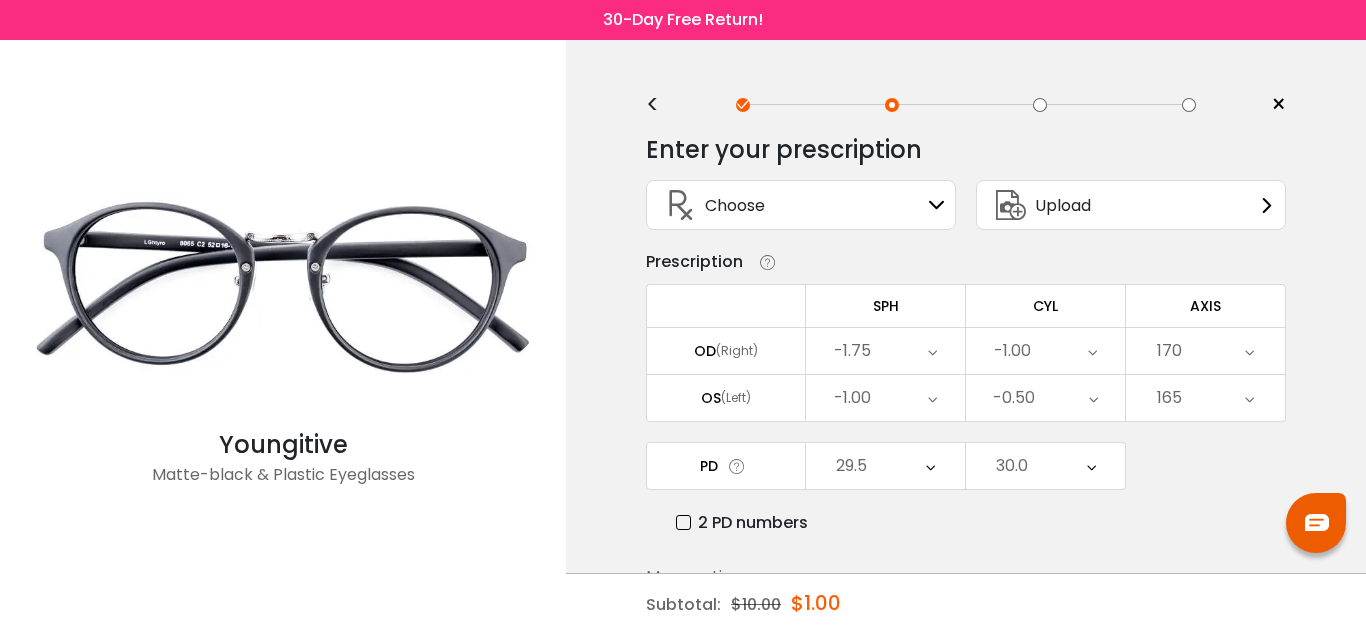 scroll, scrollTop: 118, scrollLeft: 0, axis: vertical 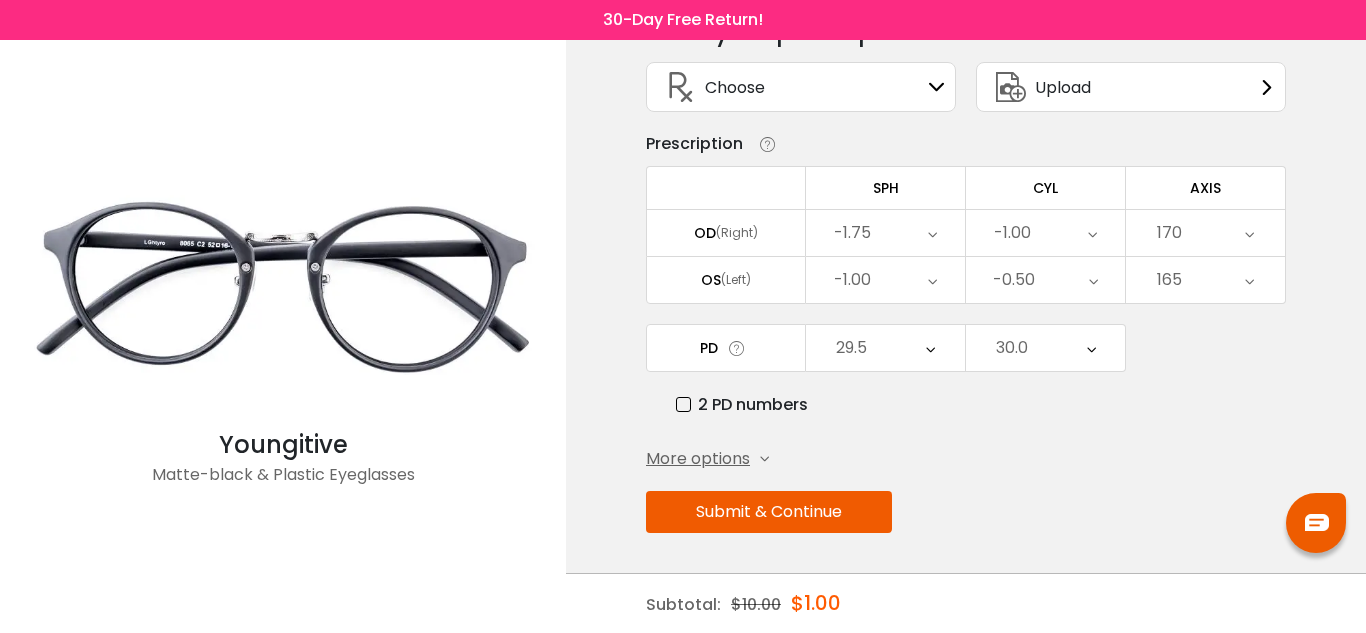 click on "Submit & Continue" at bounding box center (769, 512) 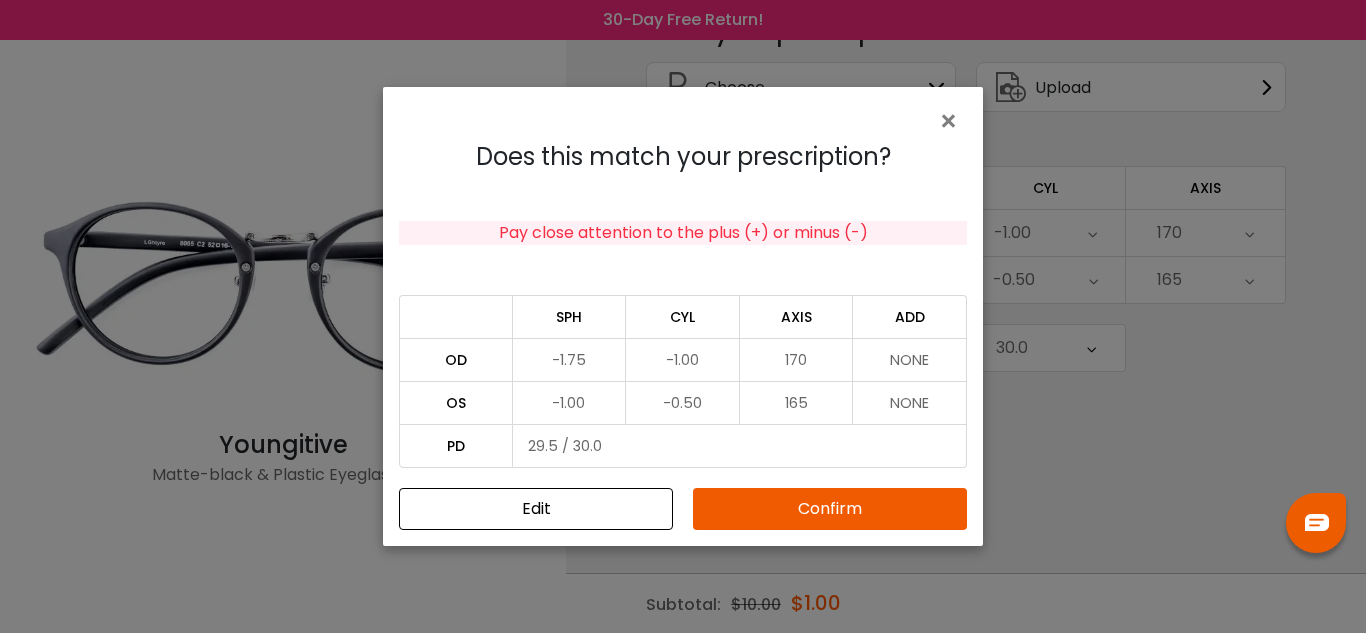 click on "Confirm" at bounding box center [830, 509] 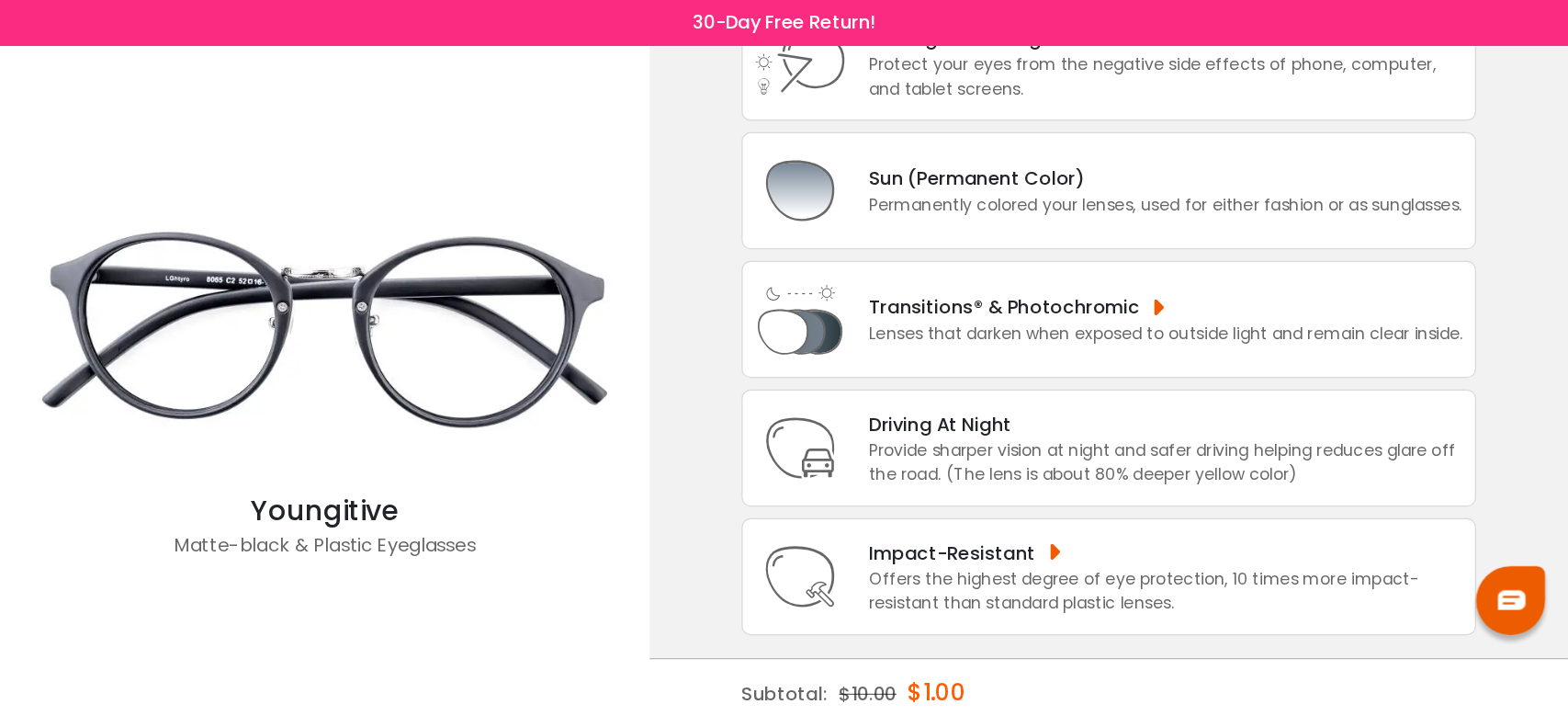 scroll, scrollTop: 0, scrollLeft: 0, axis: both 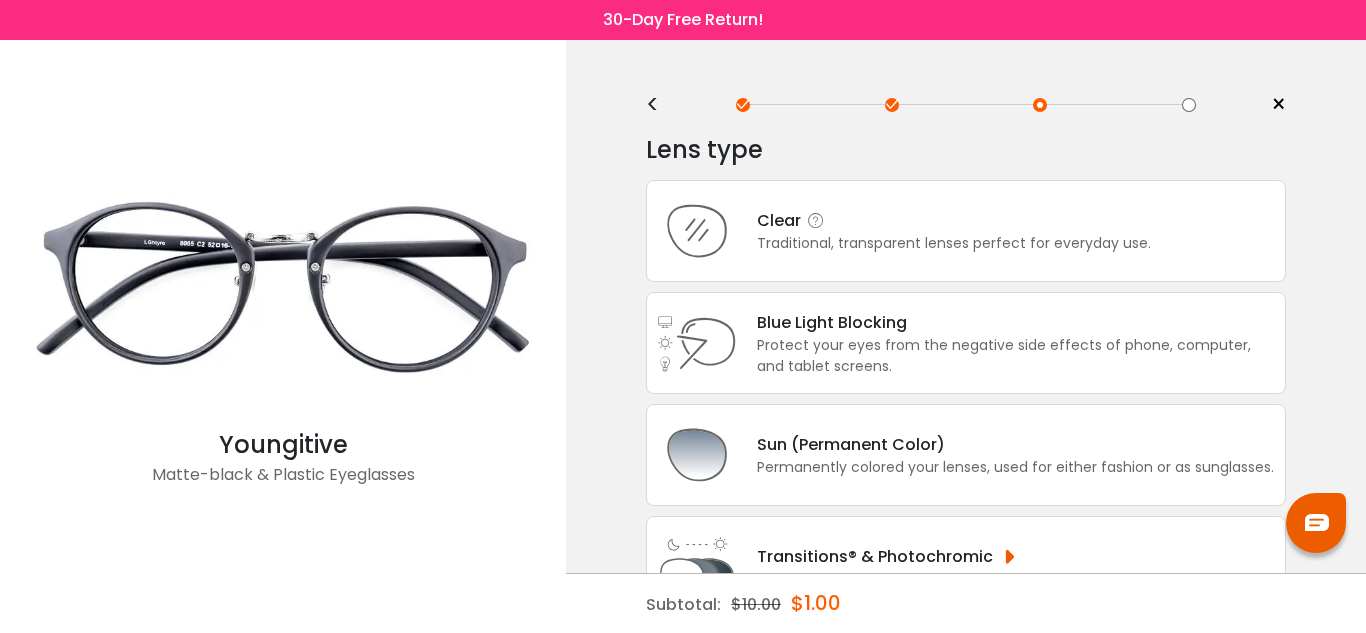 click on "Traditional, transparent lenses perfect for everyday use." at bounding box center [954, 243] 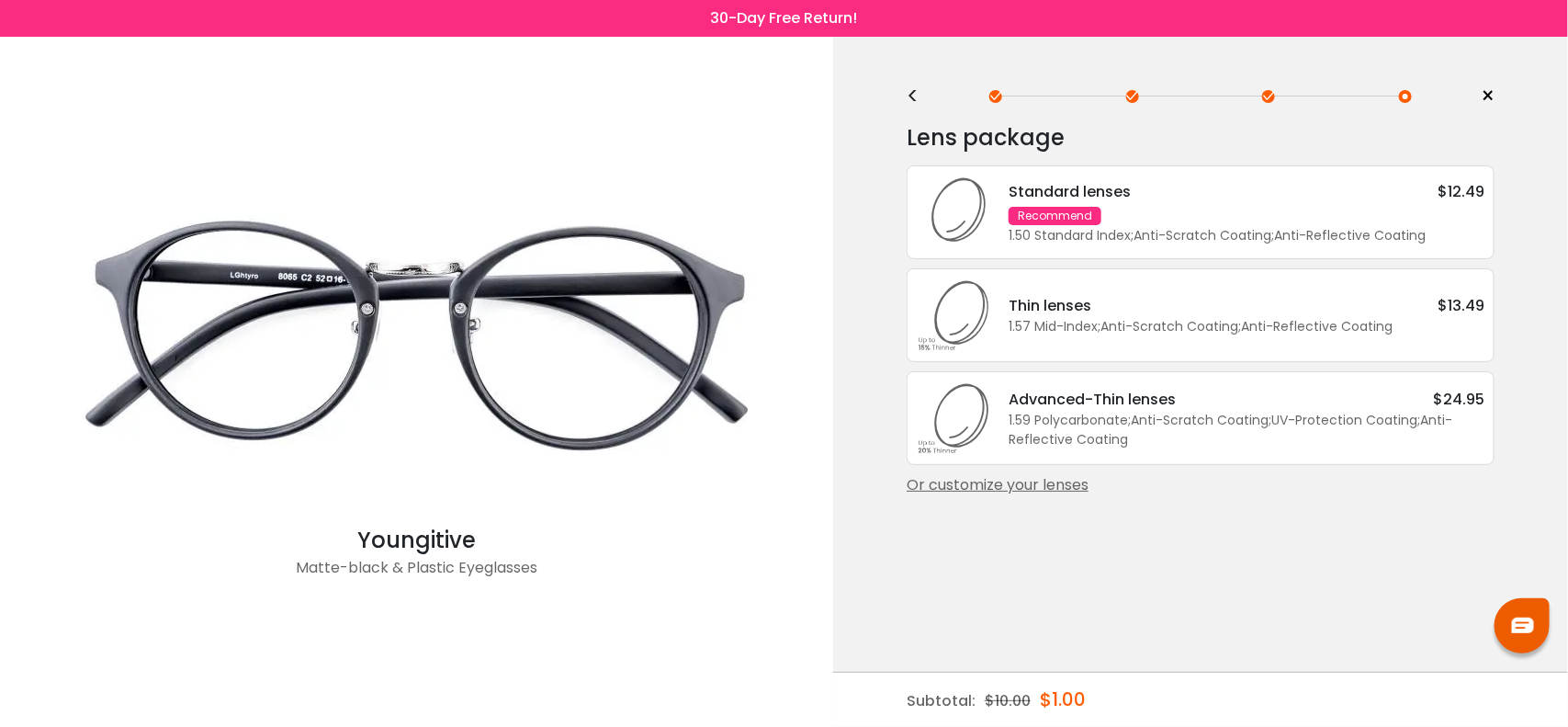 click on "Or customize your lenses" at bounding box center [1201, 485] 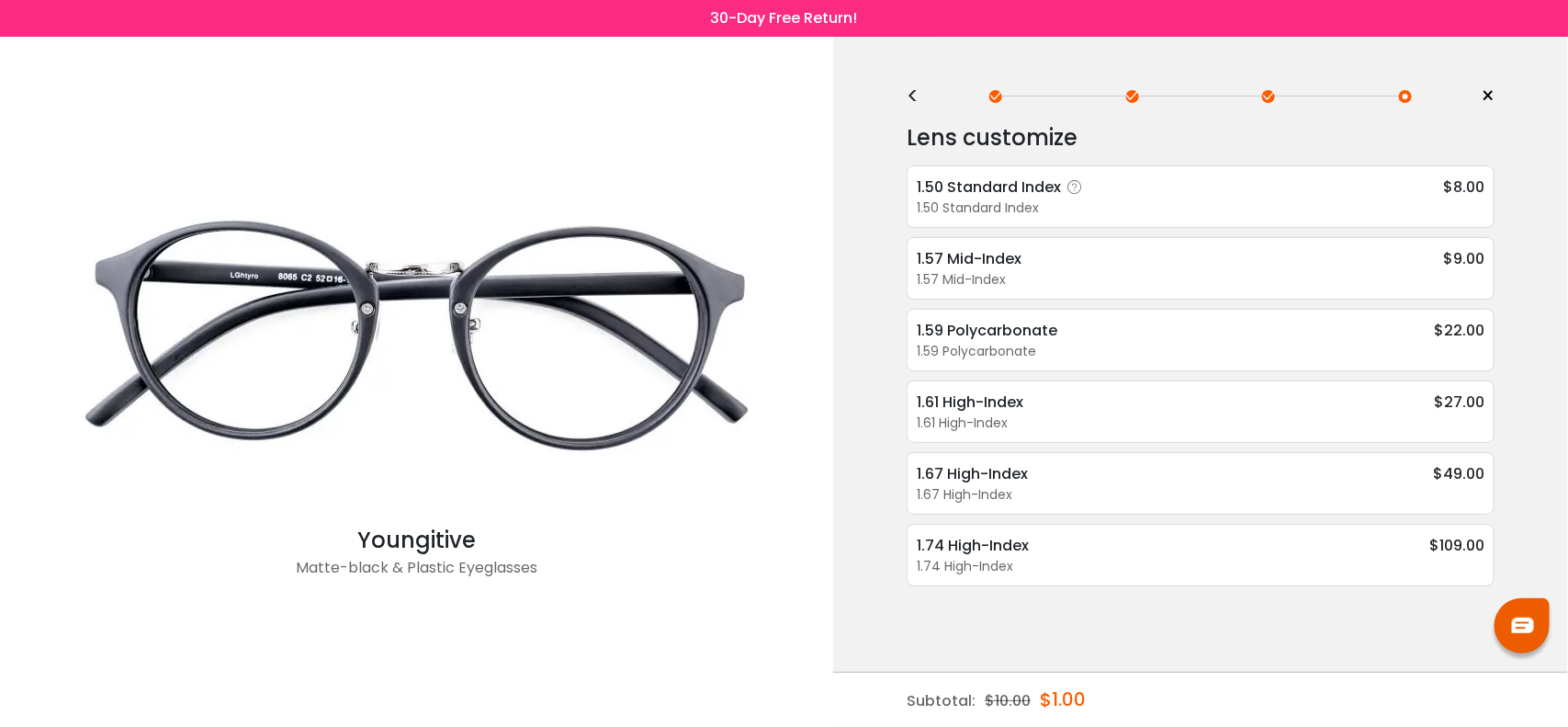 click on "1.50 Standard Index" at bounding box center (1201, 208) 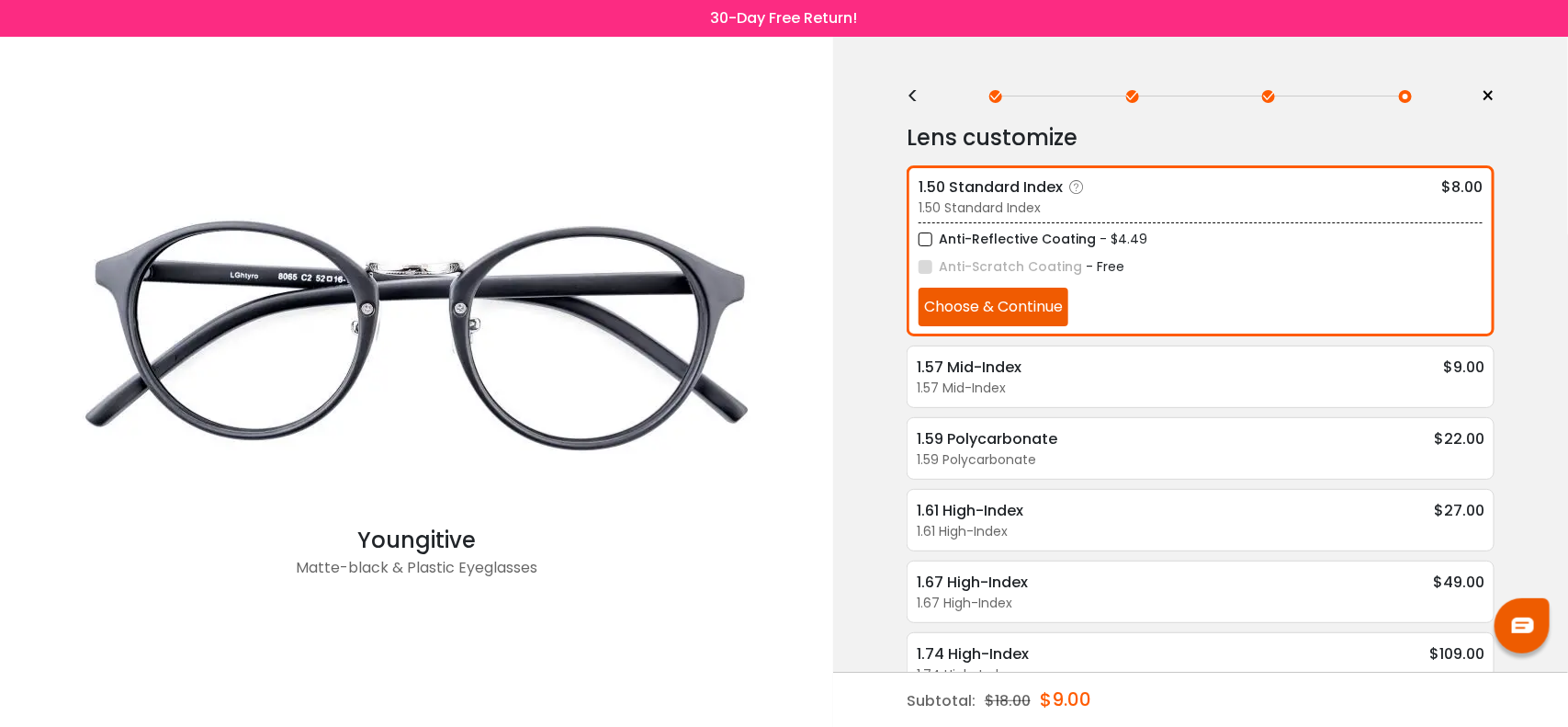 click on "Choose & Continue" at bounding box center (993, 307) 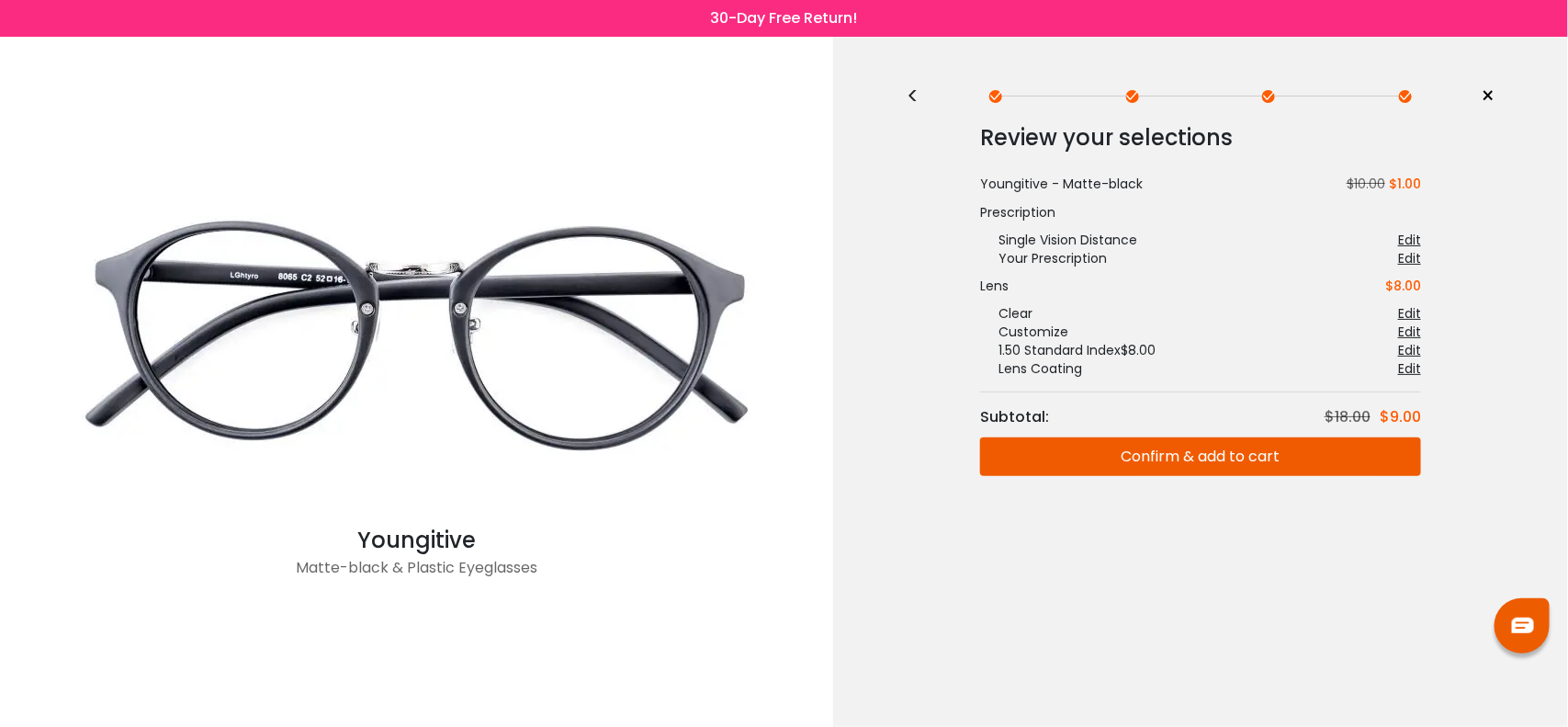 click on "Confirm & add to cart" at bounding box center [1201, 457] 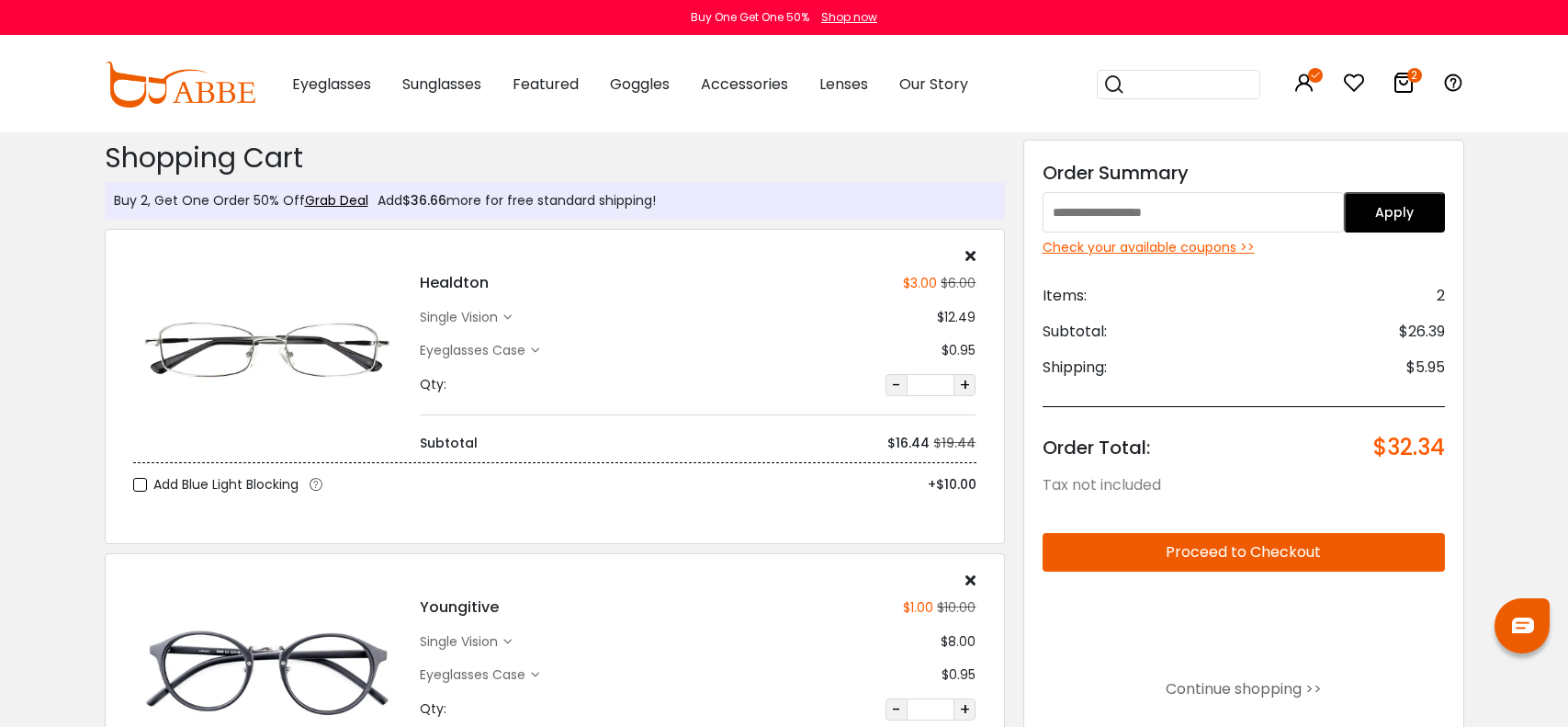 scroll, scrollTop: 0, scrollLeft: 0, axis: both 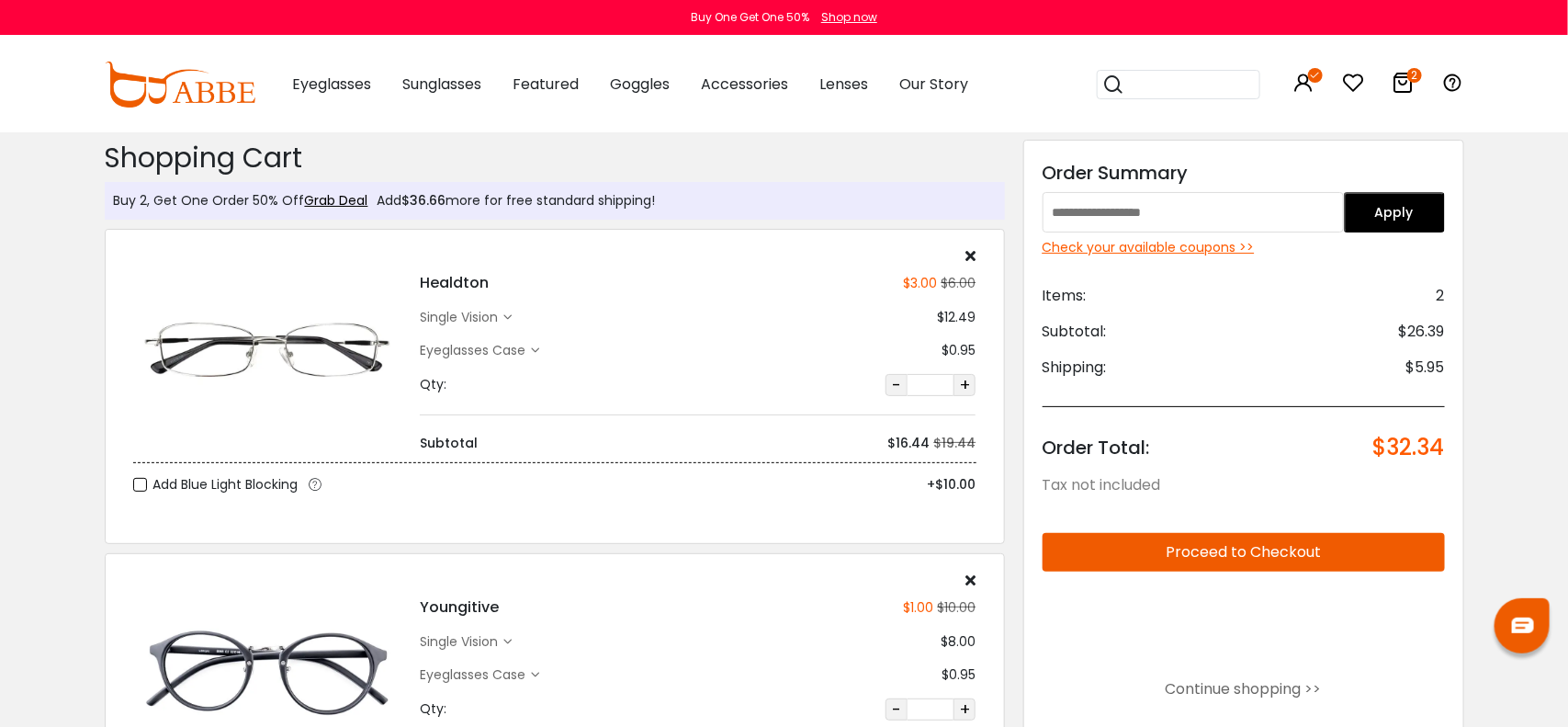 click at bounding box center (970, 256) 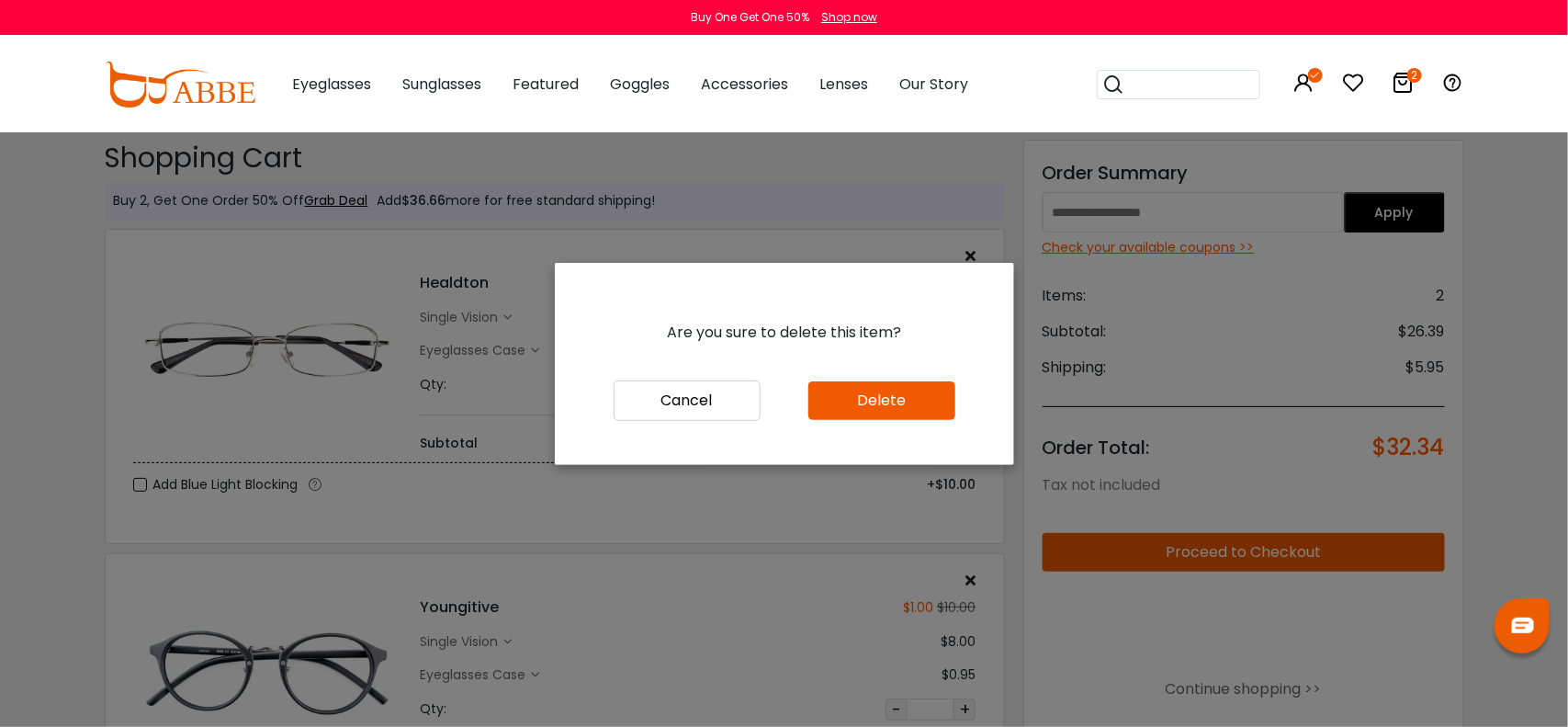 click on "Delete" at bounding box center (882, 401) 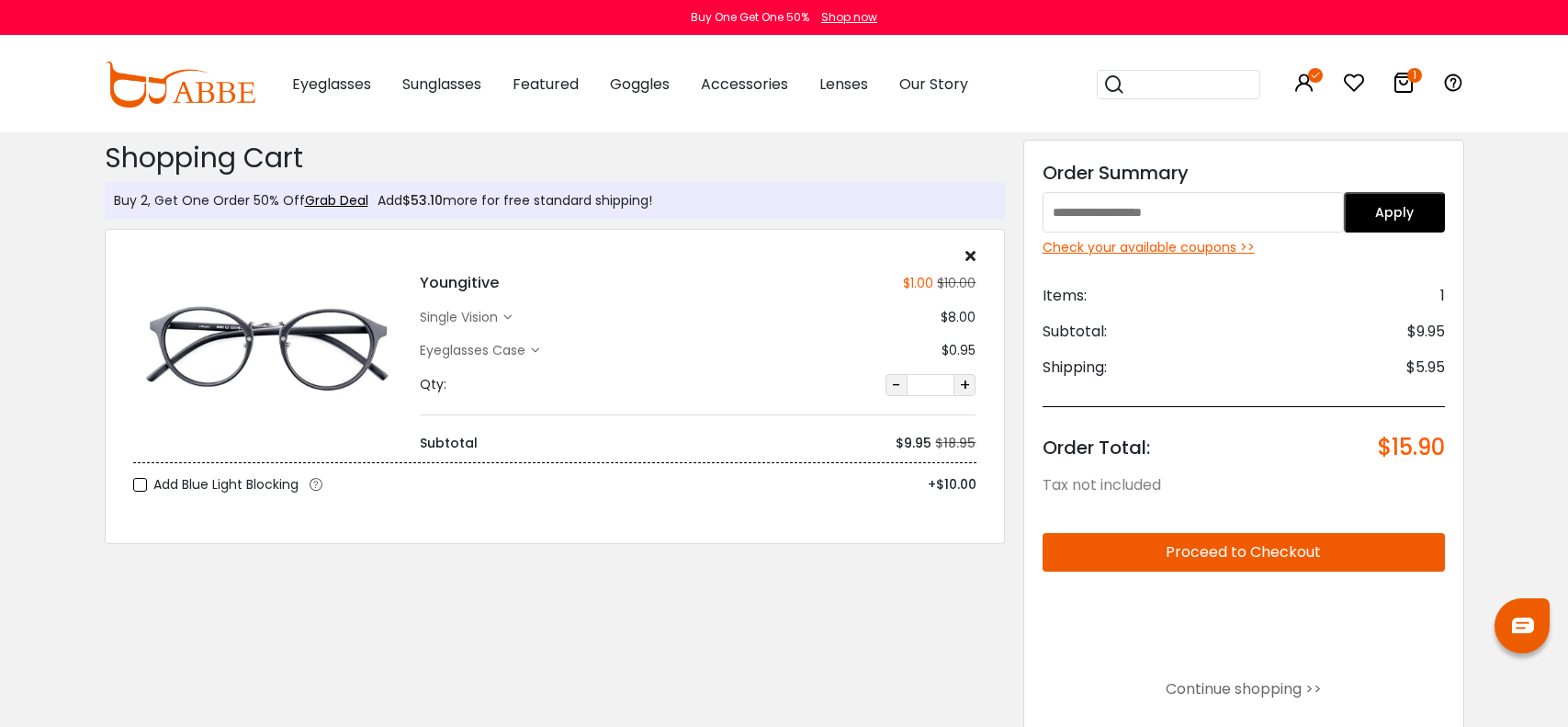 scroll, scrollTop: 0, scrollLeft: 0, axis: both 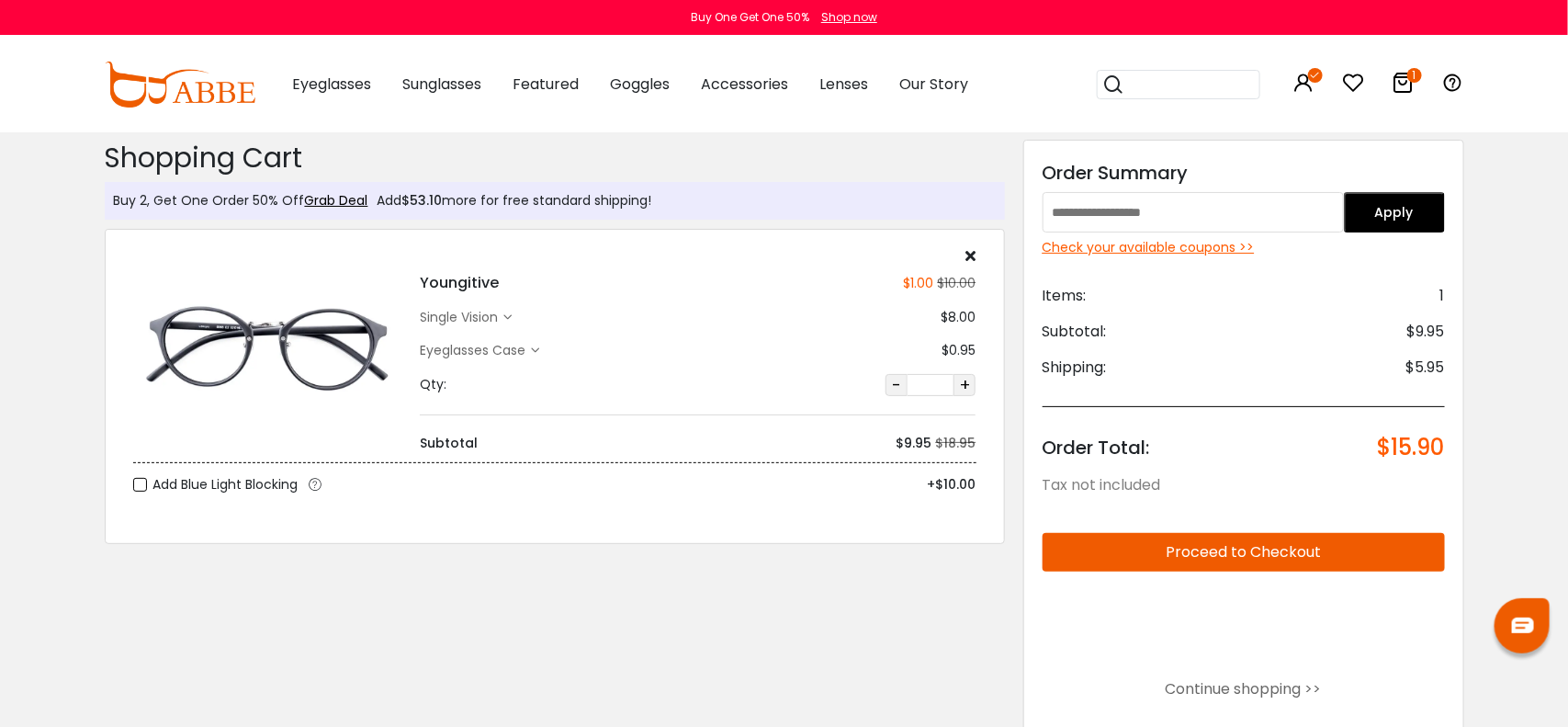 click at bounding box center (1193, 212) 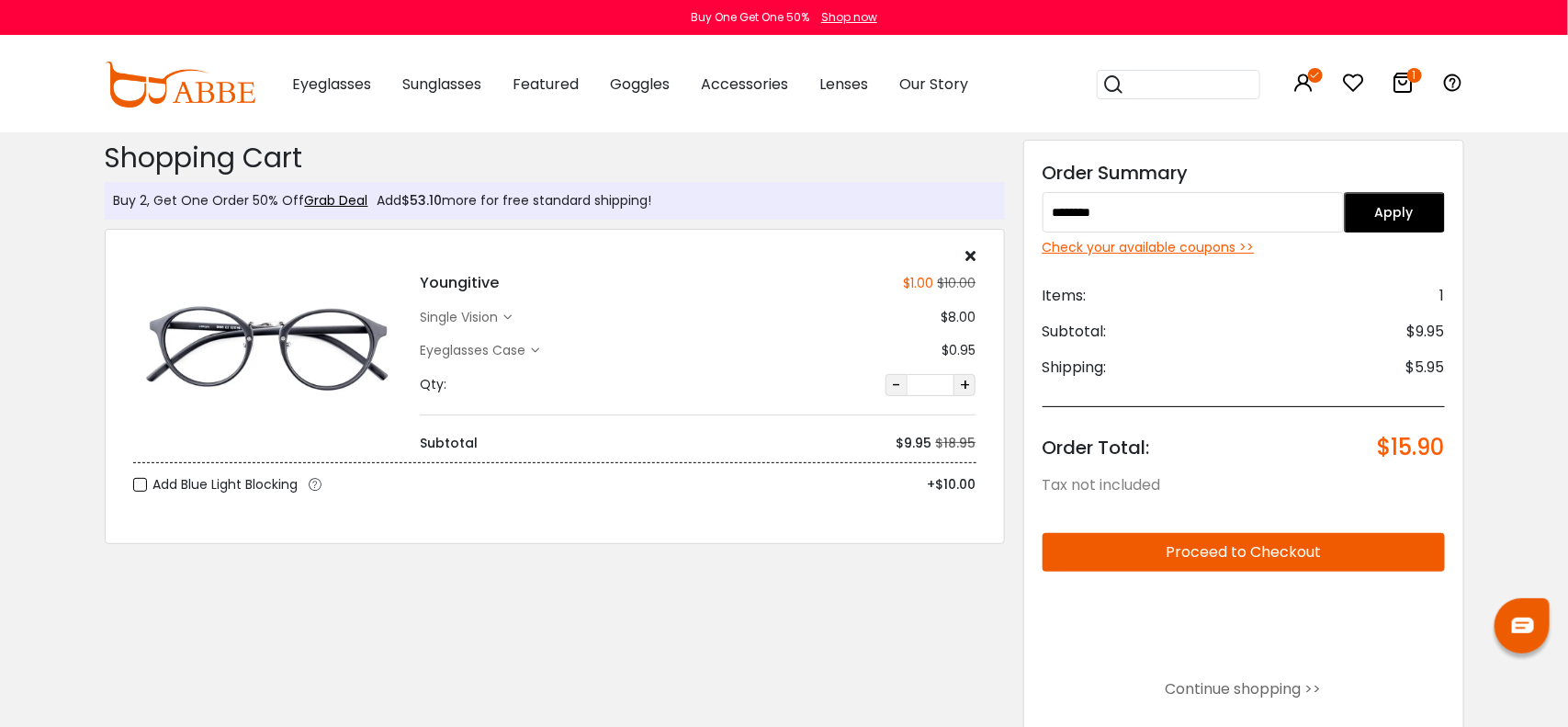 type on "********" 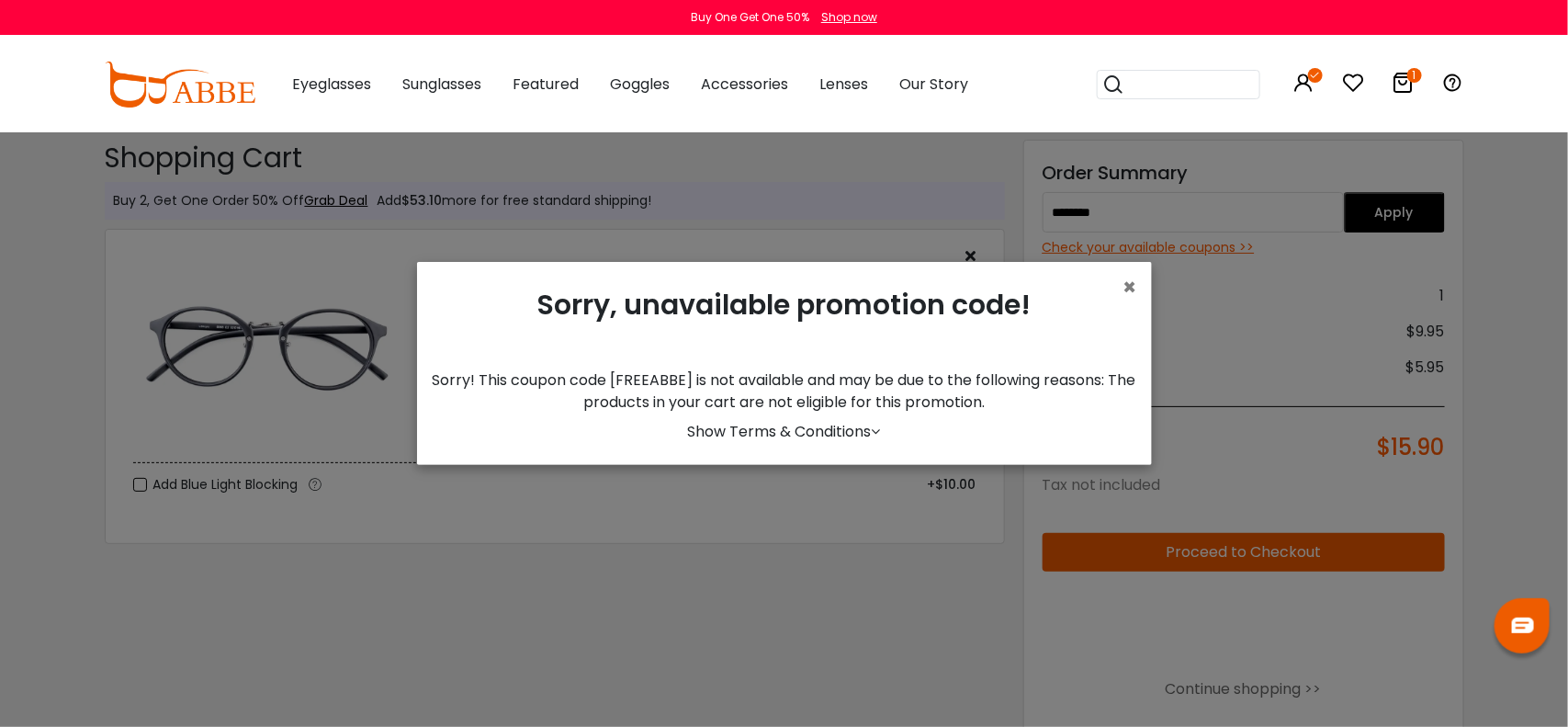 click on "Show Terms & Conditions" at bounding box center [784, 431] 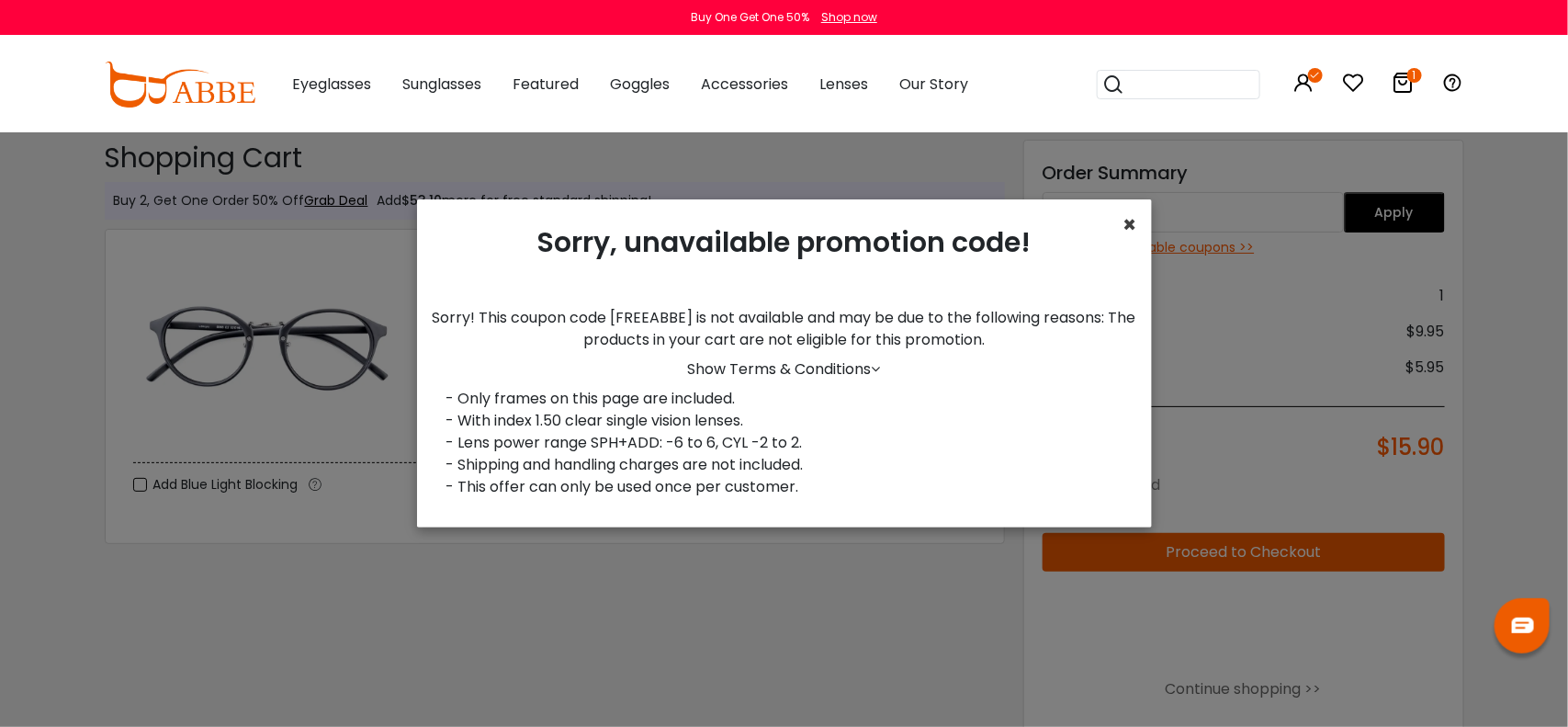 click on "×" at bounding box center (1130, 224) 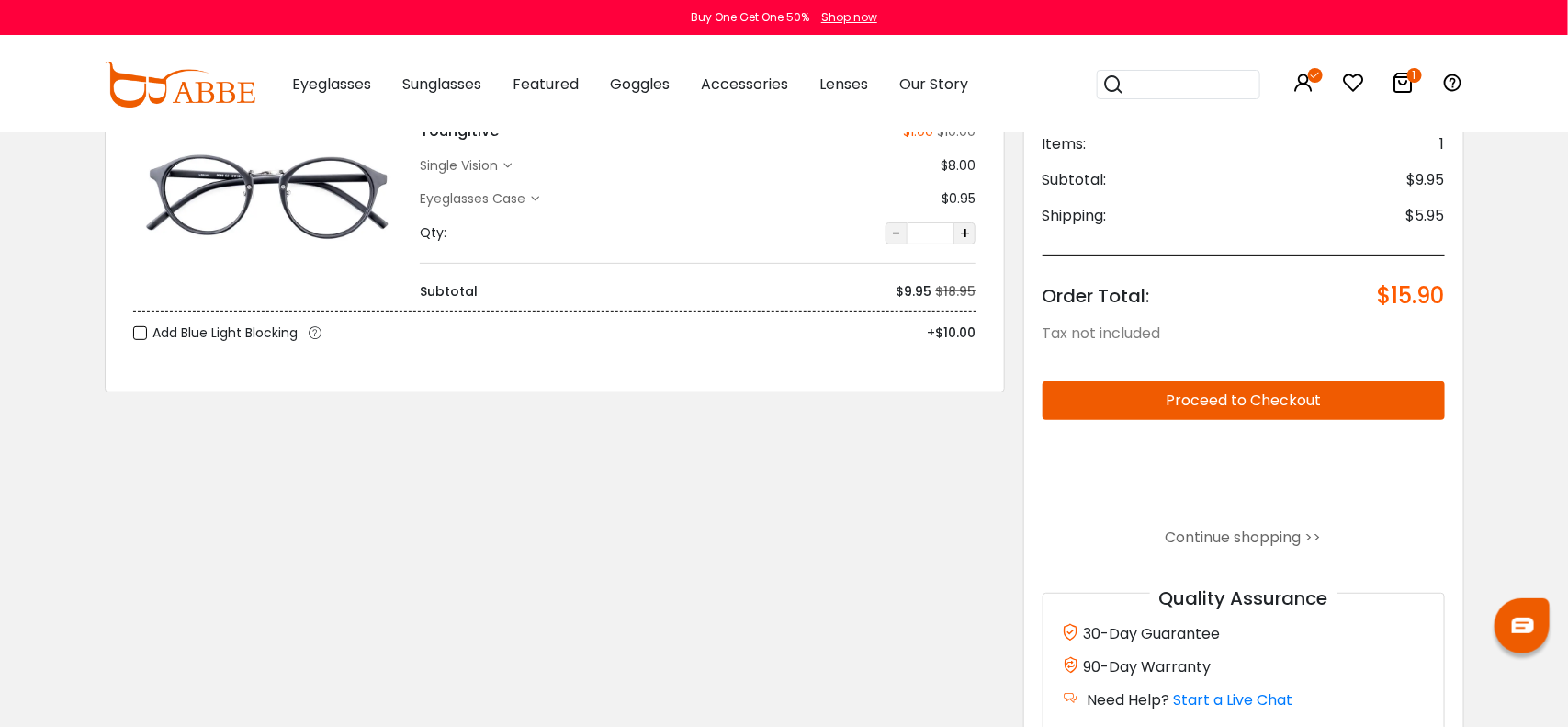 scroll, scrollTop: 0, scrollLeft: 0, axis: both 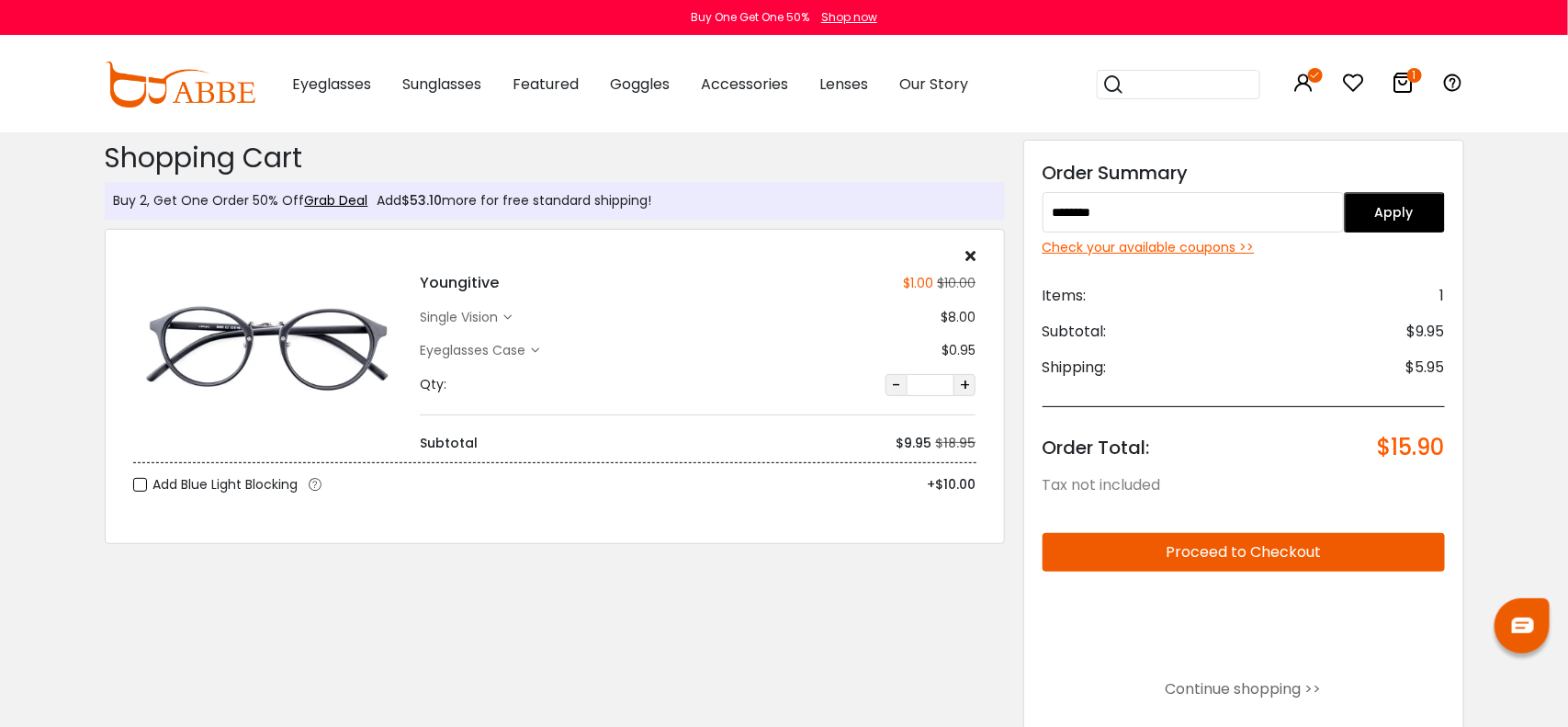 click at bounding box center (1404, 83) 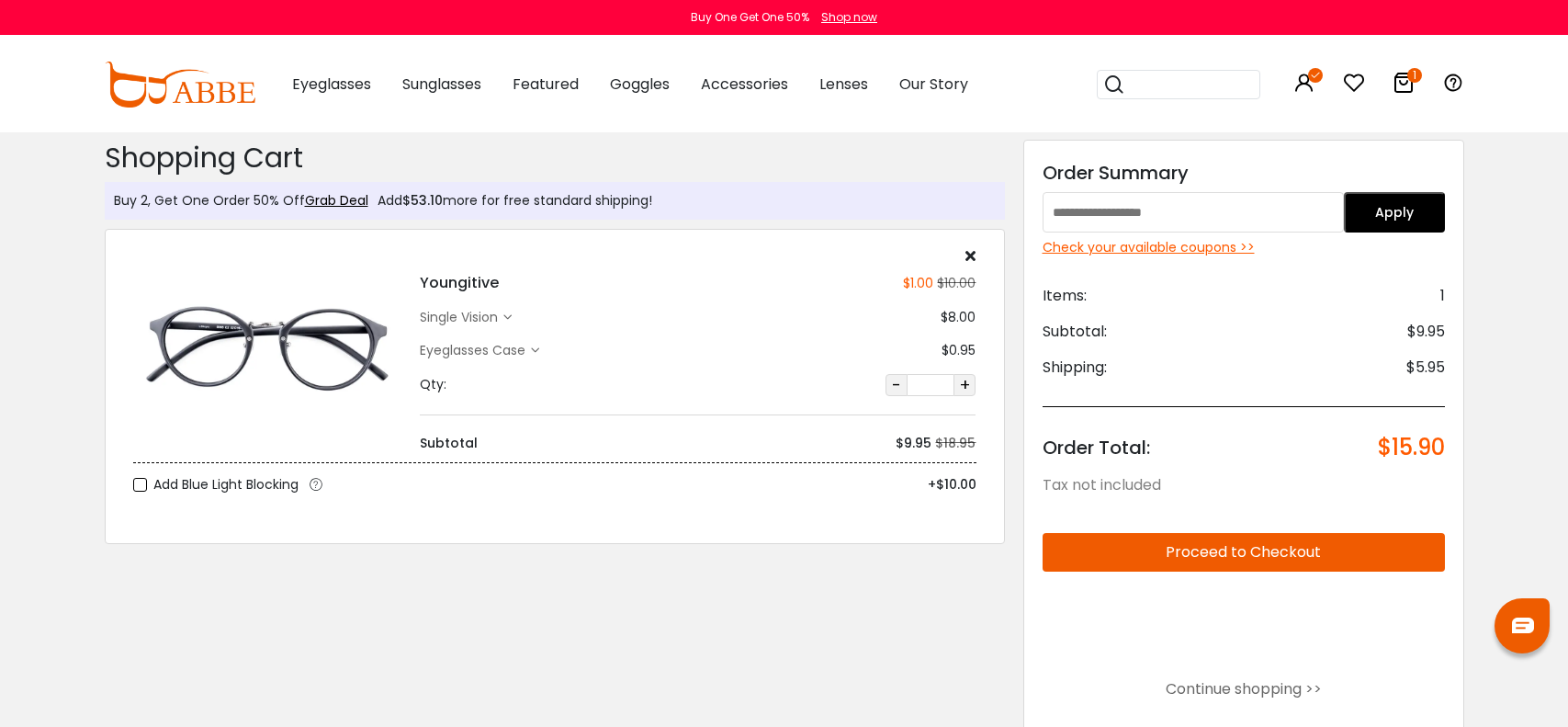 scroll, scrollTop: 0, scrollLeft: 0, axis: both 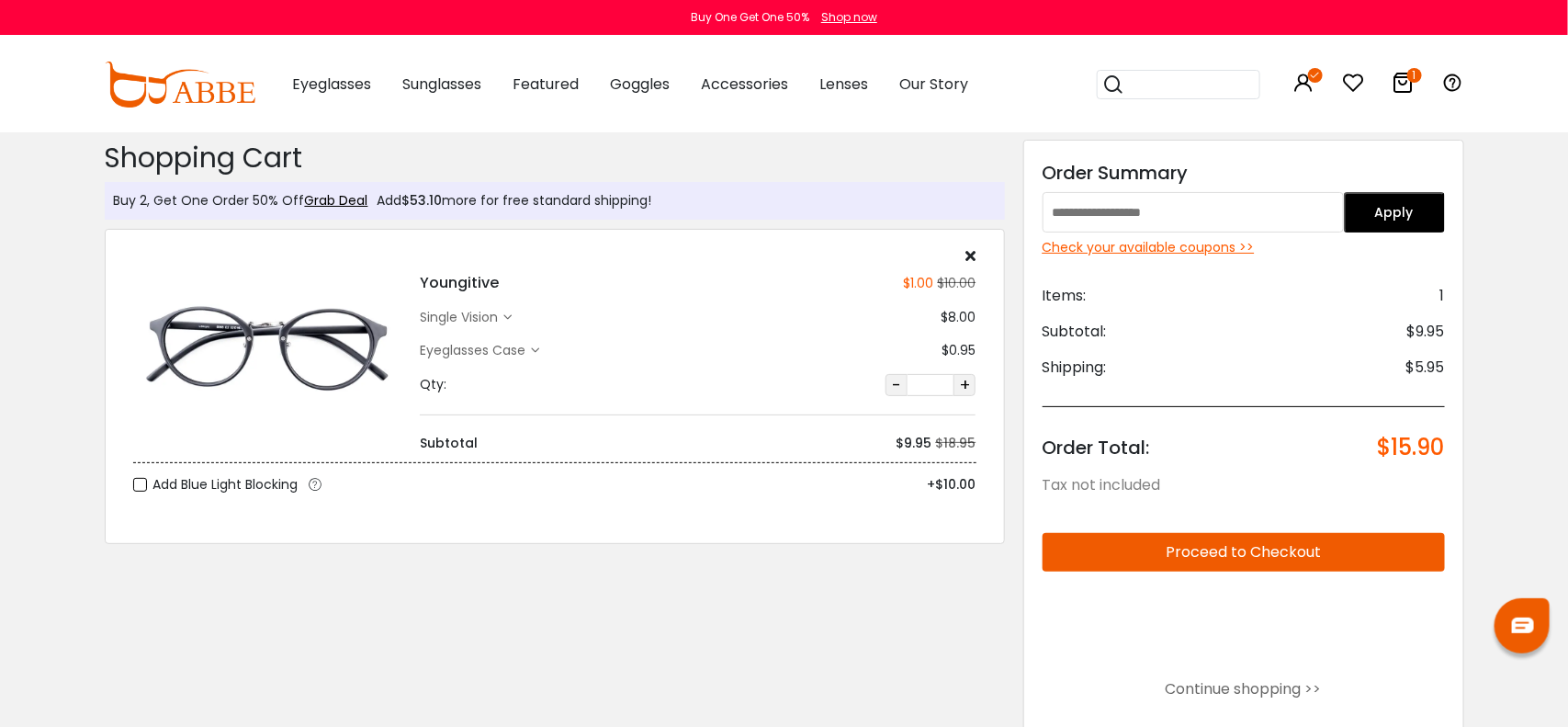 click on "$9.95
$18.95
Qty:
-
*
+" at bounding box center (697, 385) 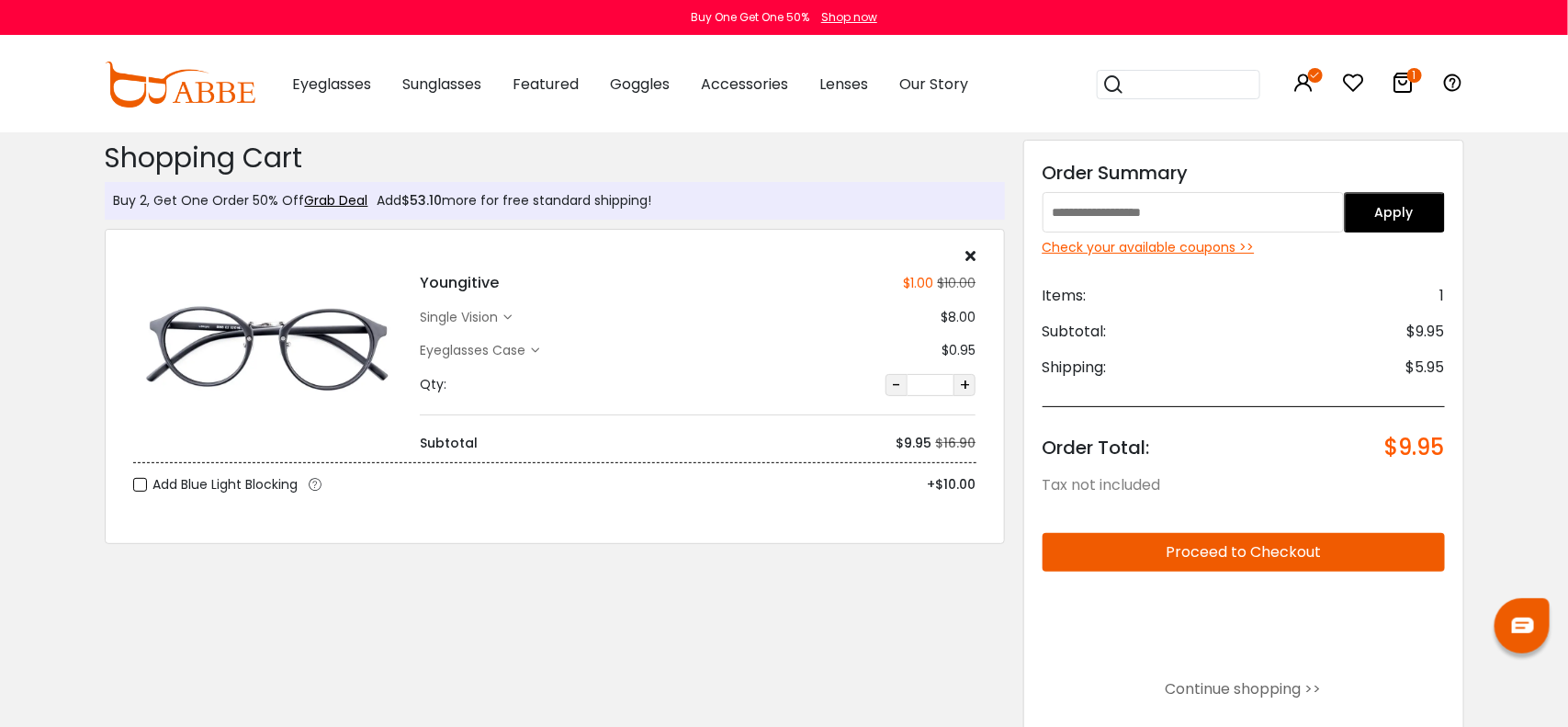 click on "-" at bounding box center (897, 385) 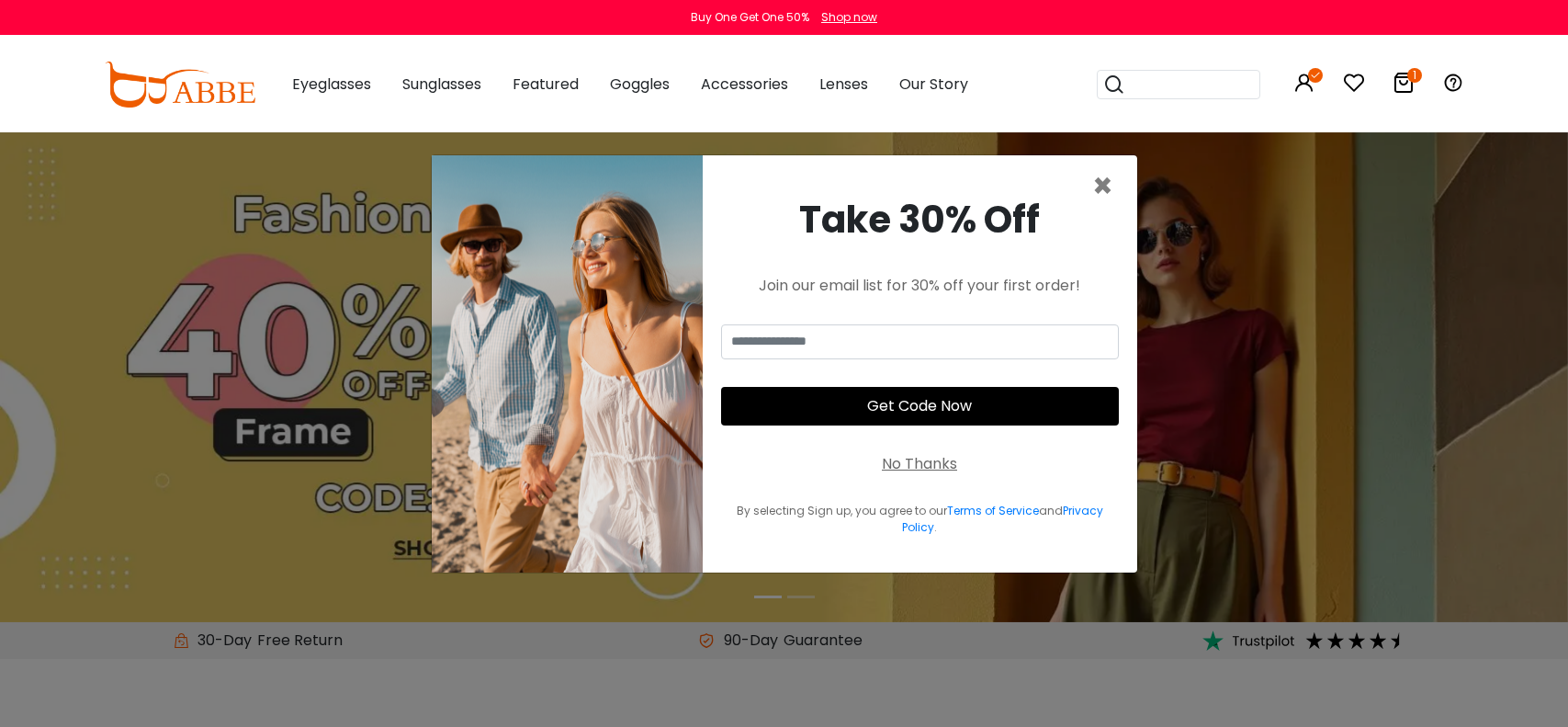 scroll, scrollTop: 0, scrollLeft: 0, axis: both 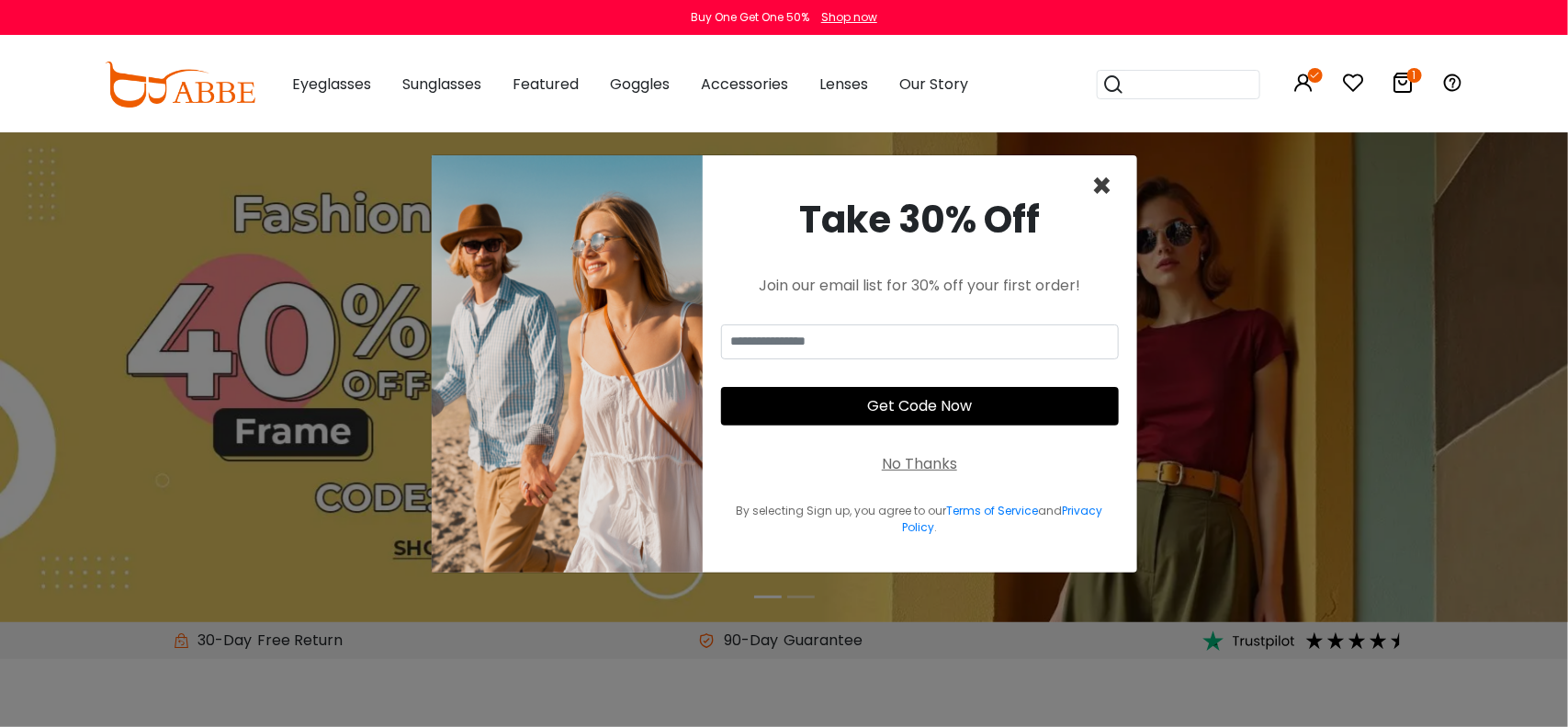 click on "×" at bounding box center (1102, 186) 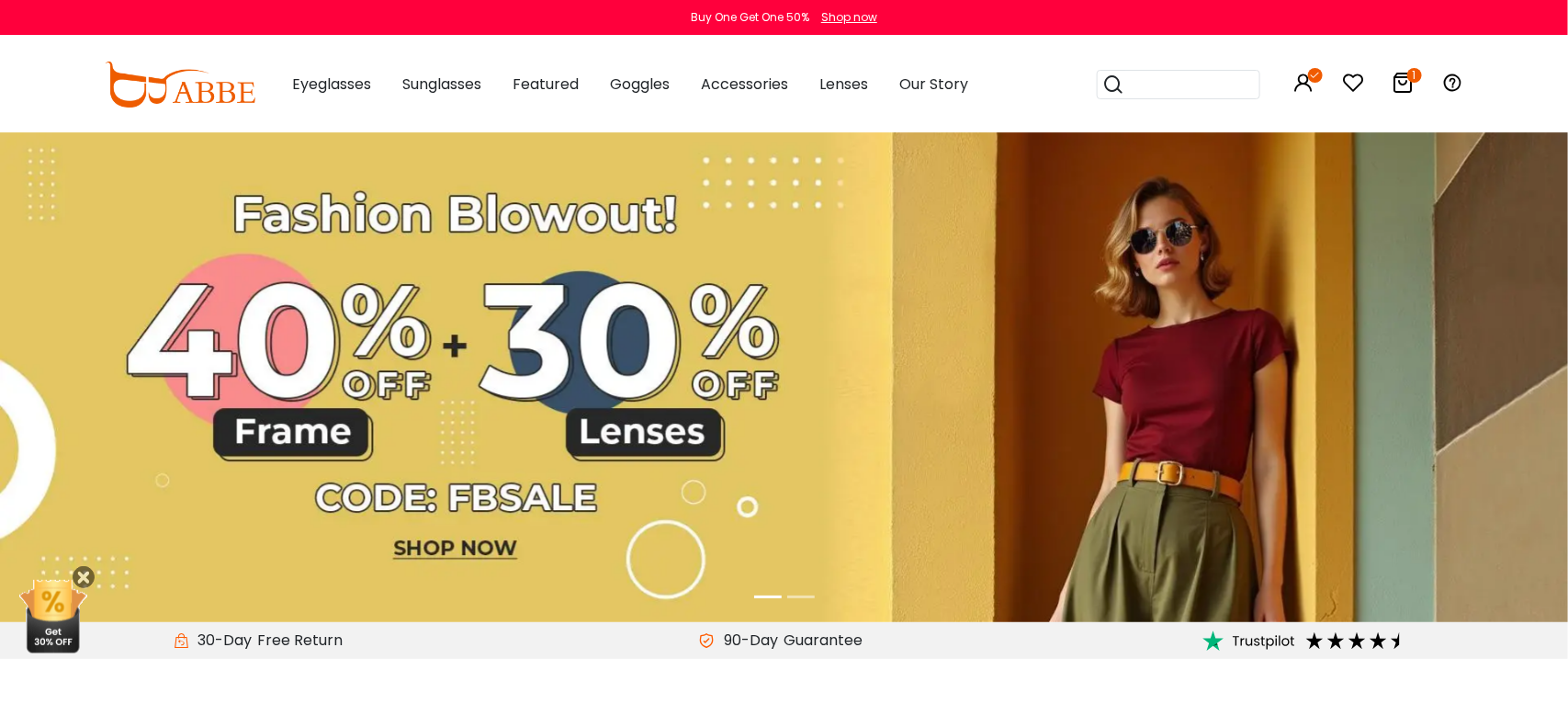 click on "1" at bounding box center (1415, 75) 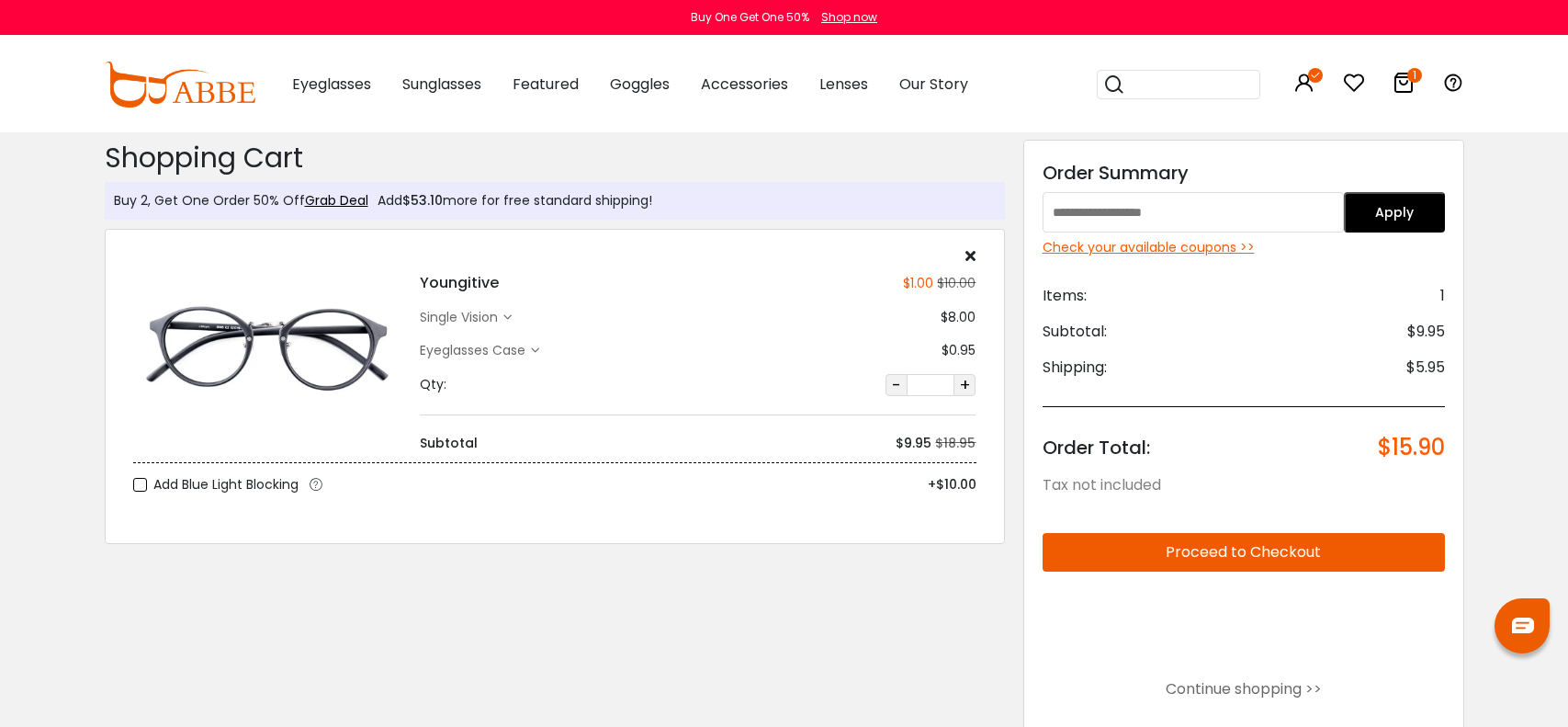scroll, scrollTop: 0, scrollLeft: 0, axis: both 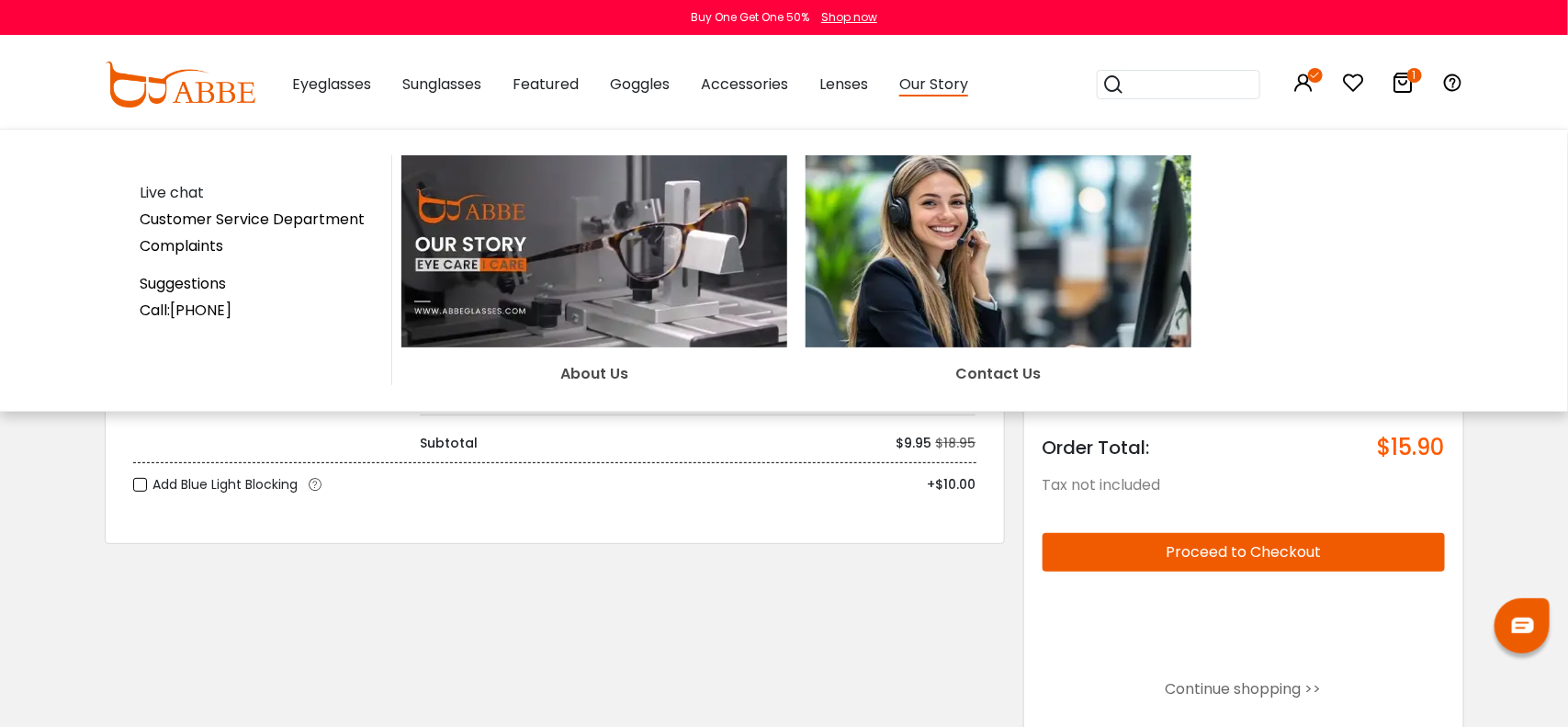 click at bounding box center (998, 251) 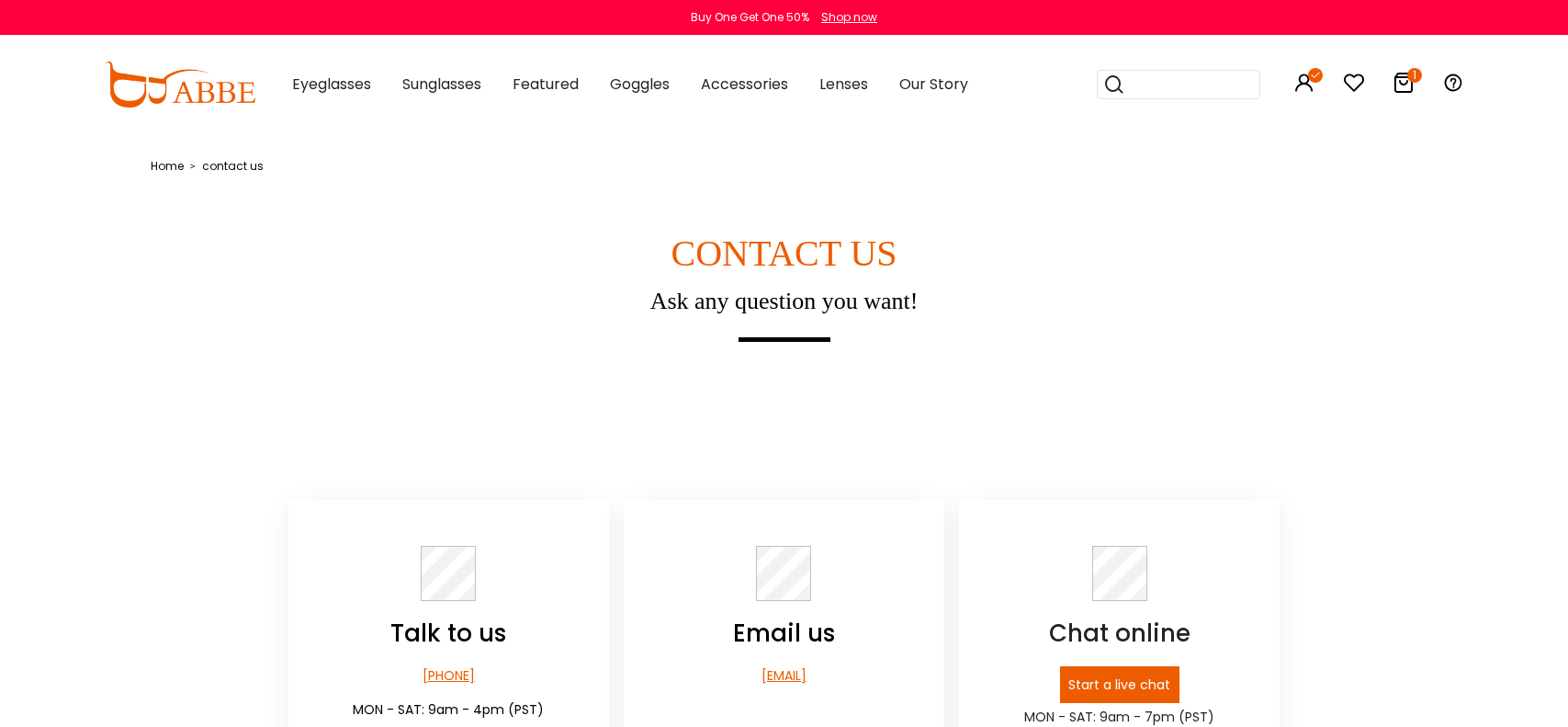 scroll, scrollTop: 0, scrollLeft: 0, axis: both 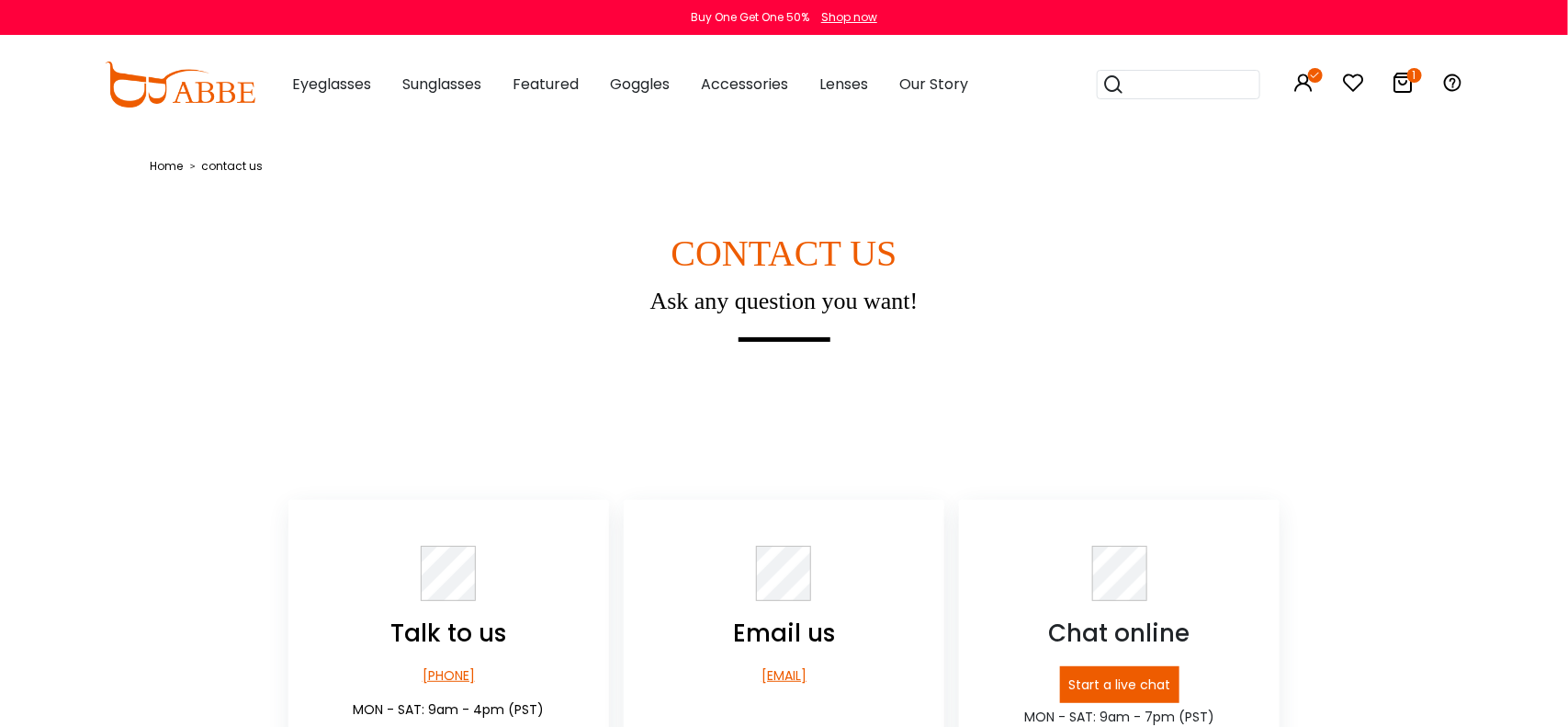 click at bounding box center [1404, 83] 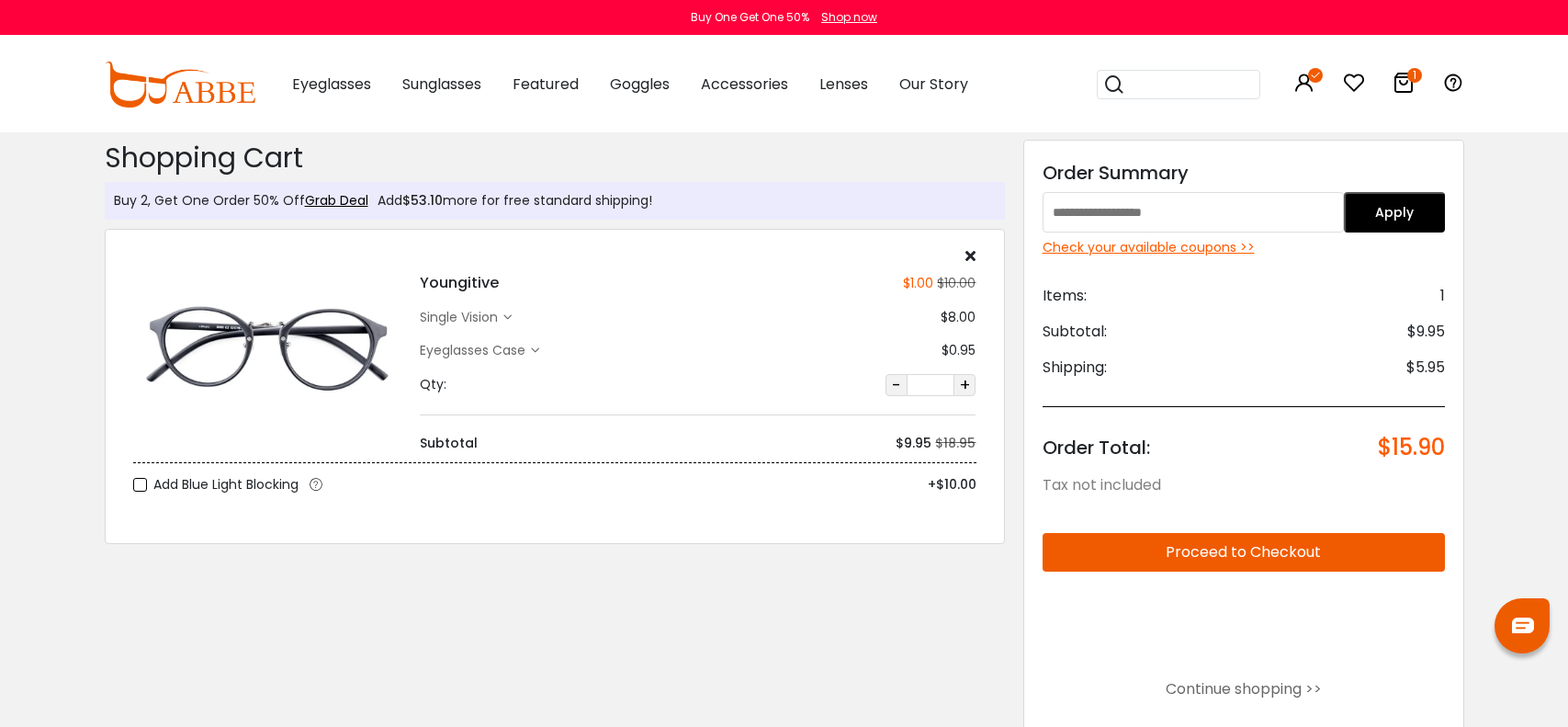 scroll, scrollTop: 0, scrollLeft: 0, axis: both 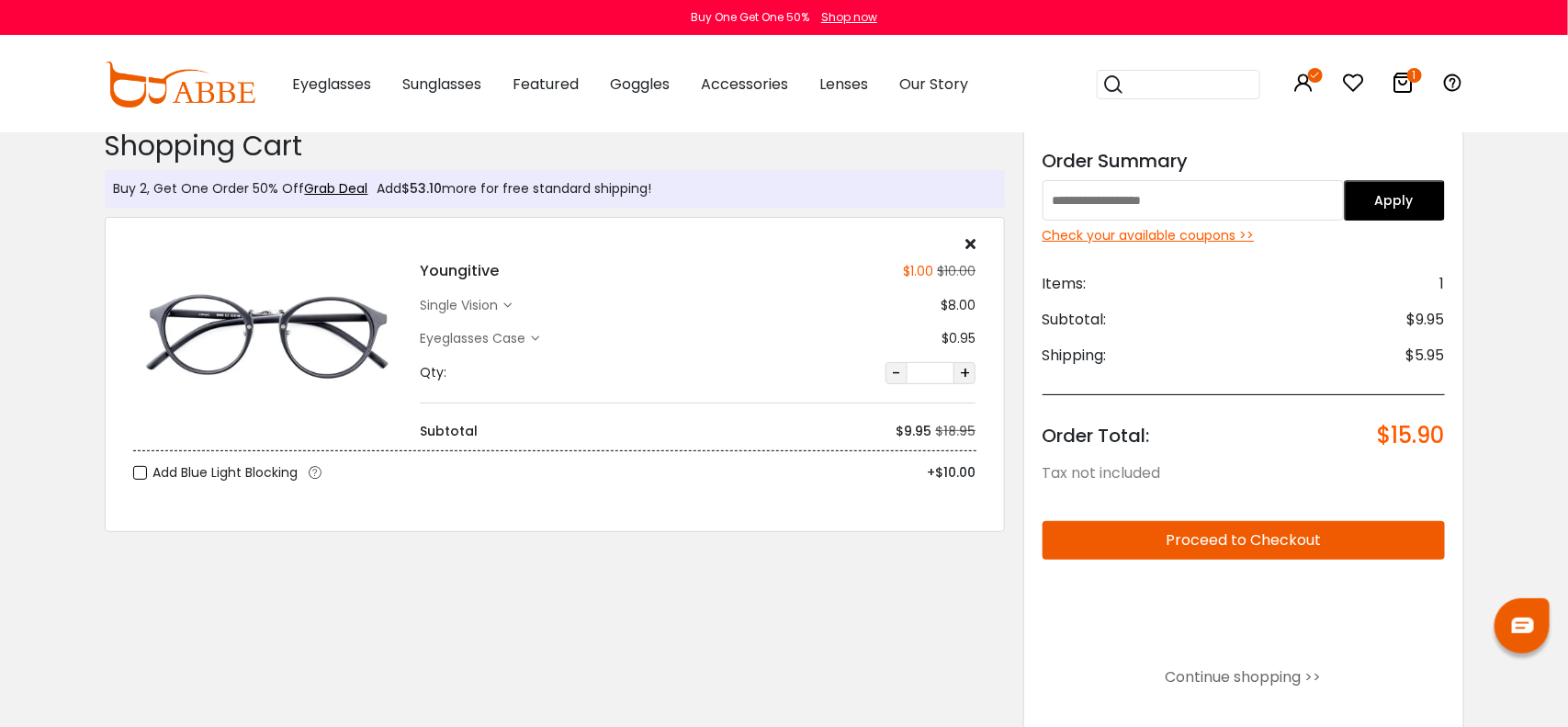 click at bounding box center [970, 244] 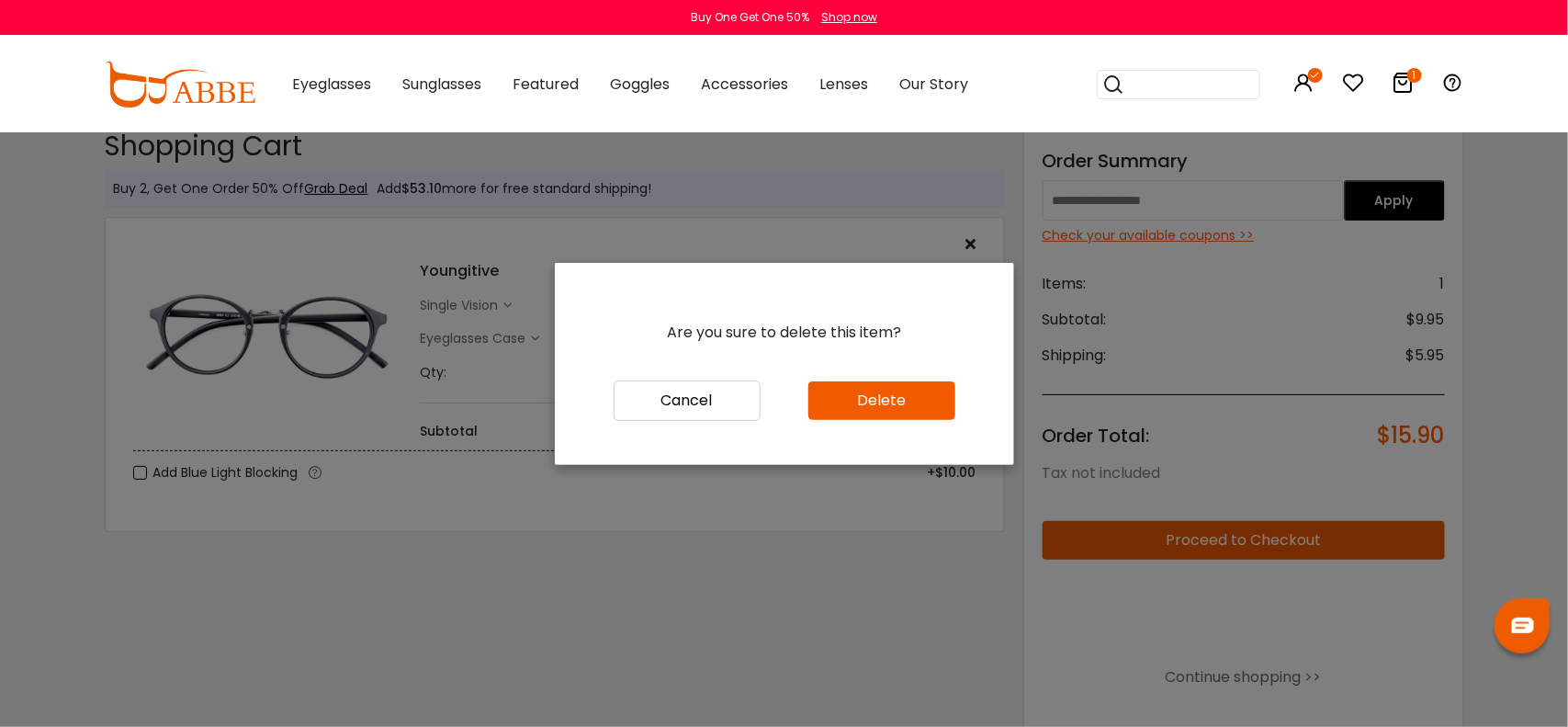 click on "Delete" at bounding box center (882, 401) 